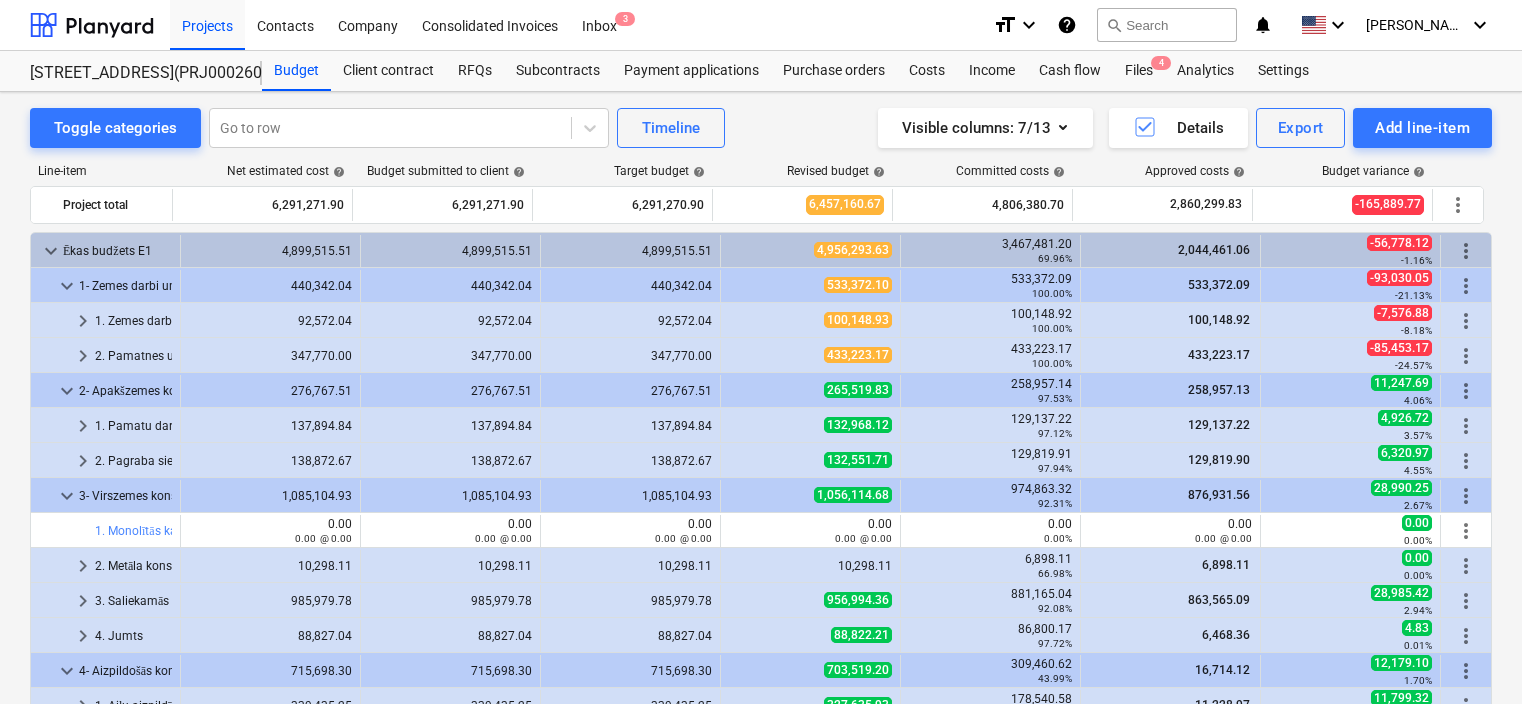 scroll, scrollTop: 0, scrollLeft: 0, axis: both 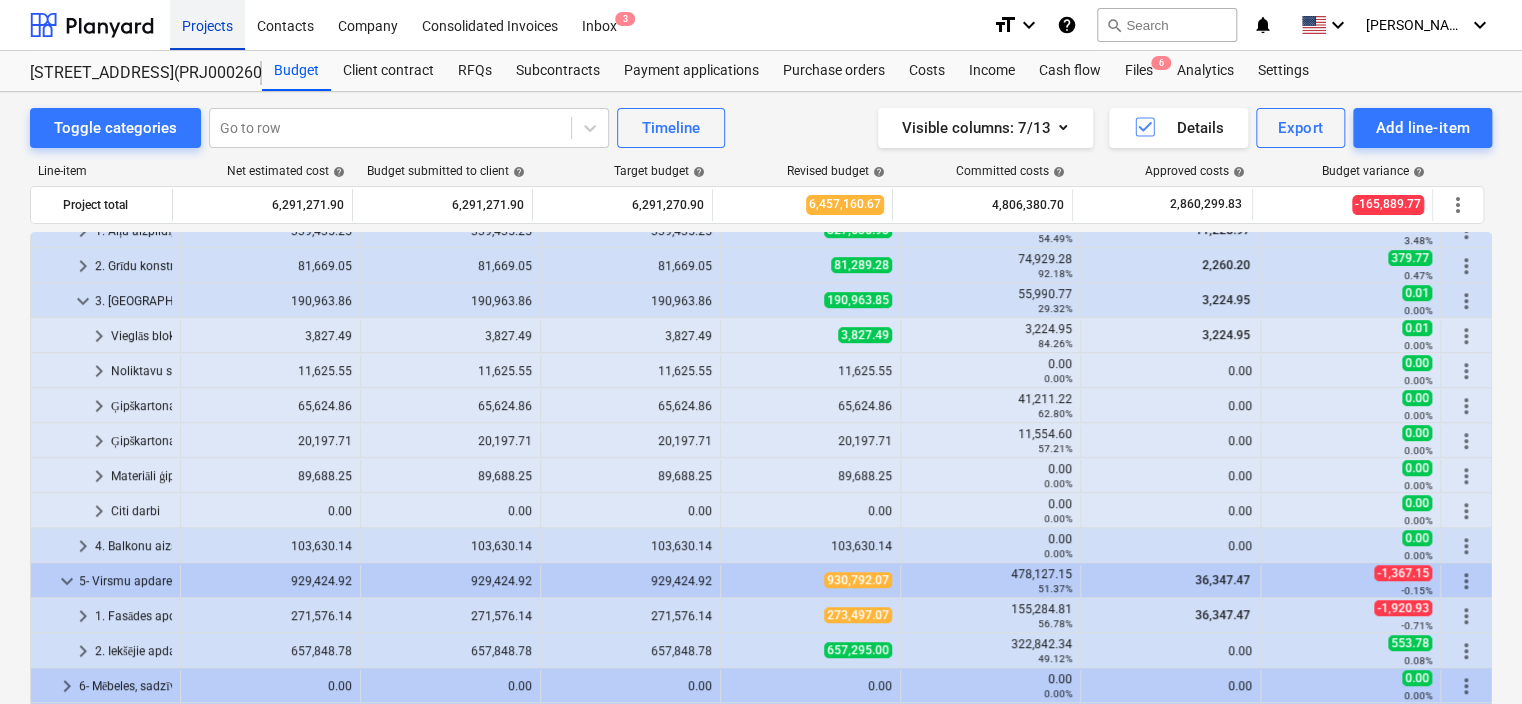 click on "Projects" at bounding box center [207, 24] 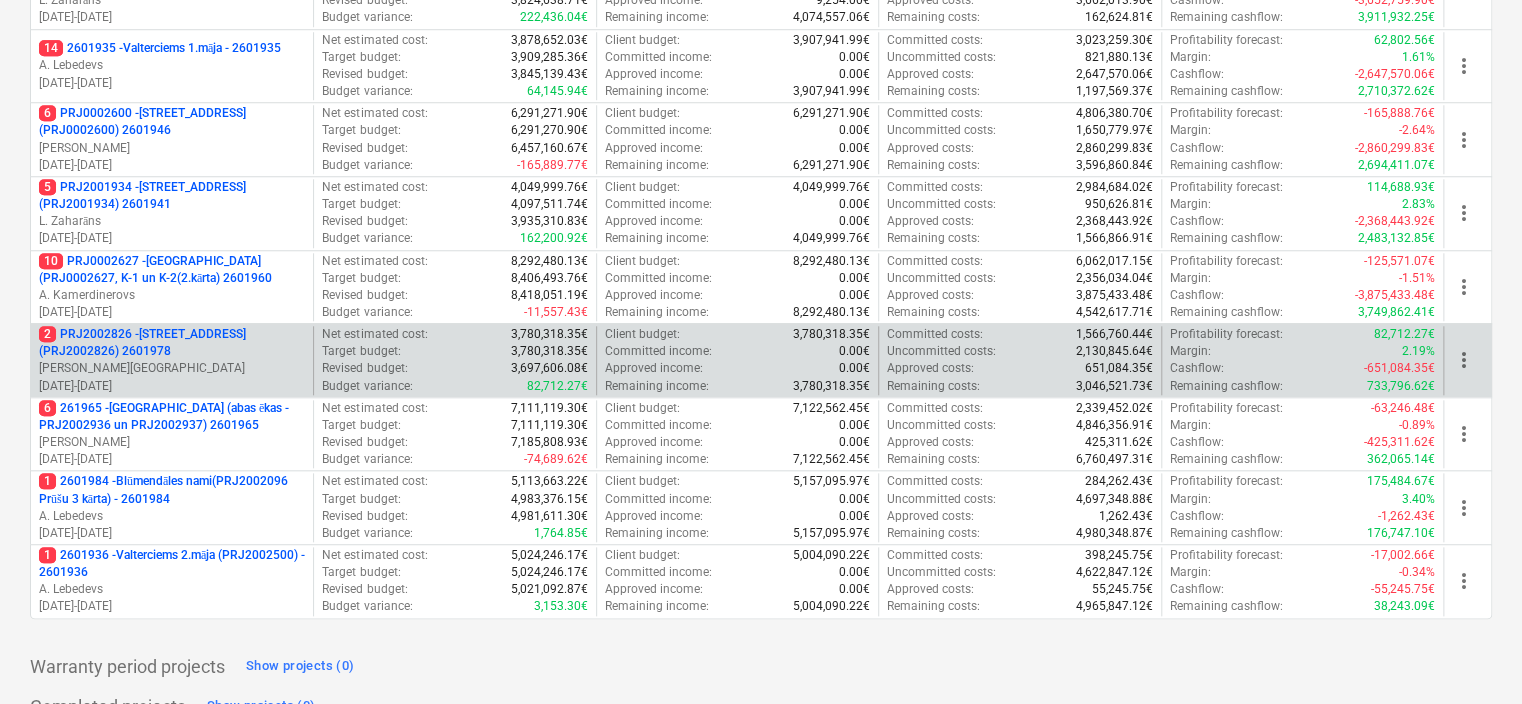 scroll, scrollTop: 799, scrollLeft: 0, axis: vertical 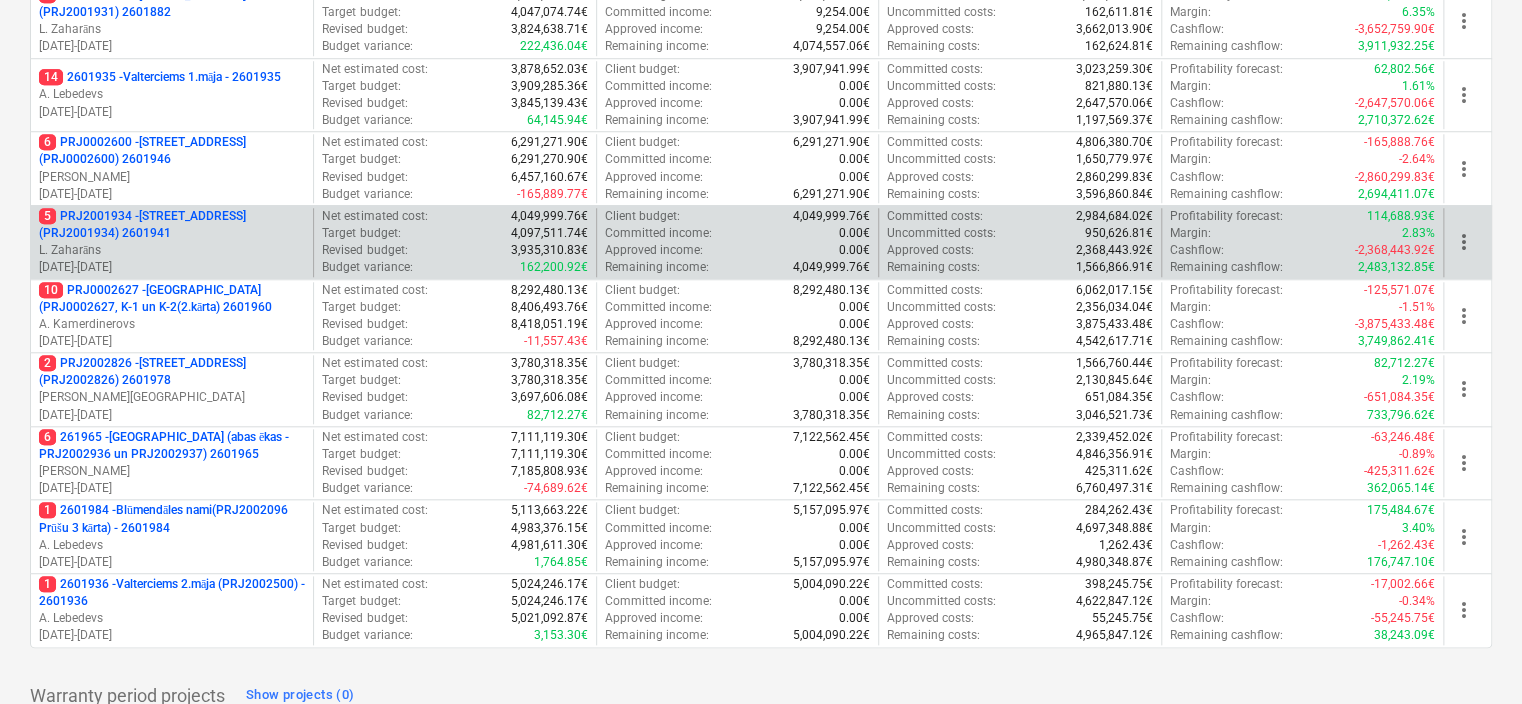 click on "5  PRJ2001934 -  Mazā Robežu iela 1 (PRJ2001934)  2601941" at bounding box center (172, 225) 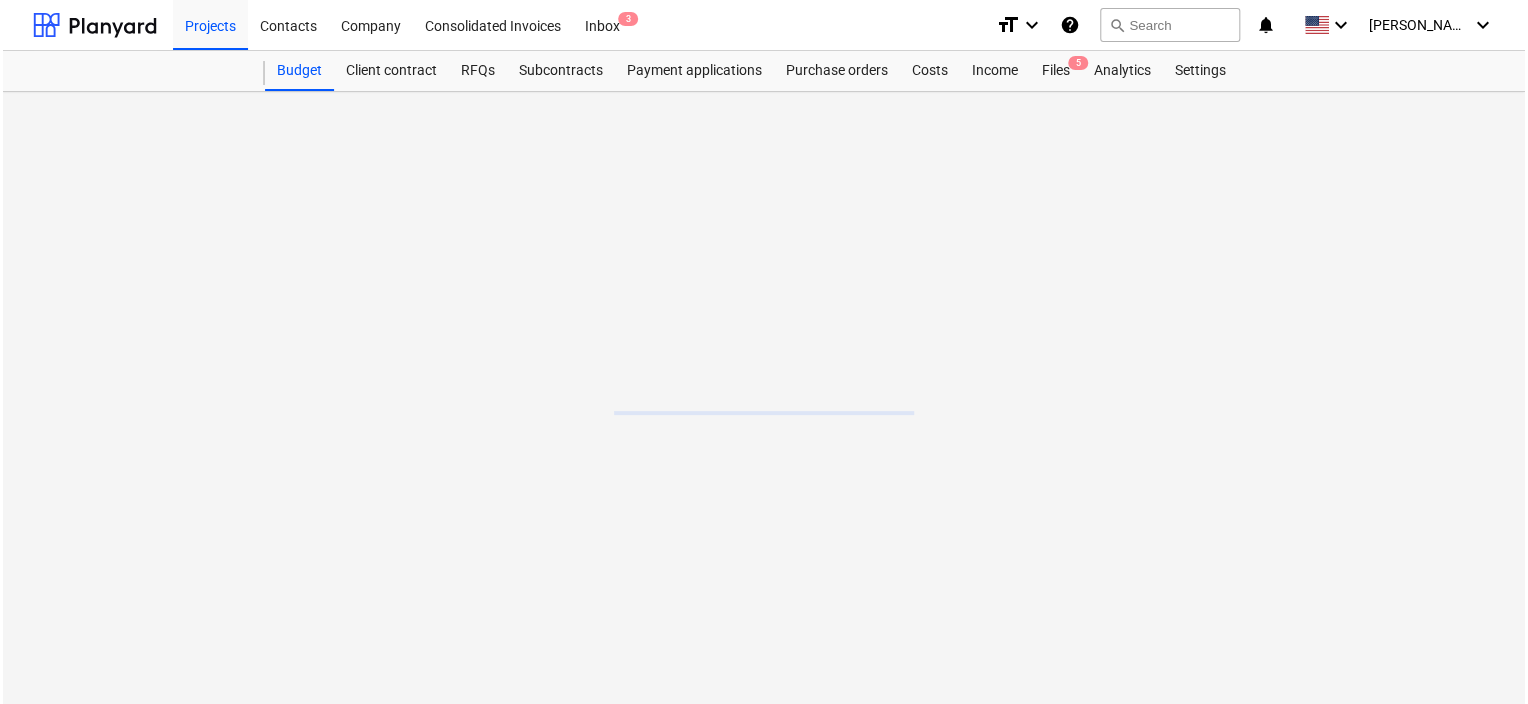scroll, scrollTop: 0, scrollLeft: 0, axis: both 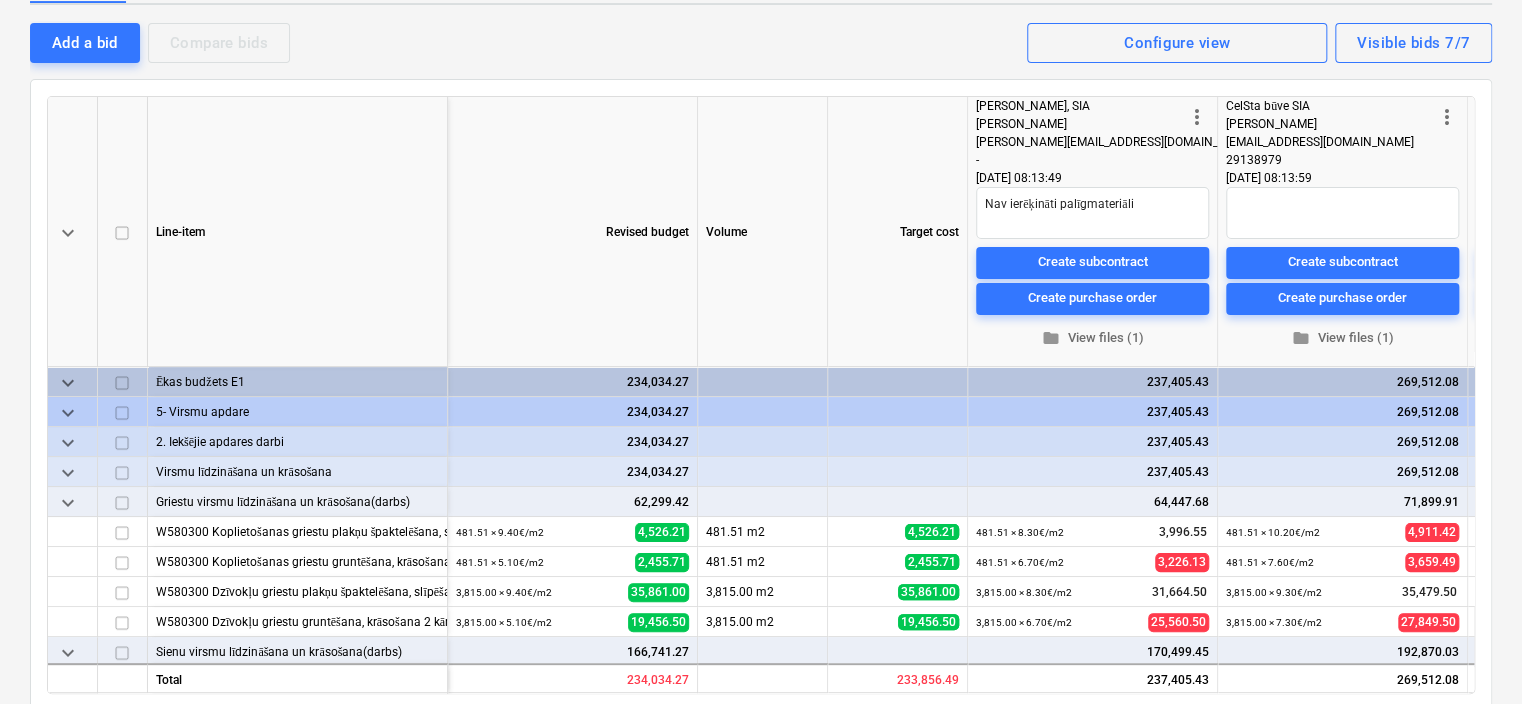 type on "x" 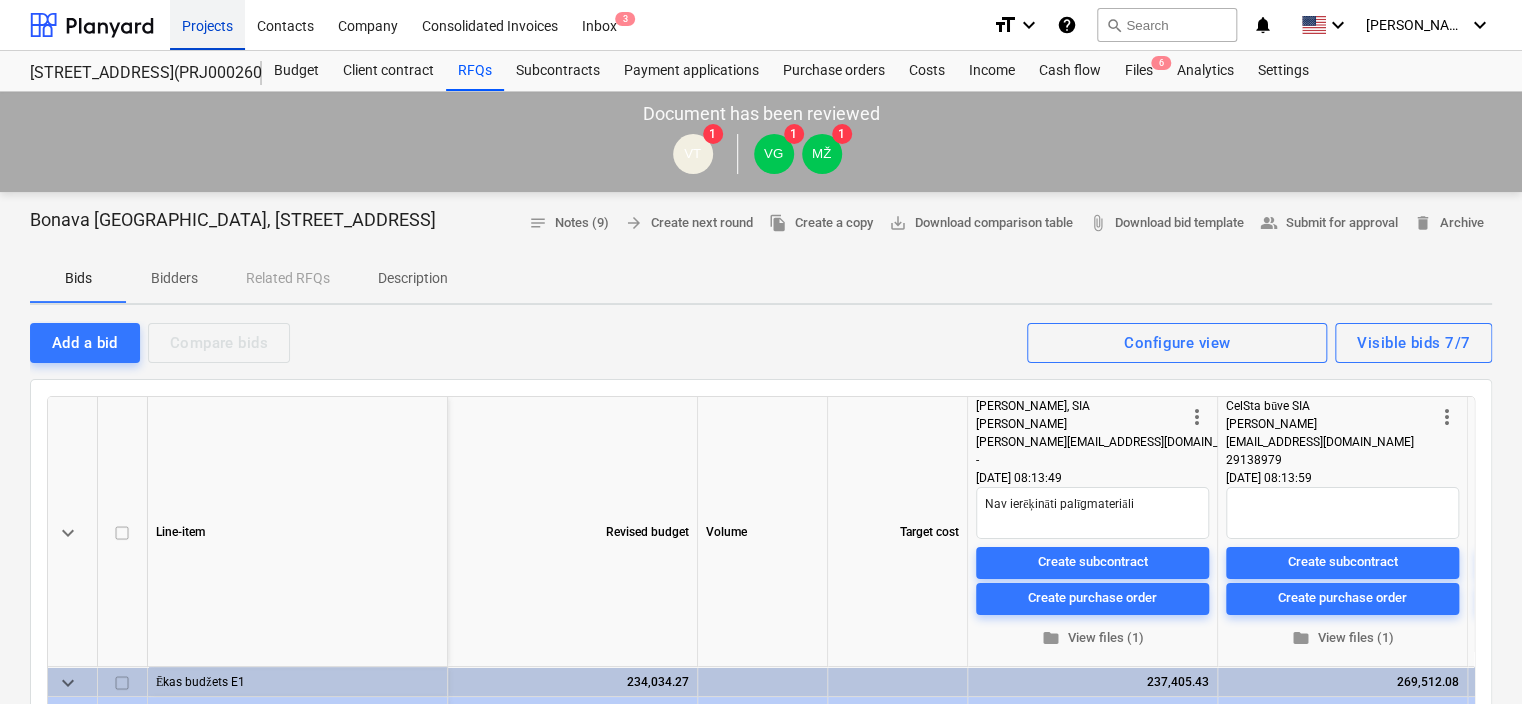click on "Projects" at bounding box center (207, 24) 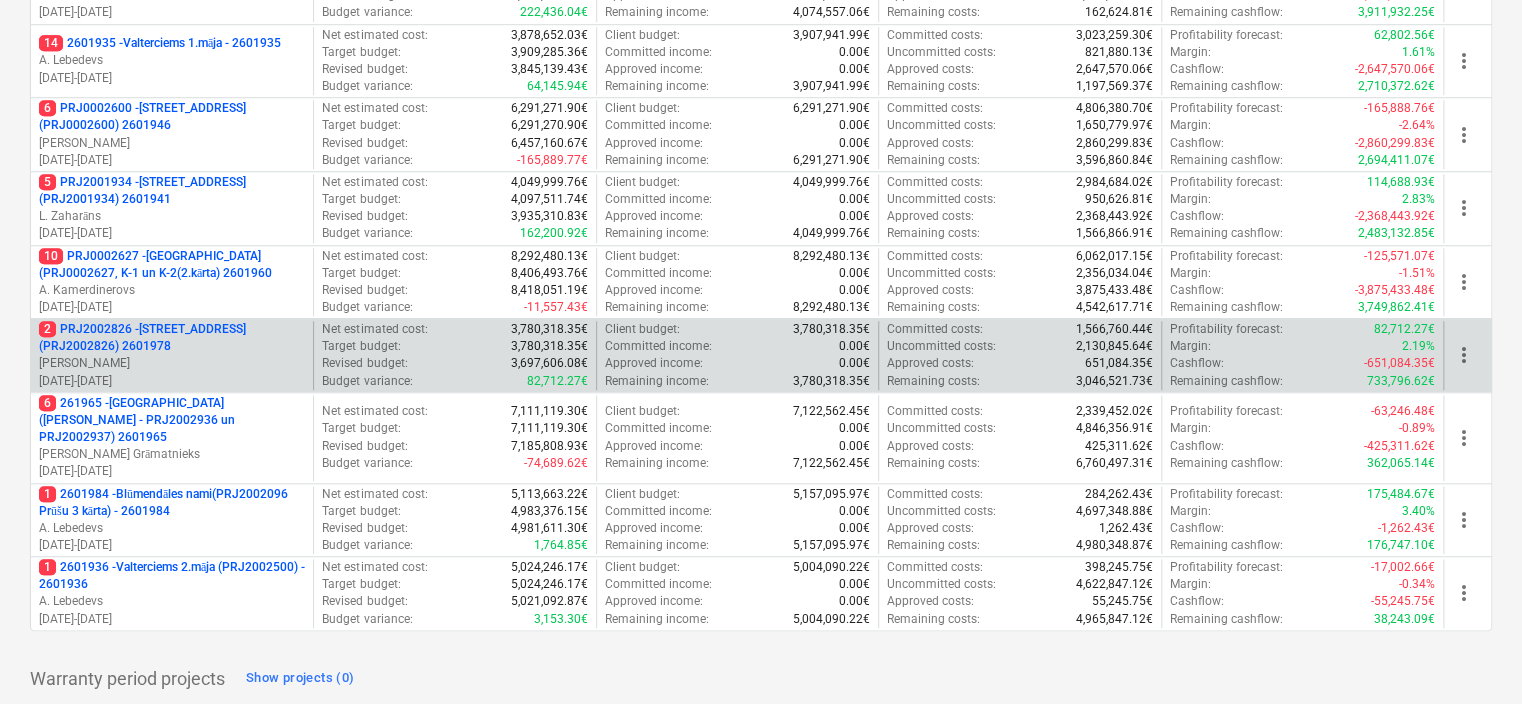 scroll, scrollTop: 799, scrollLeft: 0, axis: vertical 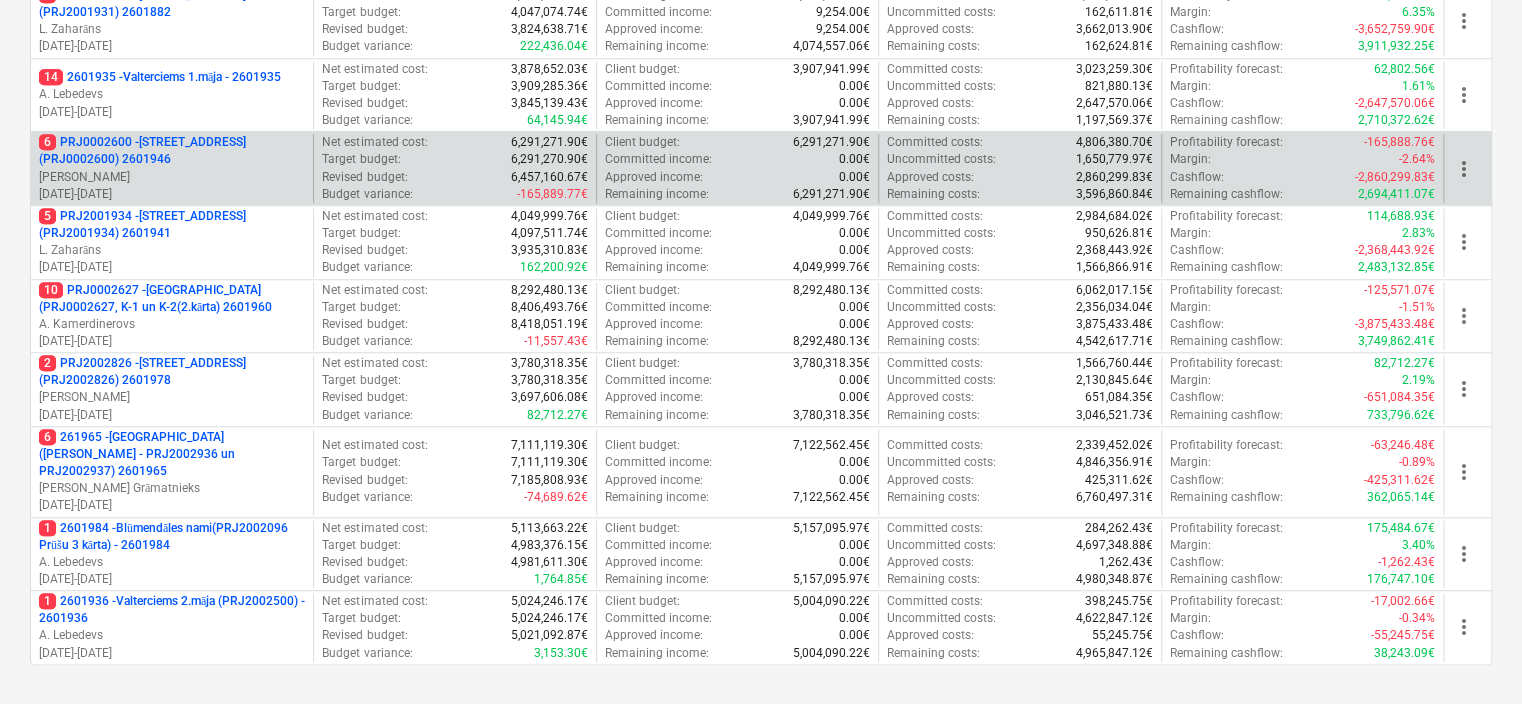 click on "6  PRJ0002600 -  [STREET_ADDRESS](PRJ0002600) 2601946" at bounding box center (172, 151) 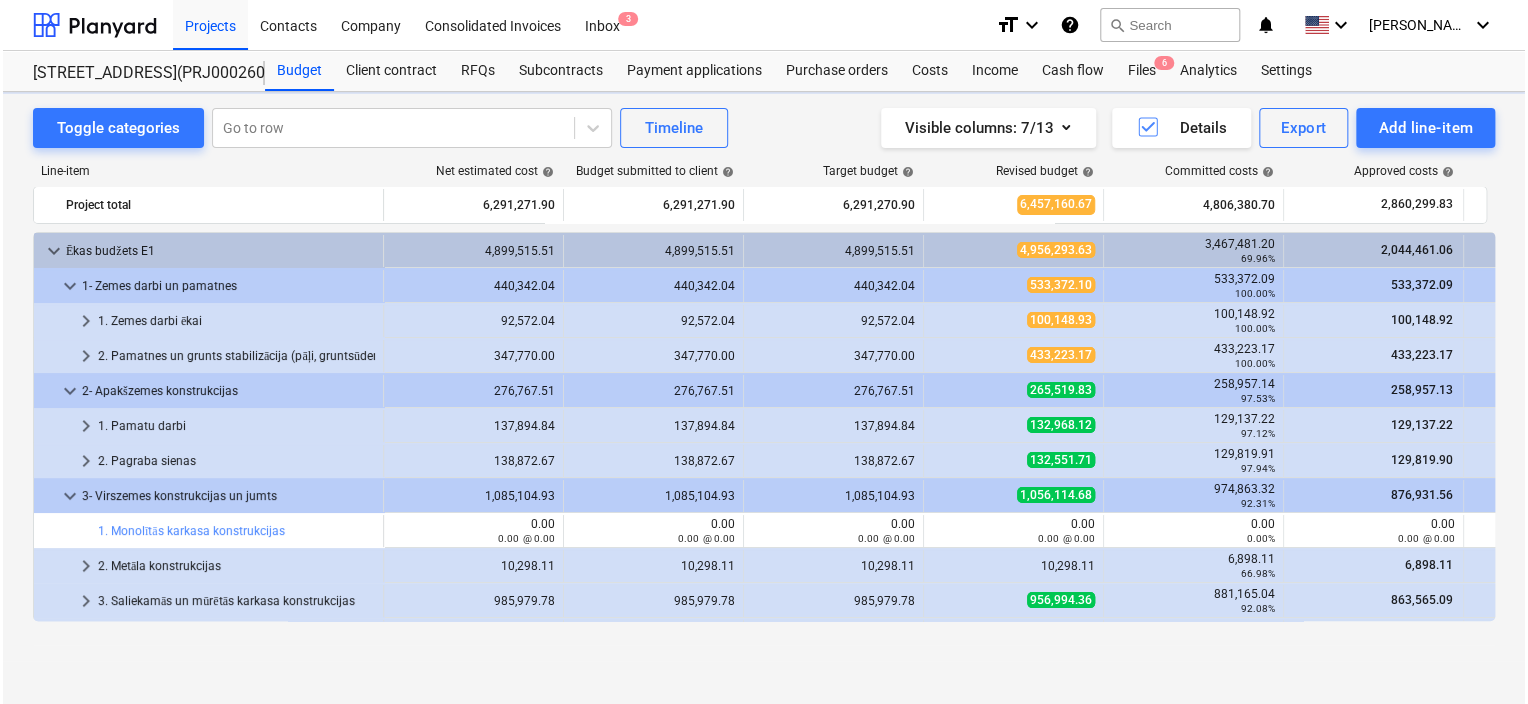 scroll, scrollTop: 0, scrollLeft: 0, axis: both 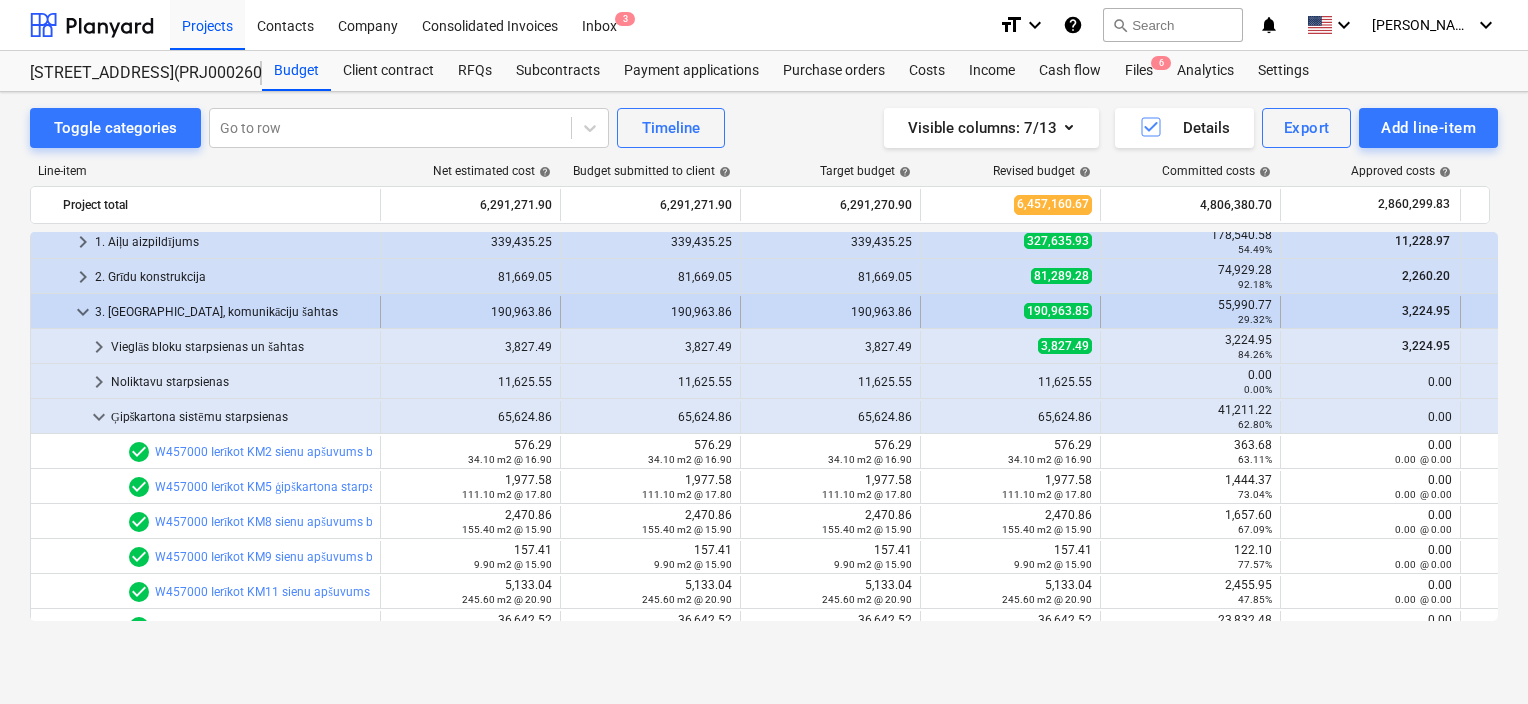 click on "keyboard_arrow_down" at bounding box center (83, 312) 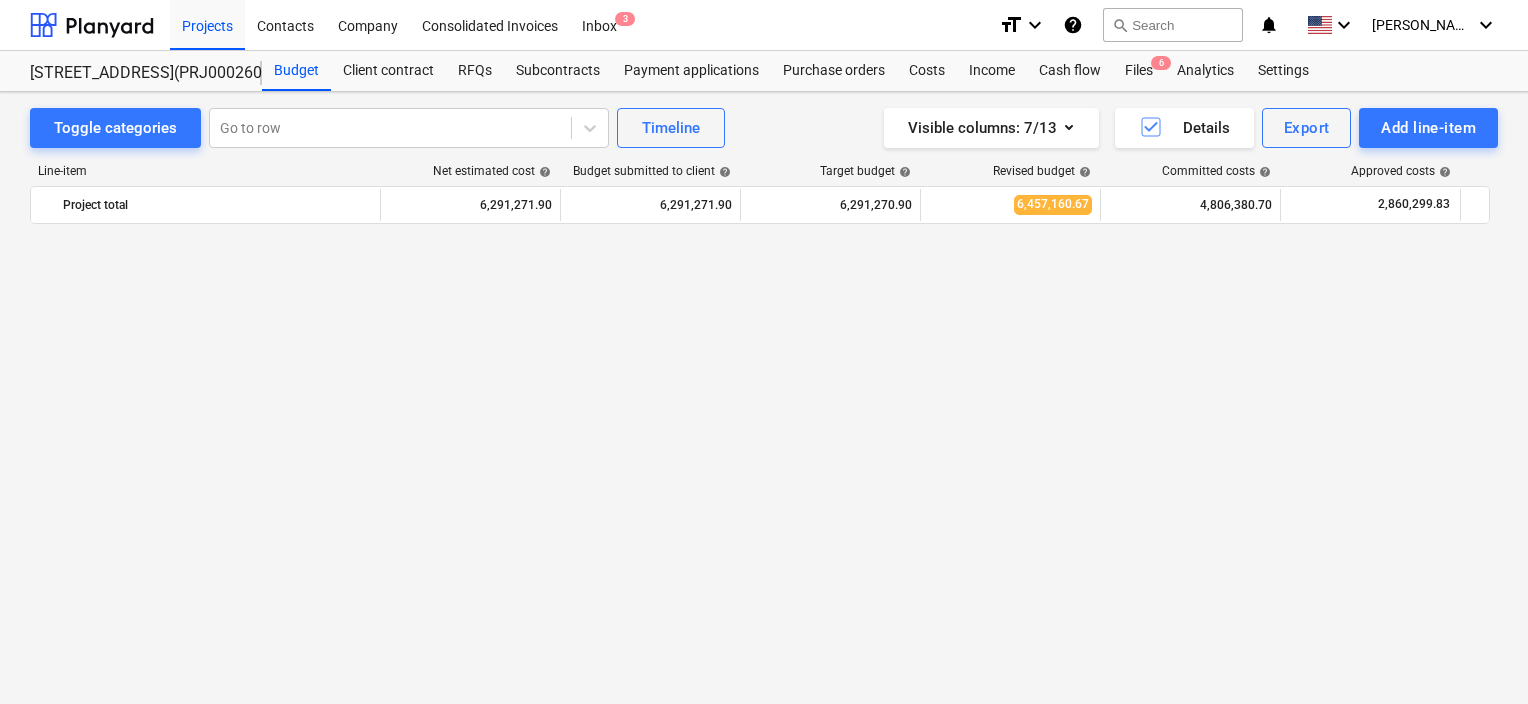 scroll, scrollTop: 801, scrollLeft: 0, axis: vertical 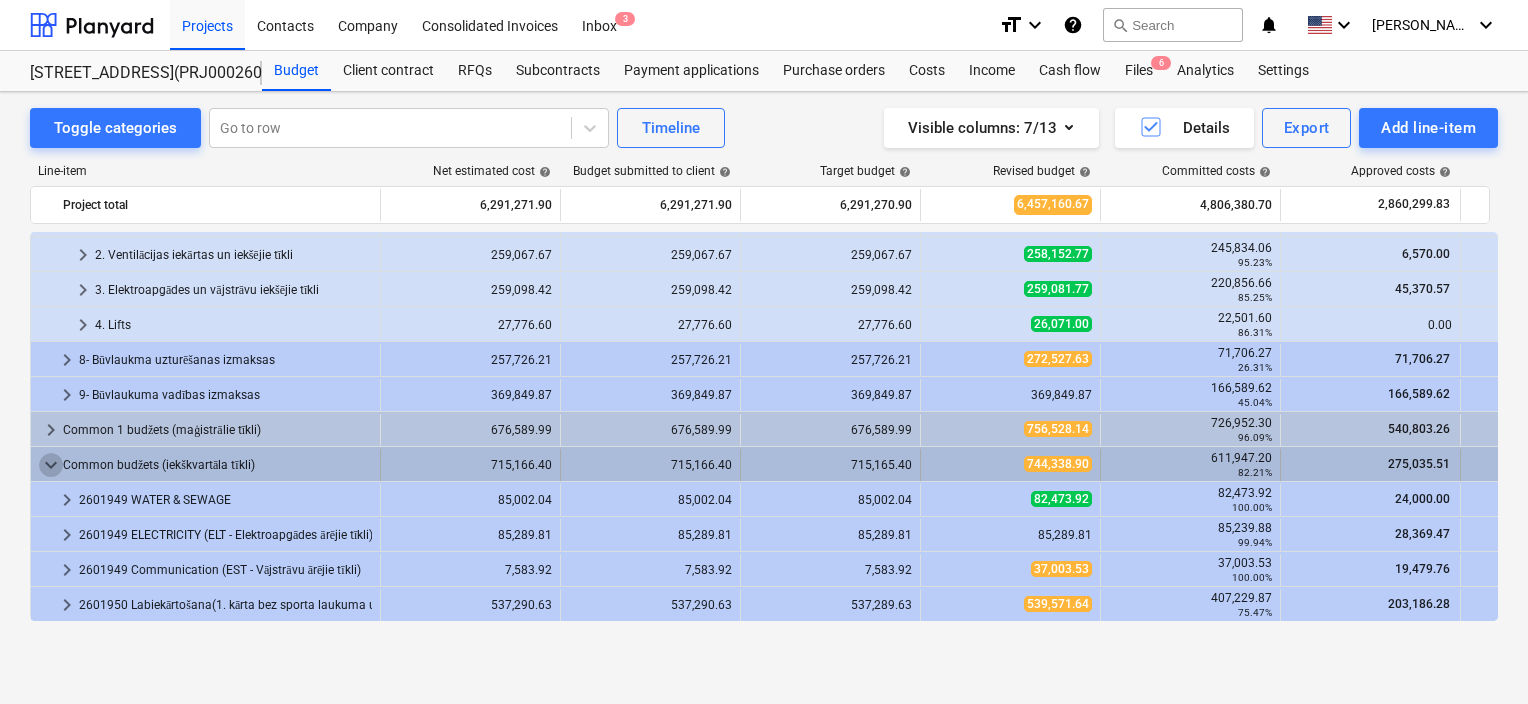 click on "keyboard_arrow_down" at bounding box center (51, 465) 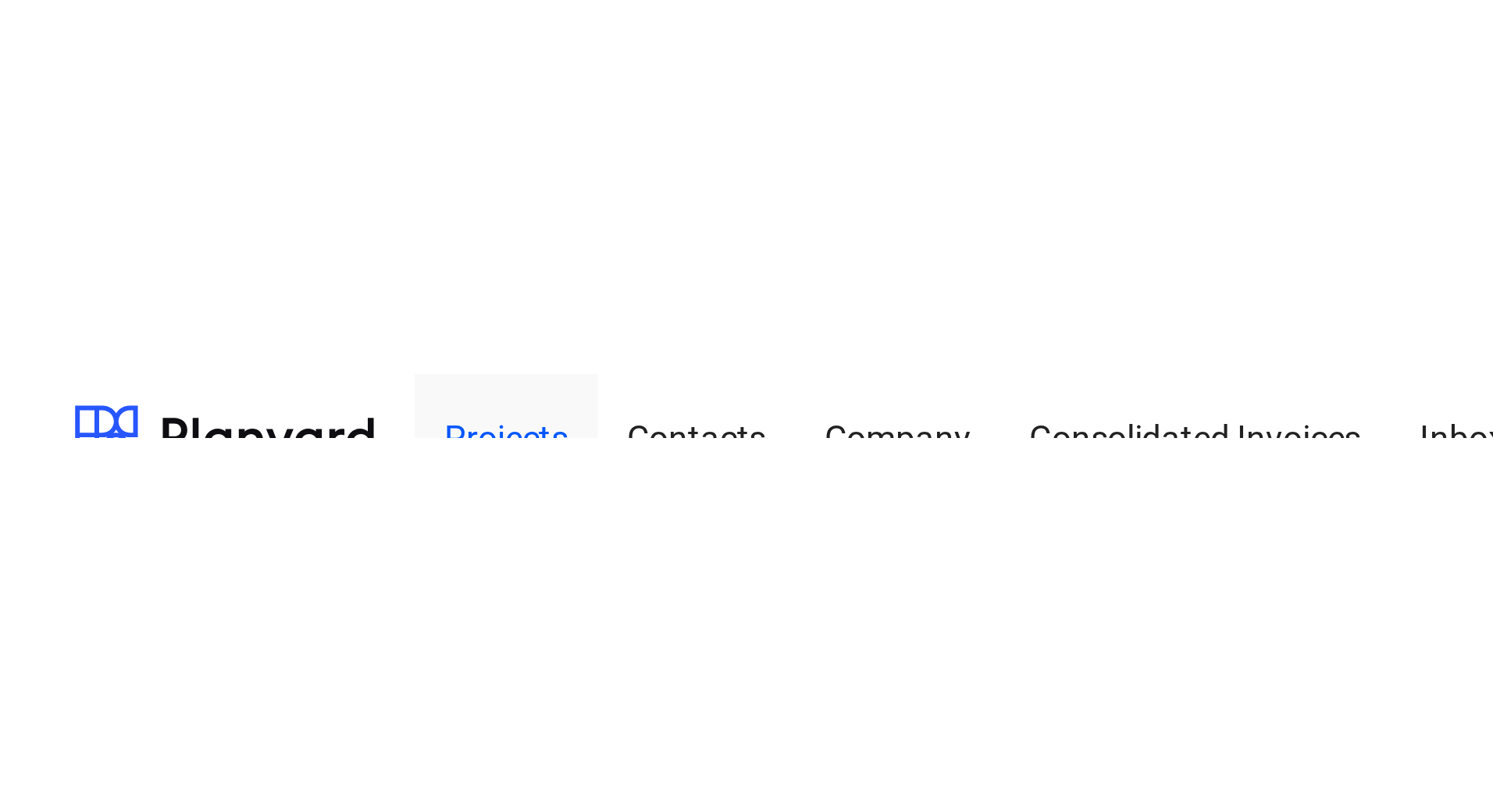 scroll, scrollTop: 254, scrollLeft: 0, axis: vertical 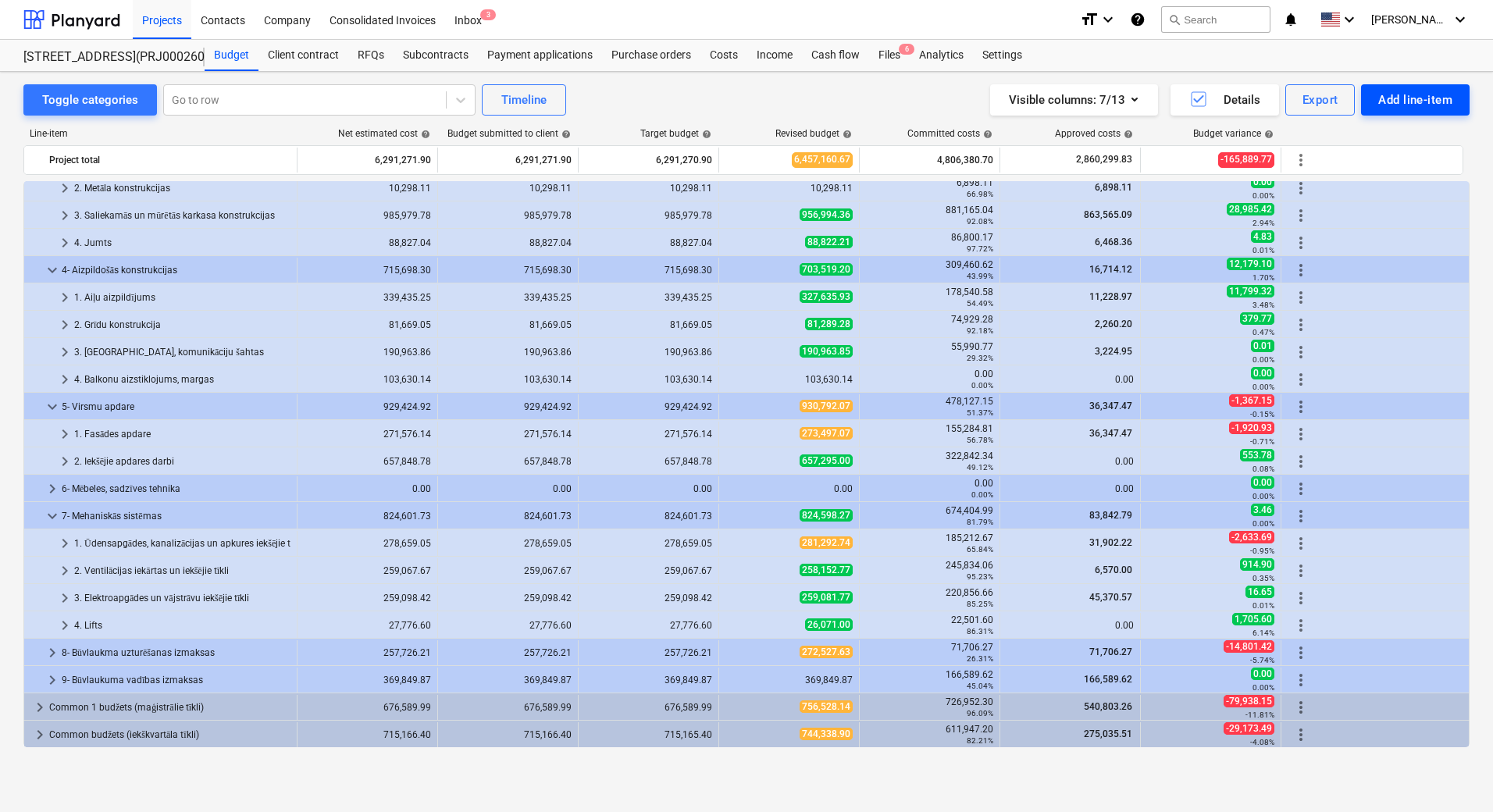click on "Add line-item" at bounding box center (1415, 100) 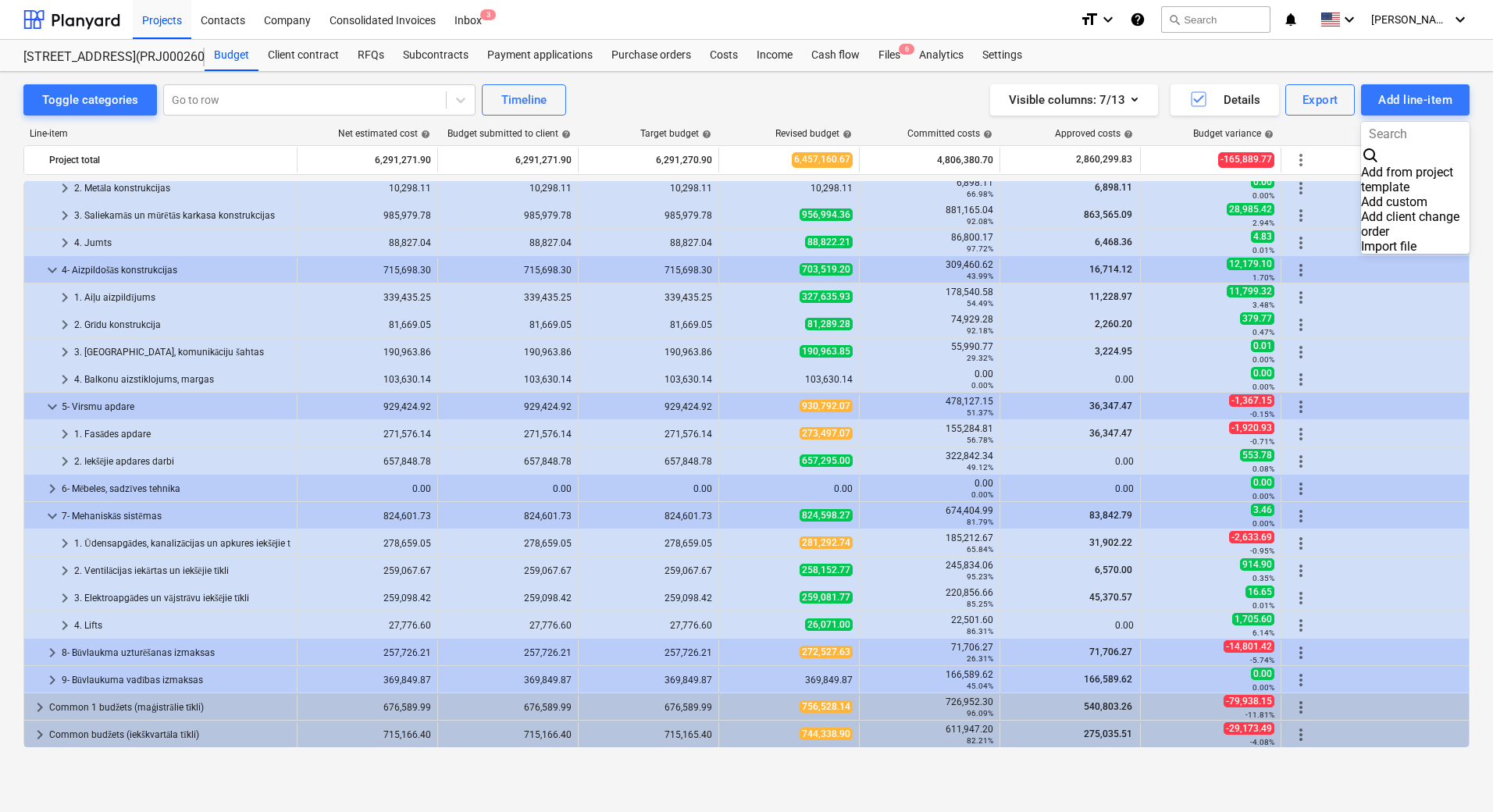 click on "Import file" at bounding box center [1415, 246] 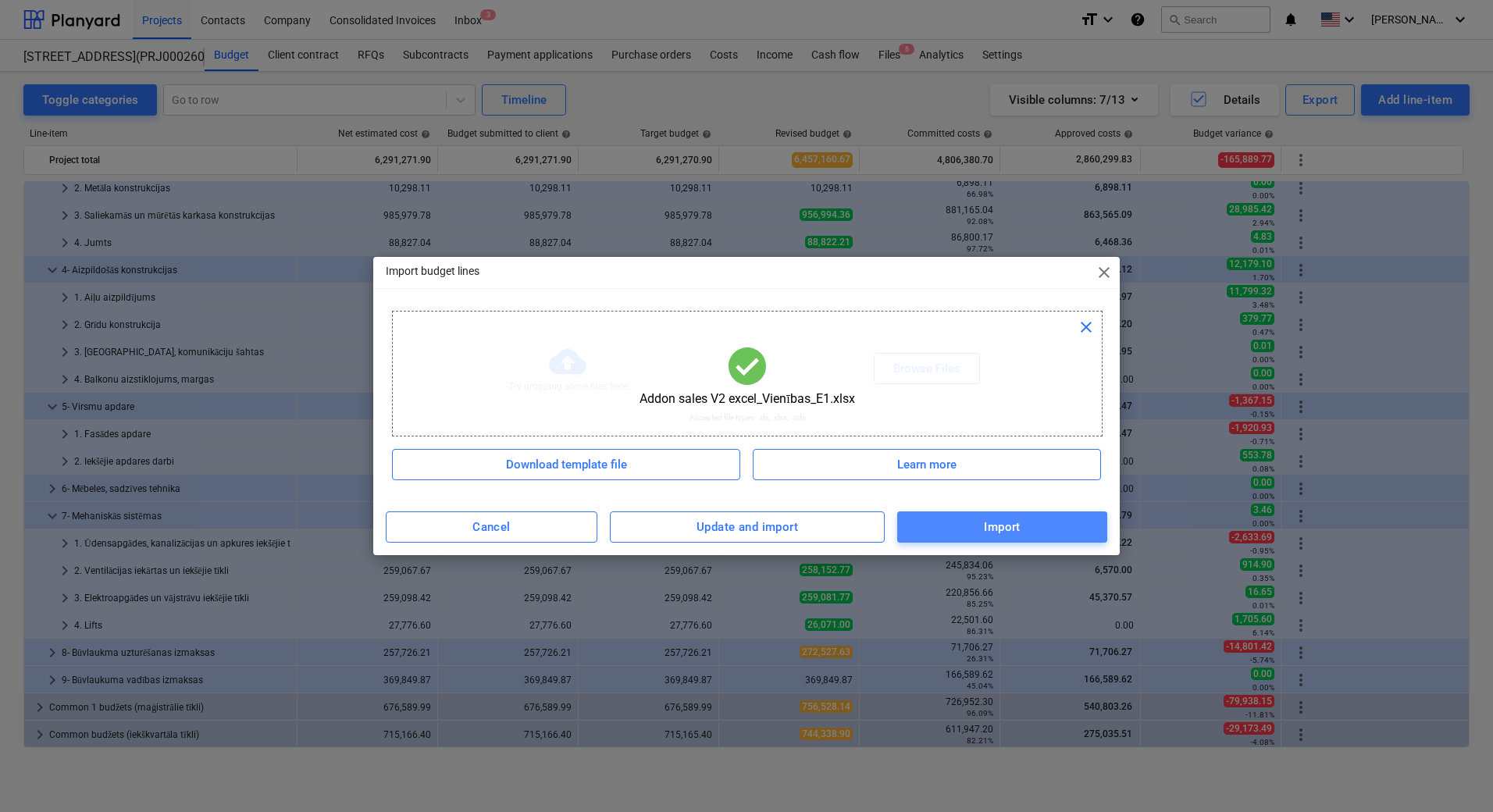 click on "Import" at bounding box center (1002, 527) 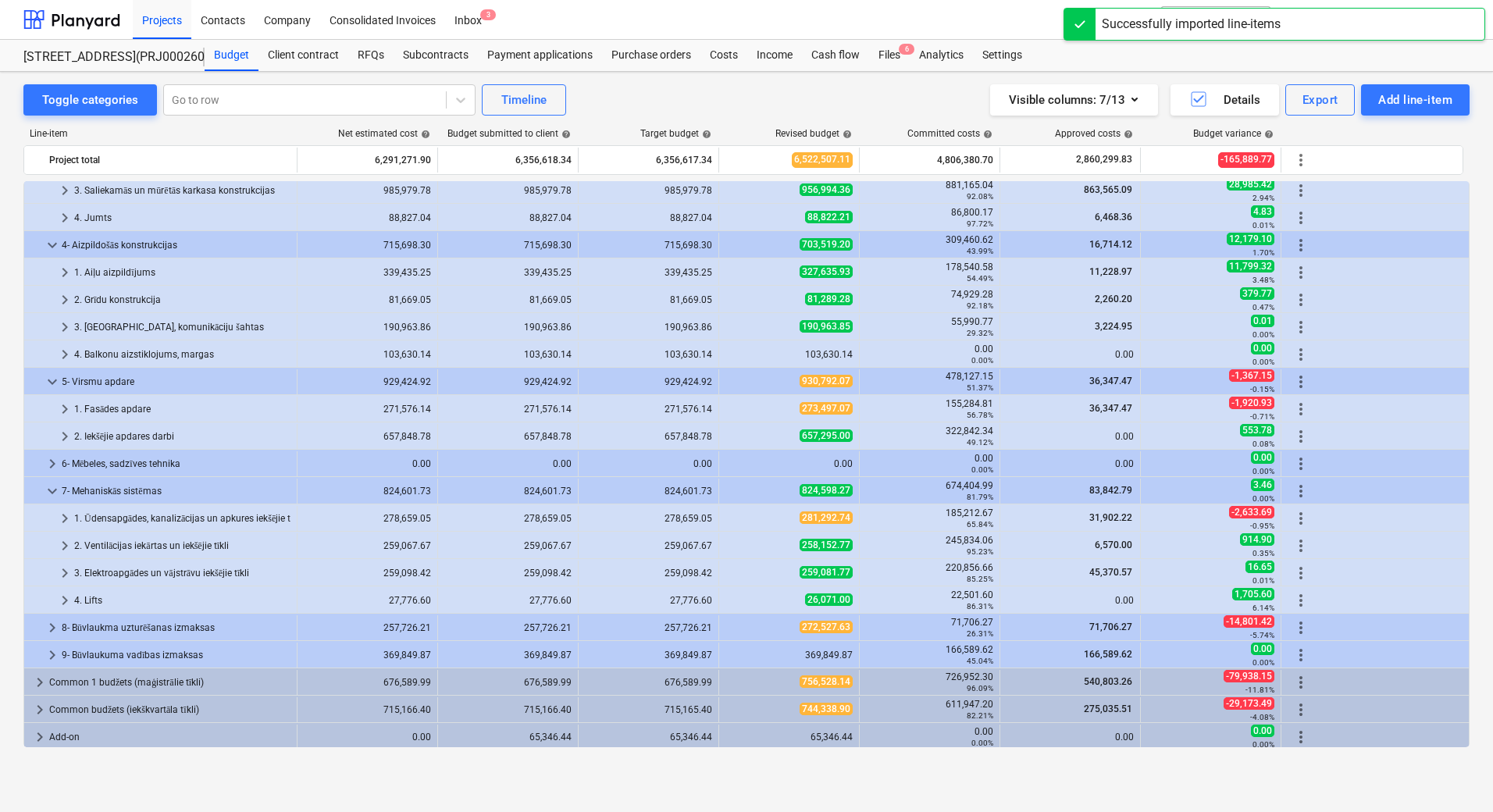 scroll, scrollTop: 281, scrollLeft: 0, axis: vertical 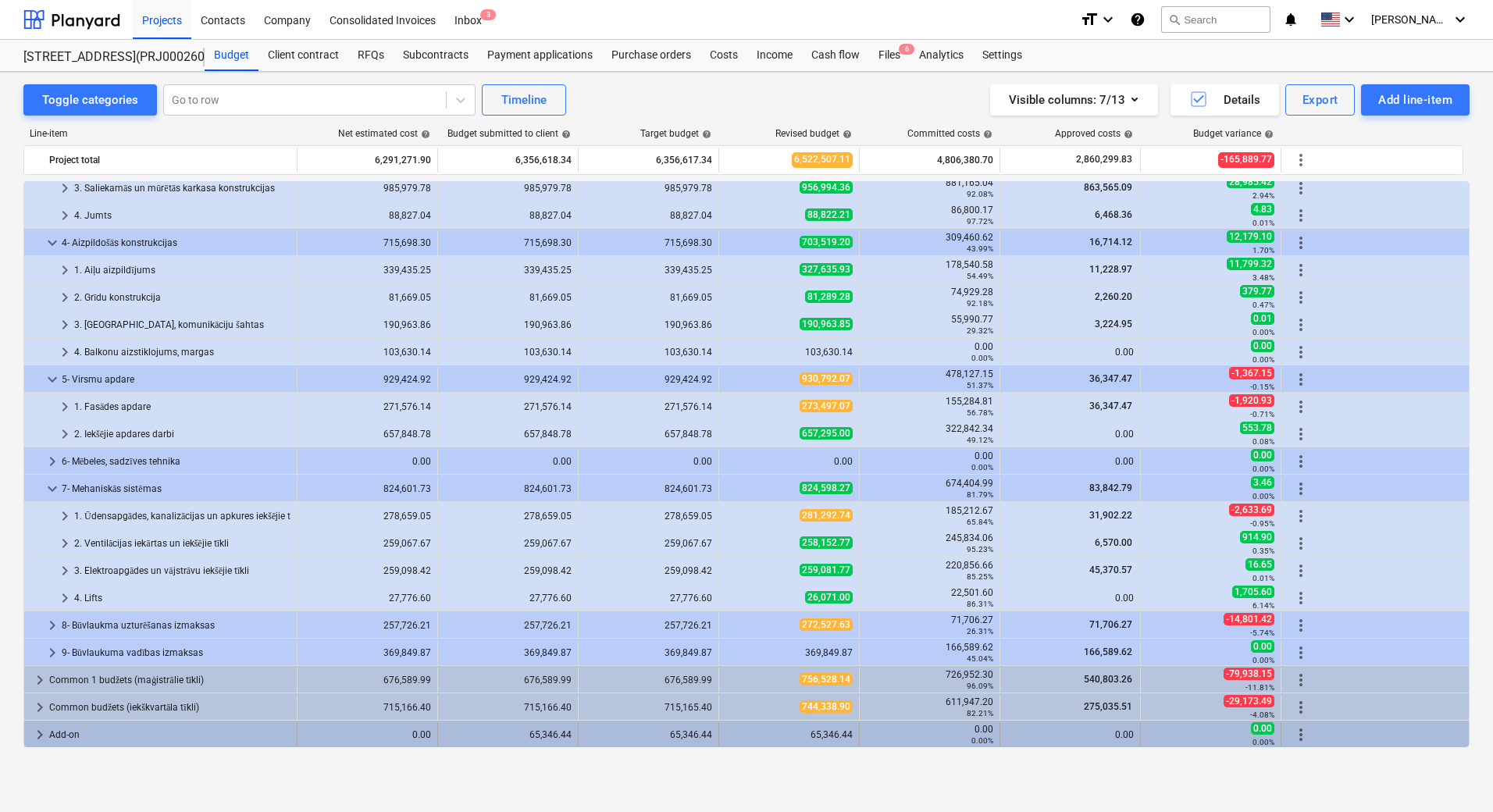 click on "65,346.44" at bounding box center [508, 735] 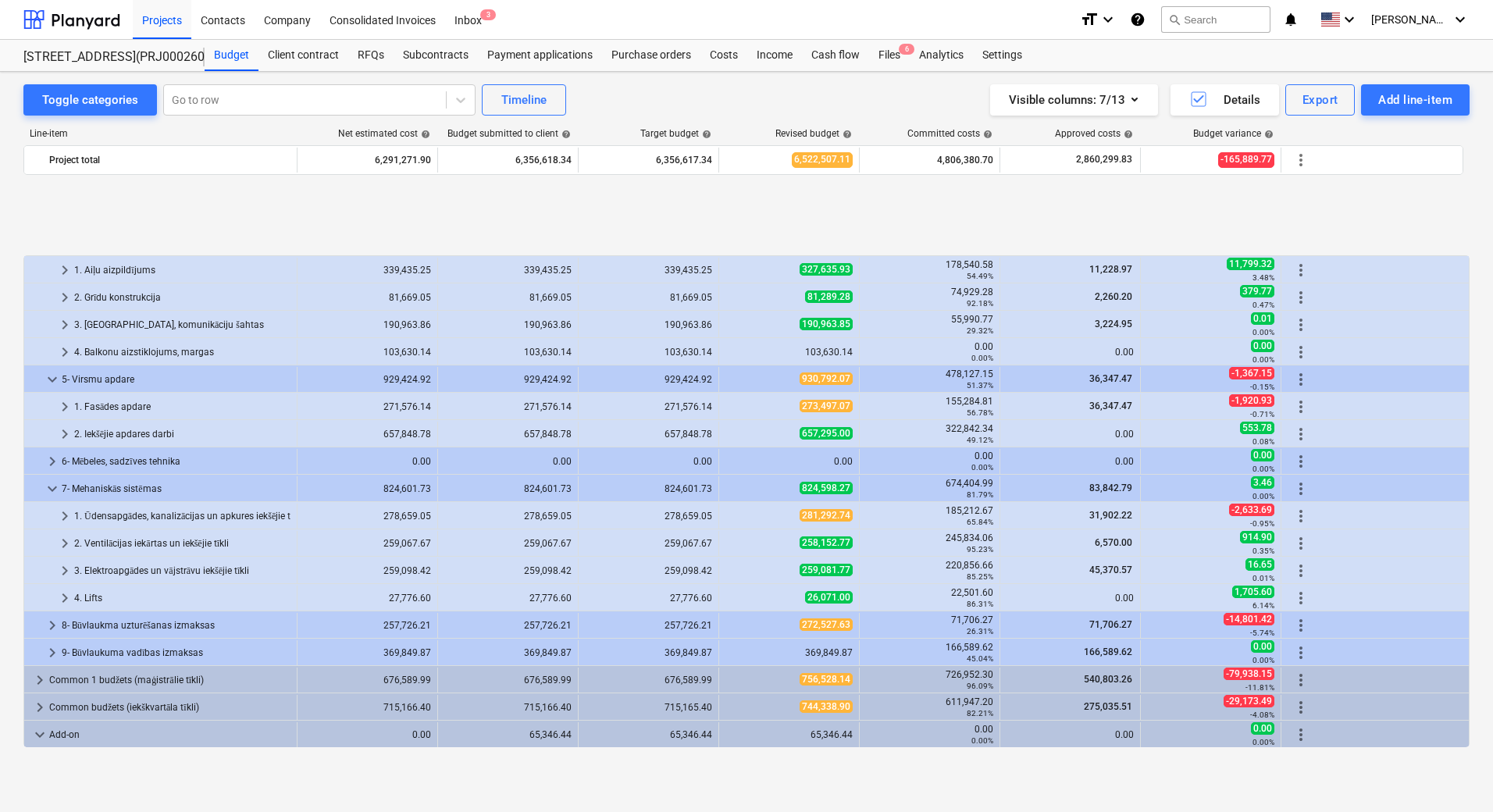 scroll, scrollTop: 390, scrollLeft: 0, axis: vertical 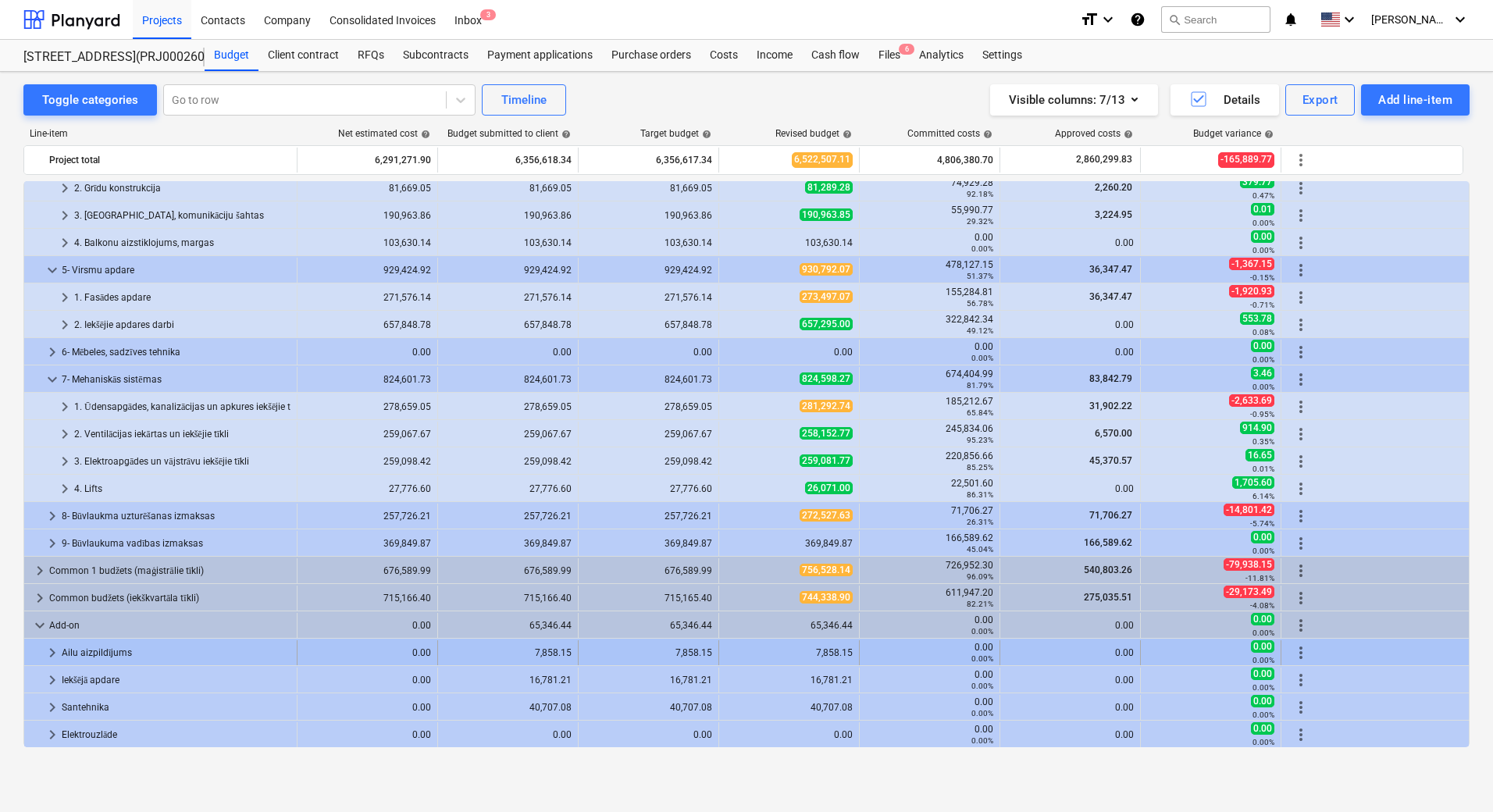 click on "7,858.15" at bounding box center [508, 653] 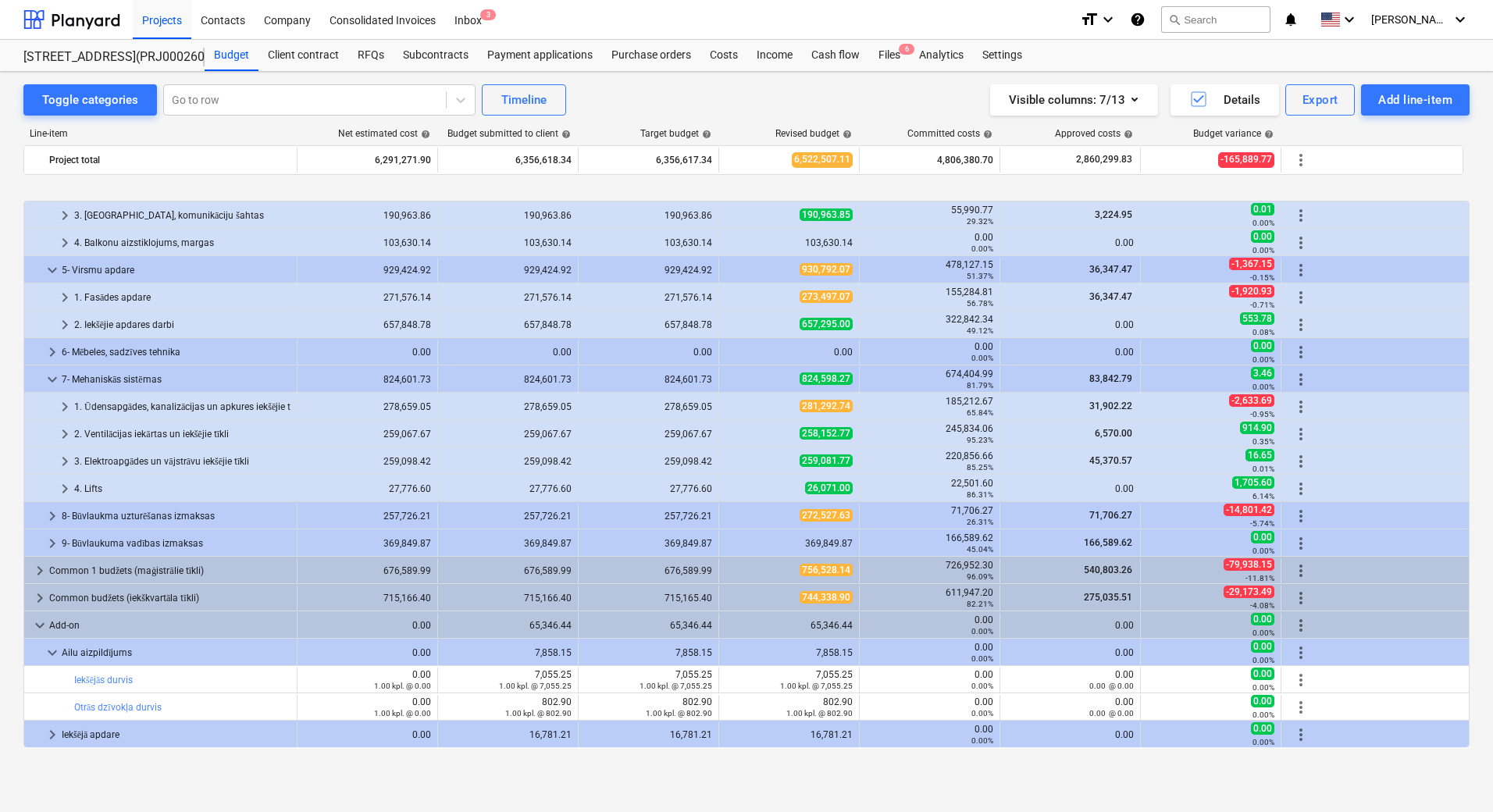 scroll, scrollTop: 445, scrollLeft: 0, axis: vertical 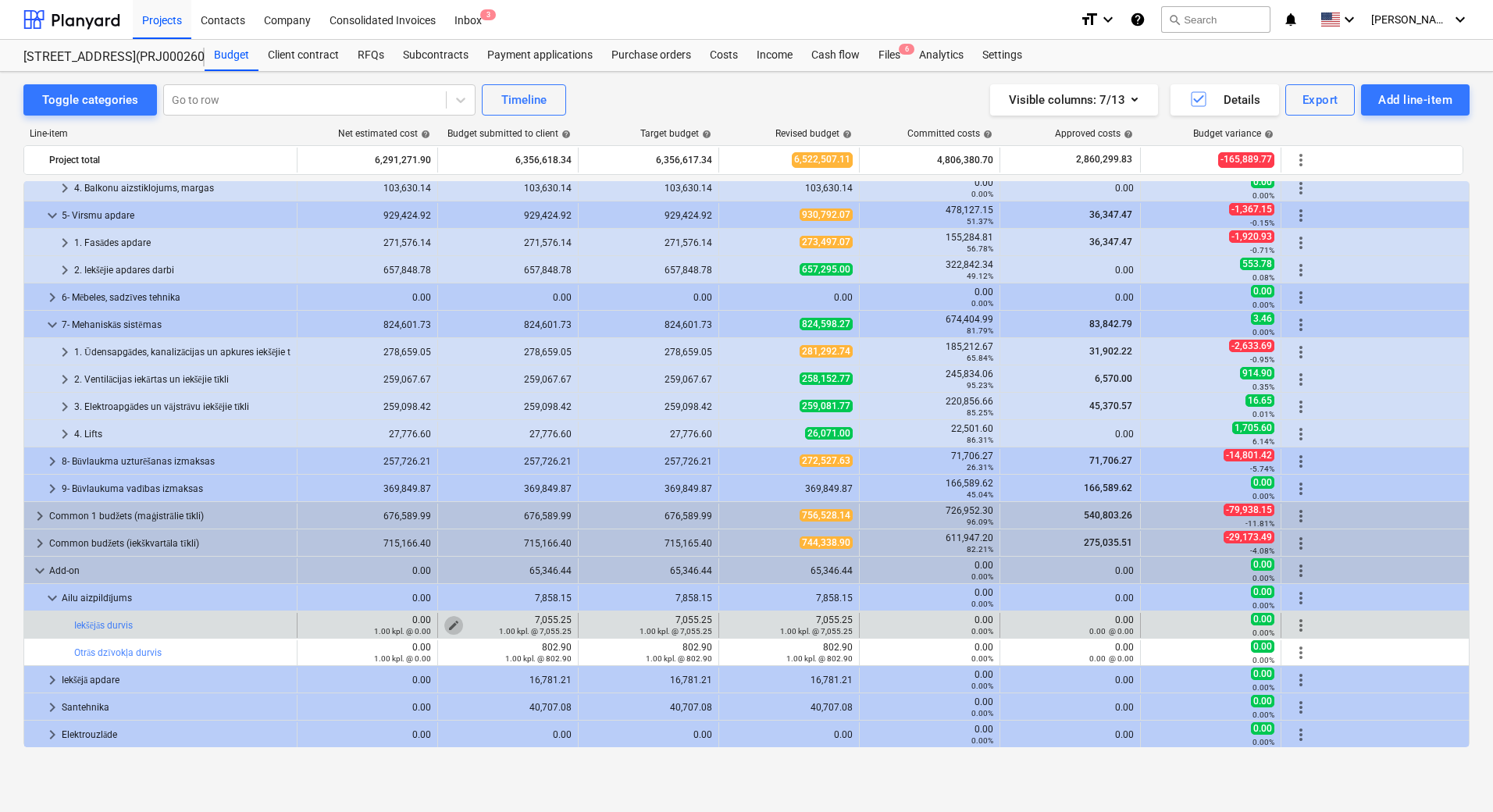 click on "edit" at bounding box center (454, 625) 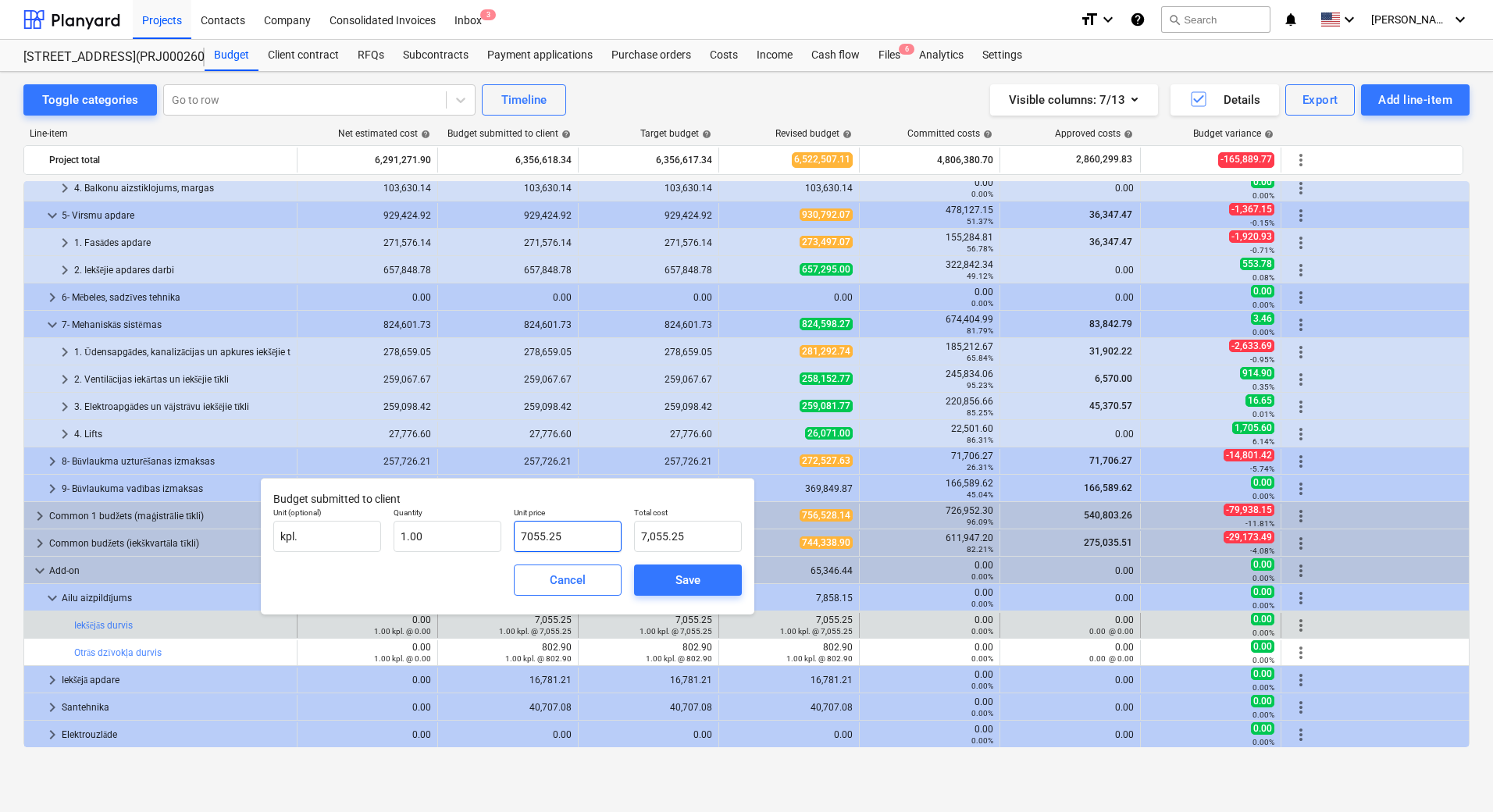 drag, startPoint x: 568, startPoint y: 543, endPoint x: 515, endPoint y: 538, distance: 53.23533 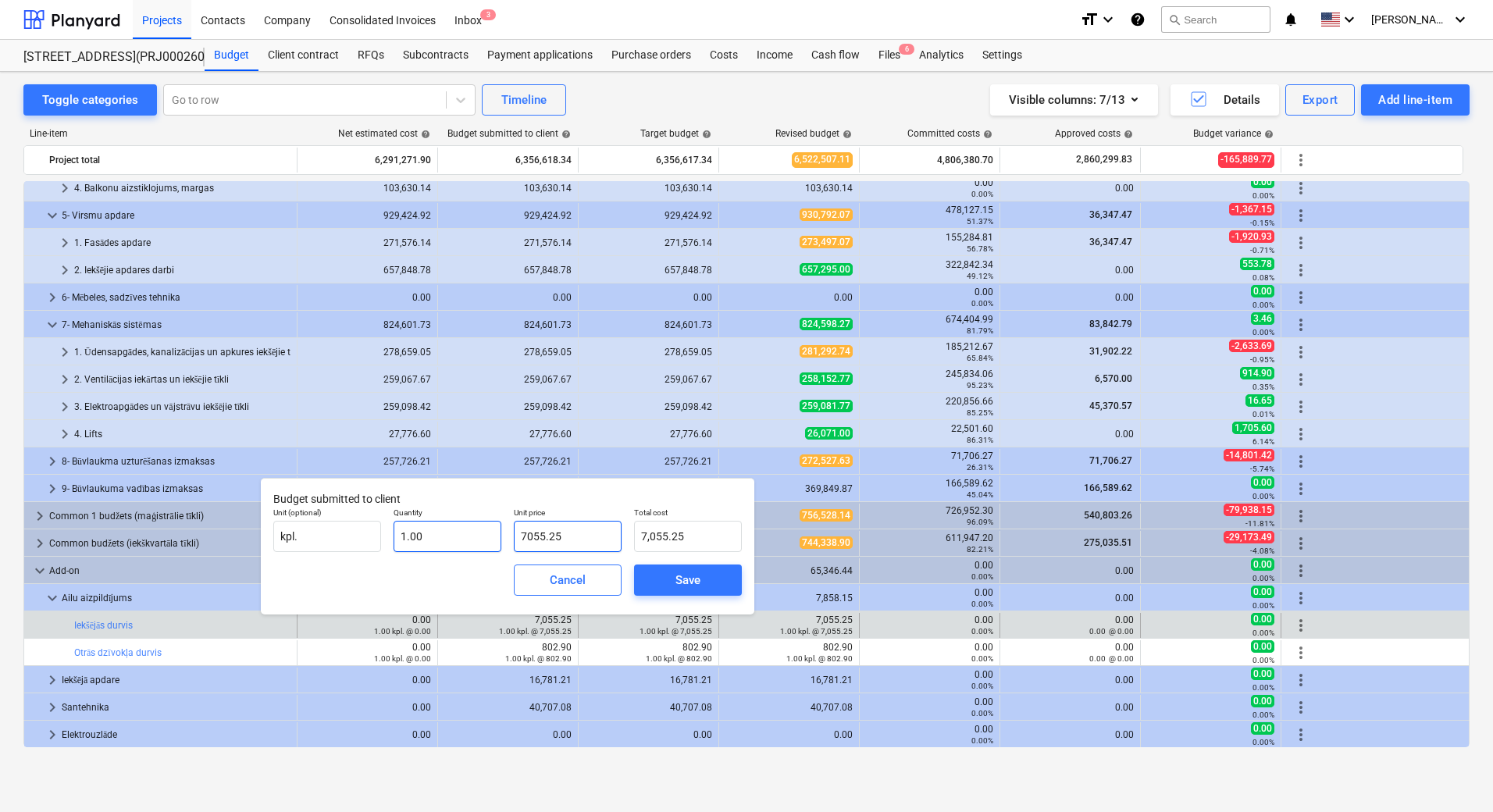 type on "0" 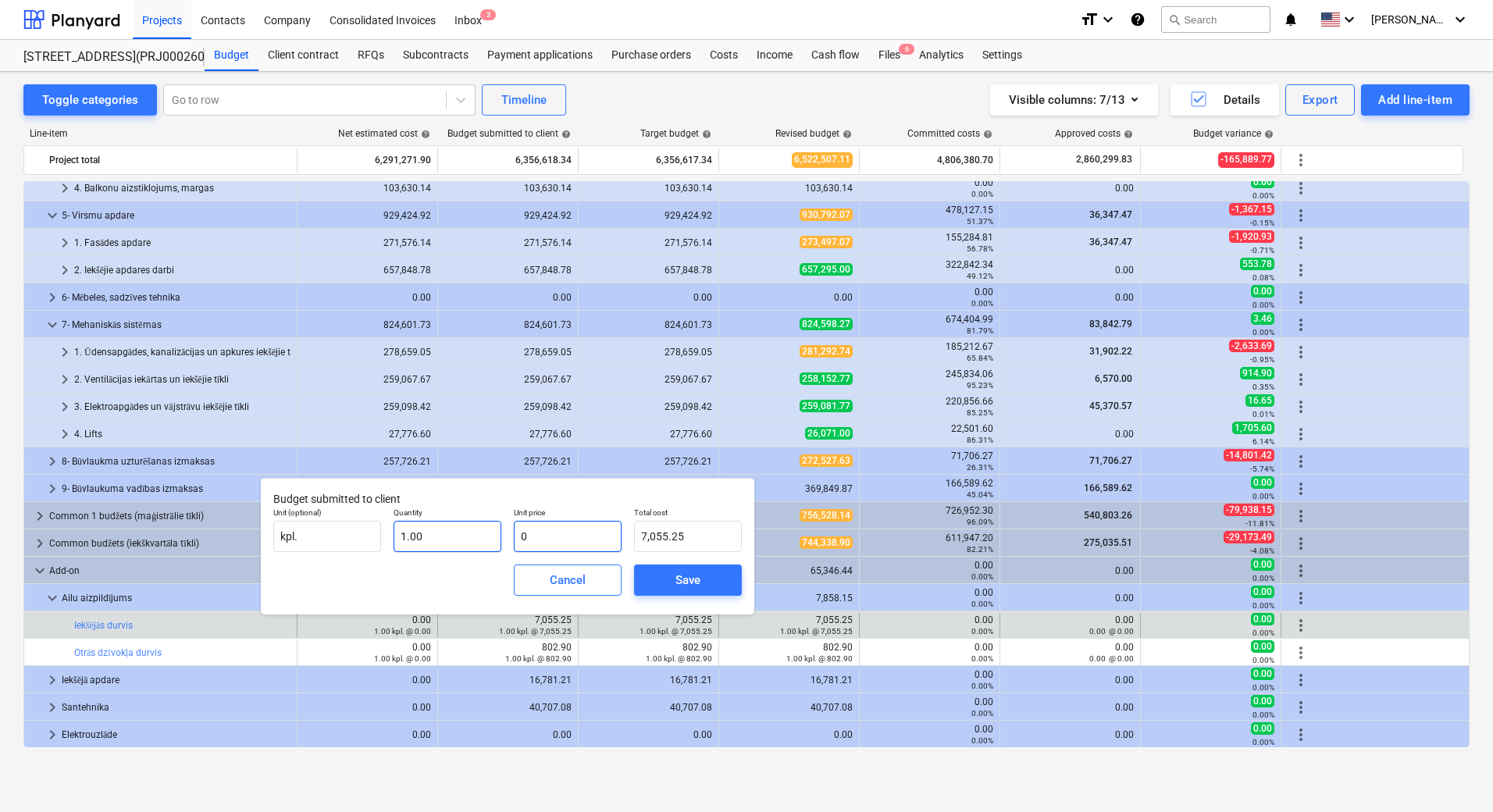 type on "0.00" 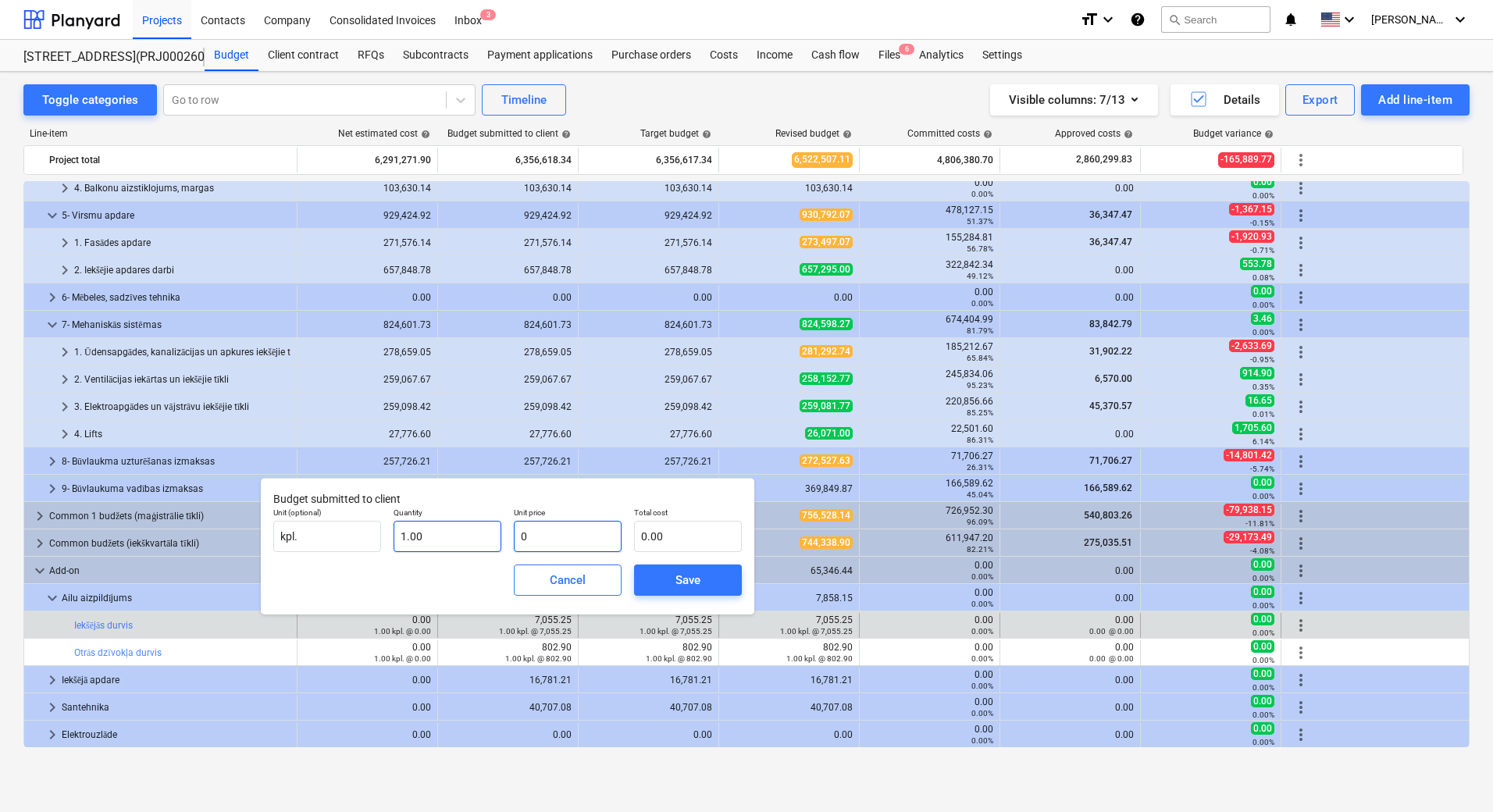 type on "0" 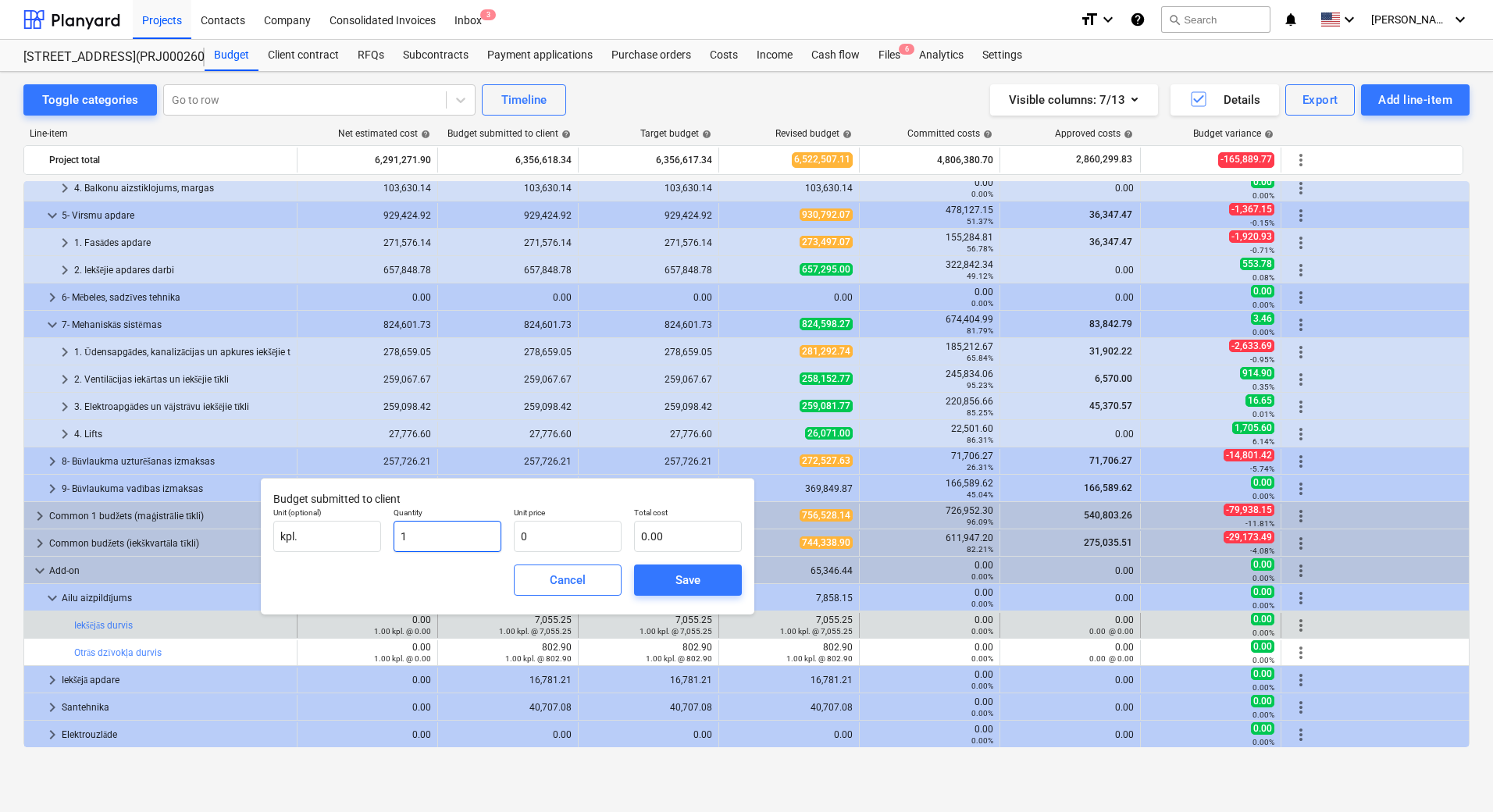 drag, startPoint x: 458, startPoint y: 537, endPoint x: 387, endPoint y: 536, distance: 71.00704 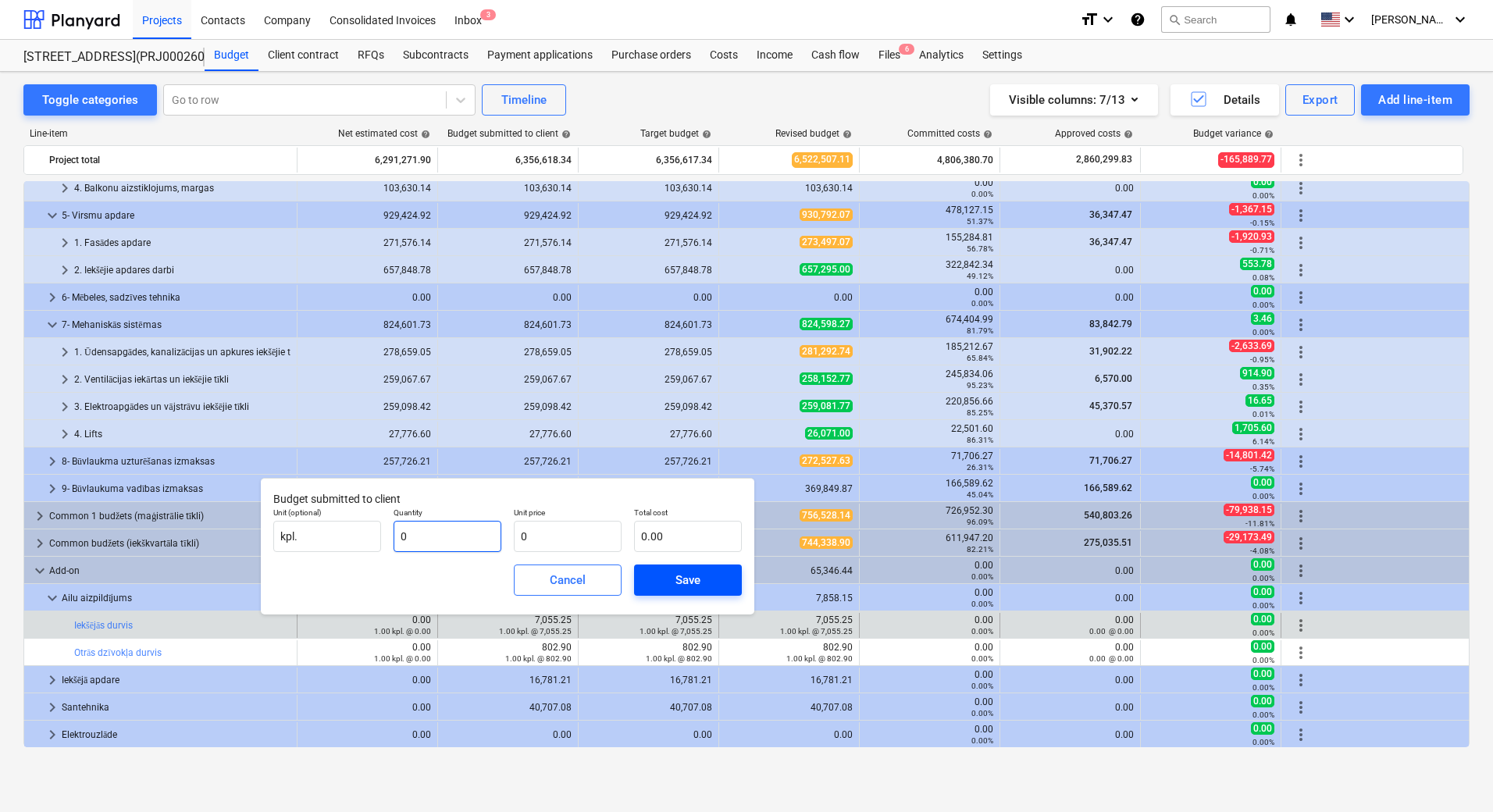type on "0" 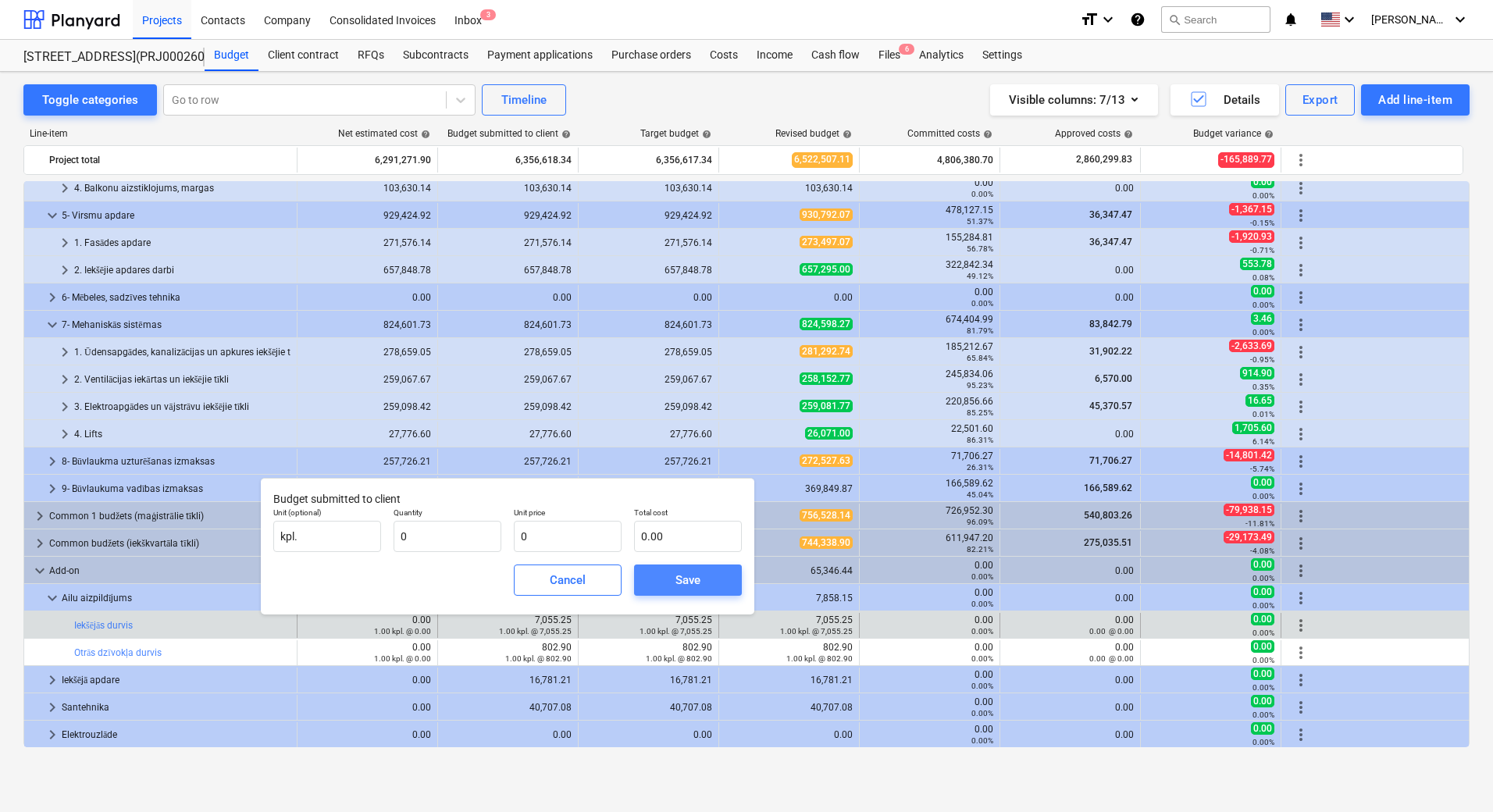 click on "Save" at bounding box center (688, 580) 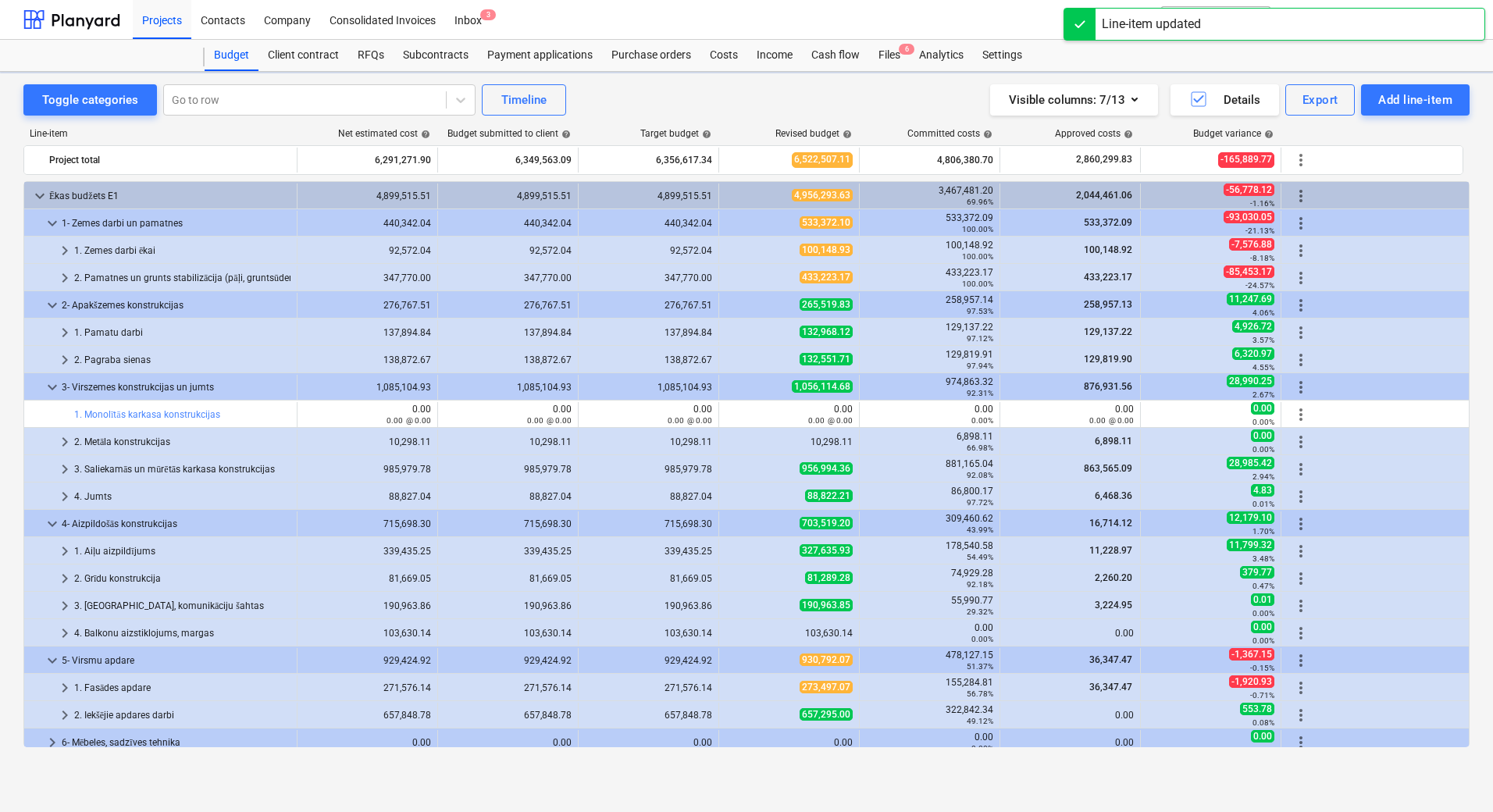 scroll, scrollTop: 445, scrollLeft: 0, axis: vertical 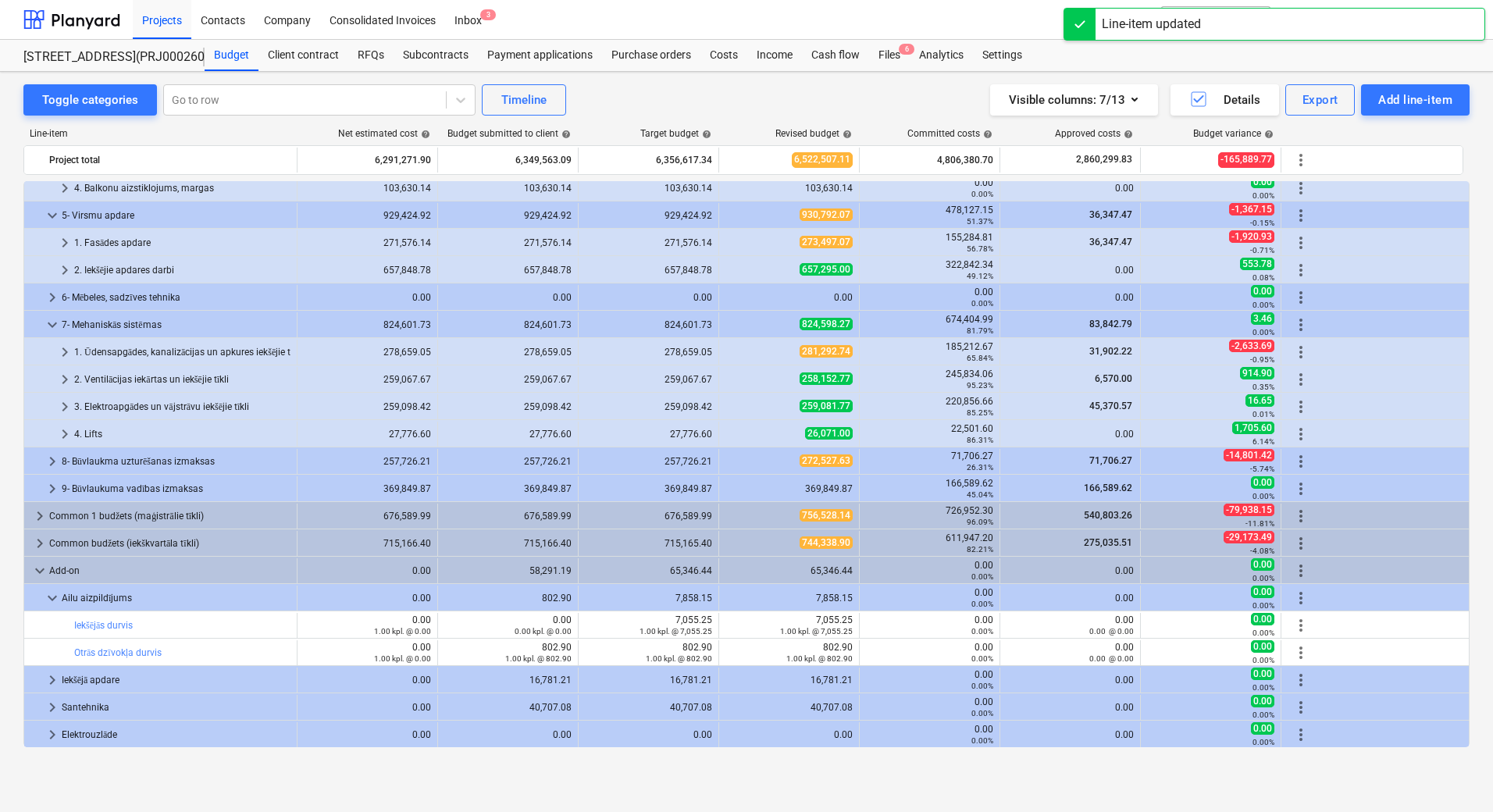 click on "1.00 kpl. @ 802.90" at bounding box center (508, 658) 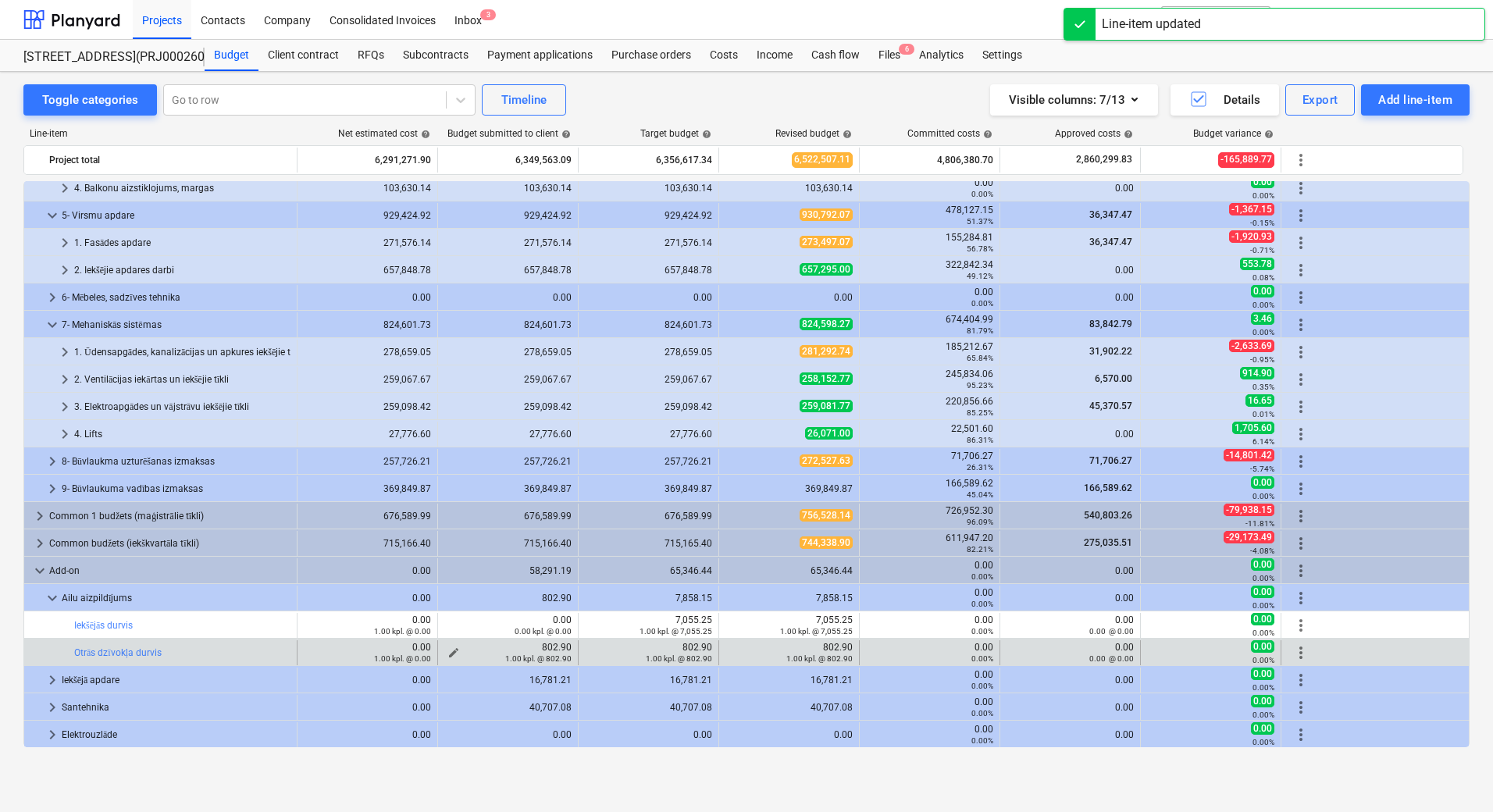 click on "1.00 kpl. @ 802.90" at bounding box center [508, 658] 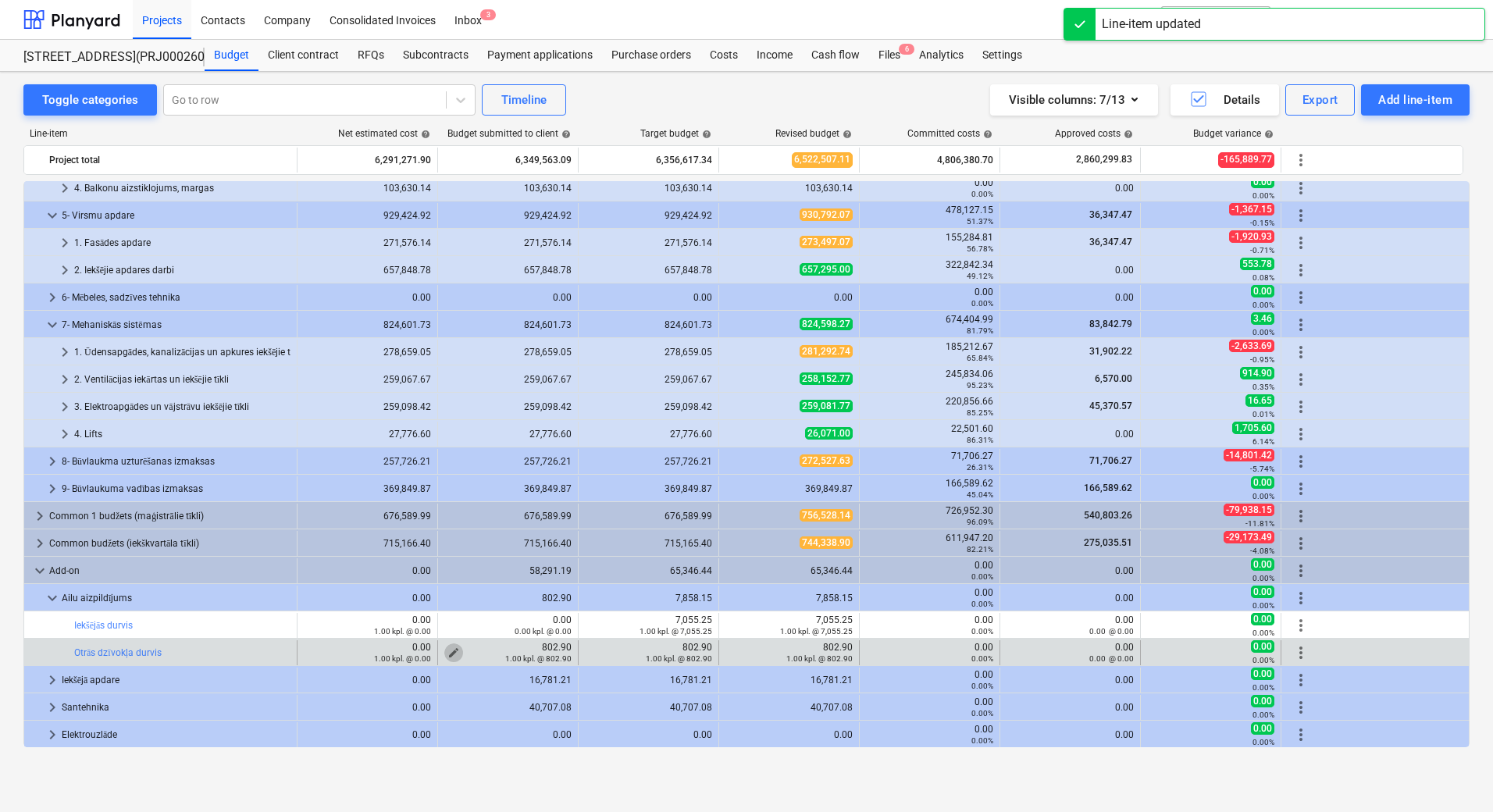 click on "edit" at bounding box center [454, 653] 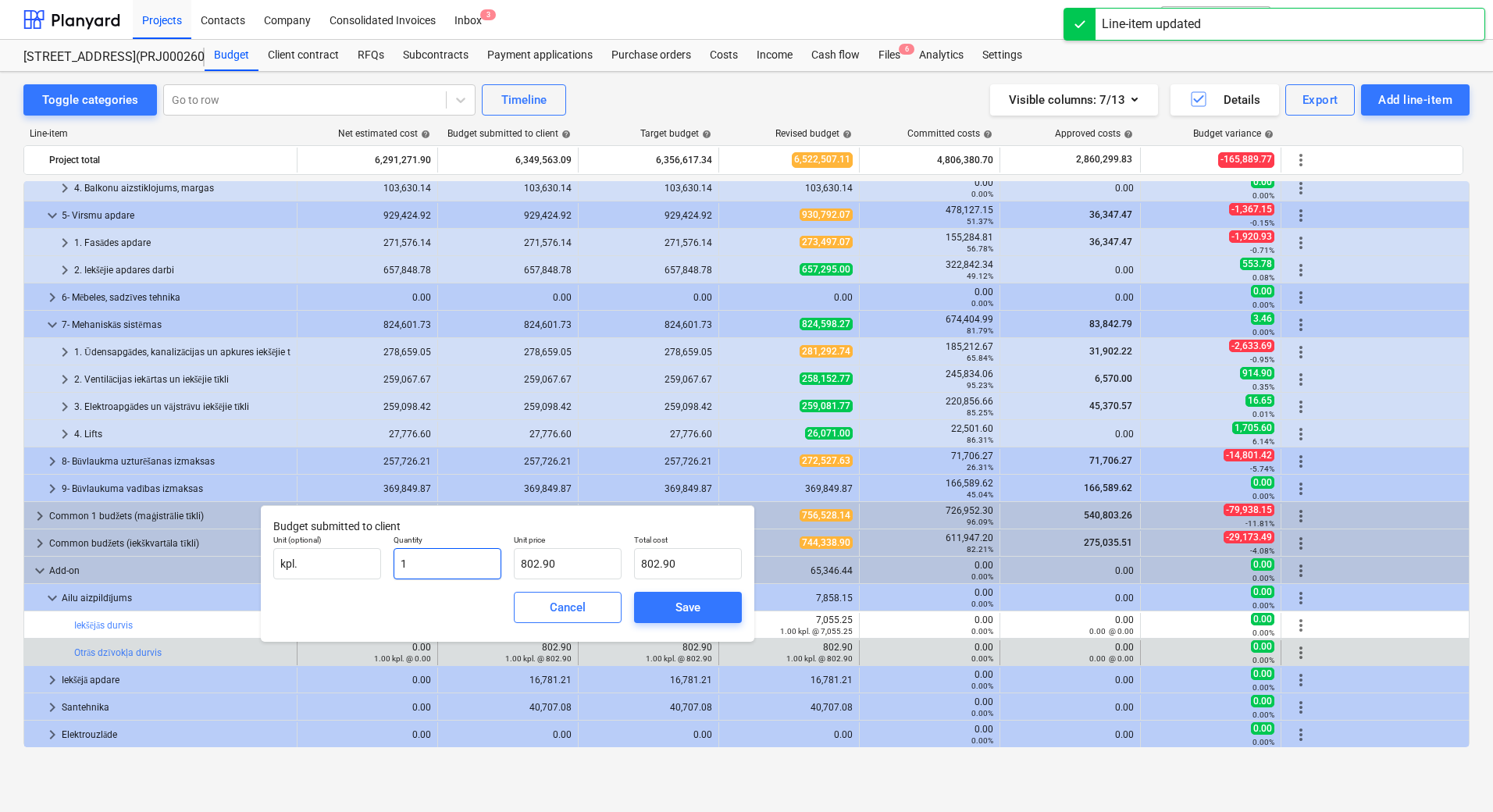 drag, startPoint x: 412, startPoint y: 563, endPoint x: 389, endPoint y: 561, distance: 23.086793 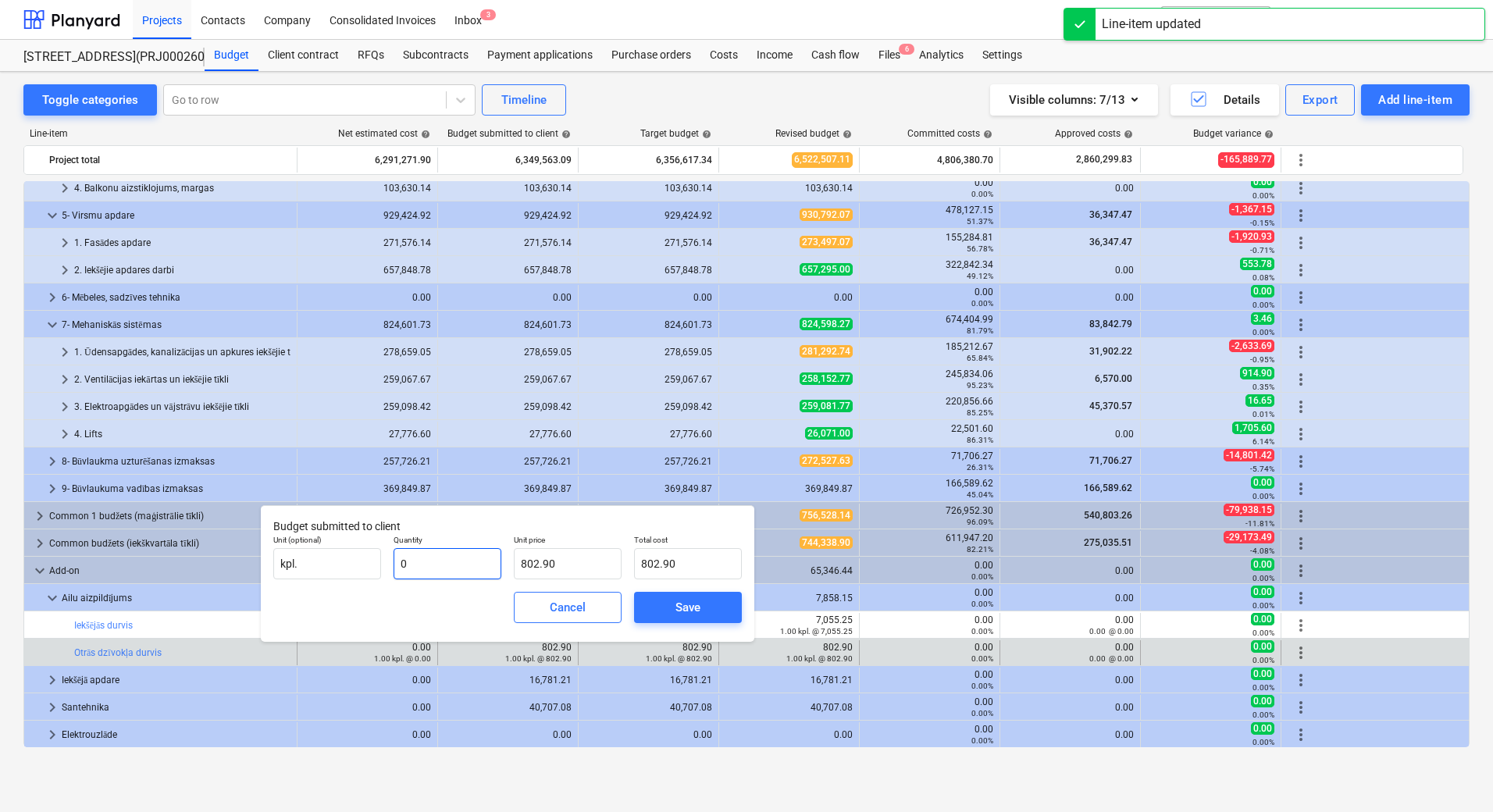 type on "0.00" 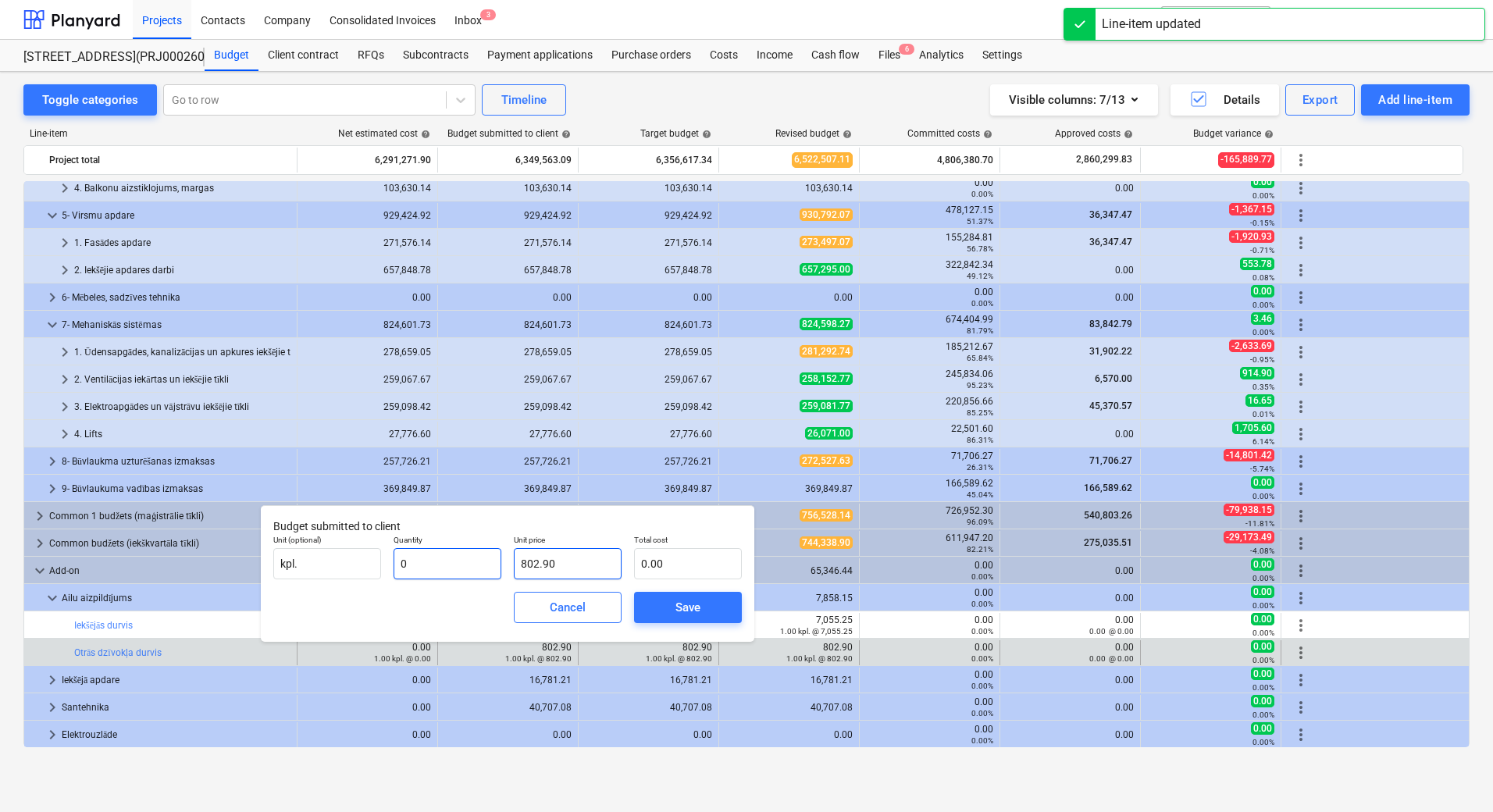 type on "0" 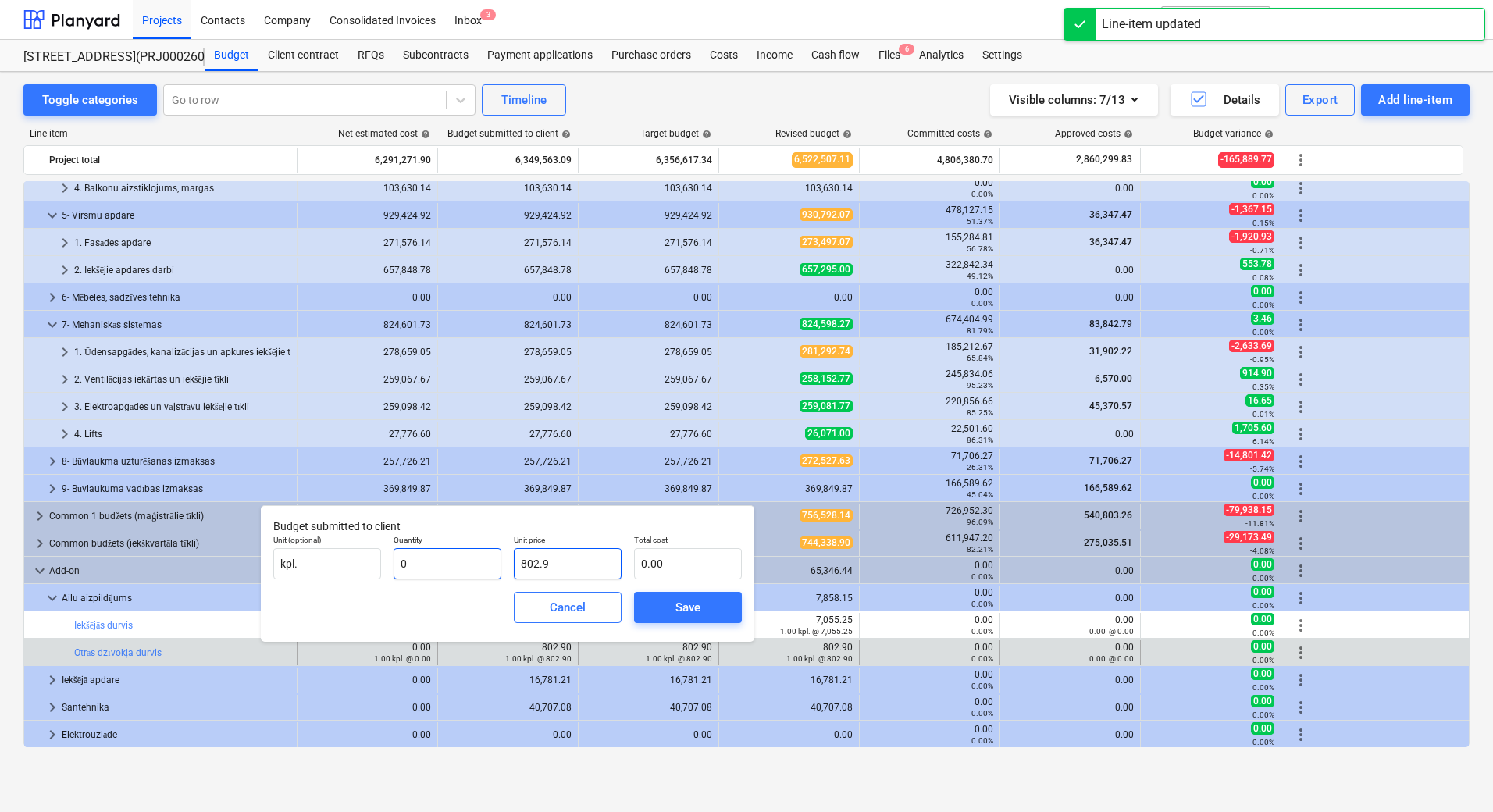 drag, startPoint x: 551, startPoint y: 564, endPoint x: 482, endPoint y: 557, distance: 69.35416 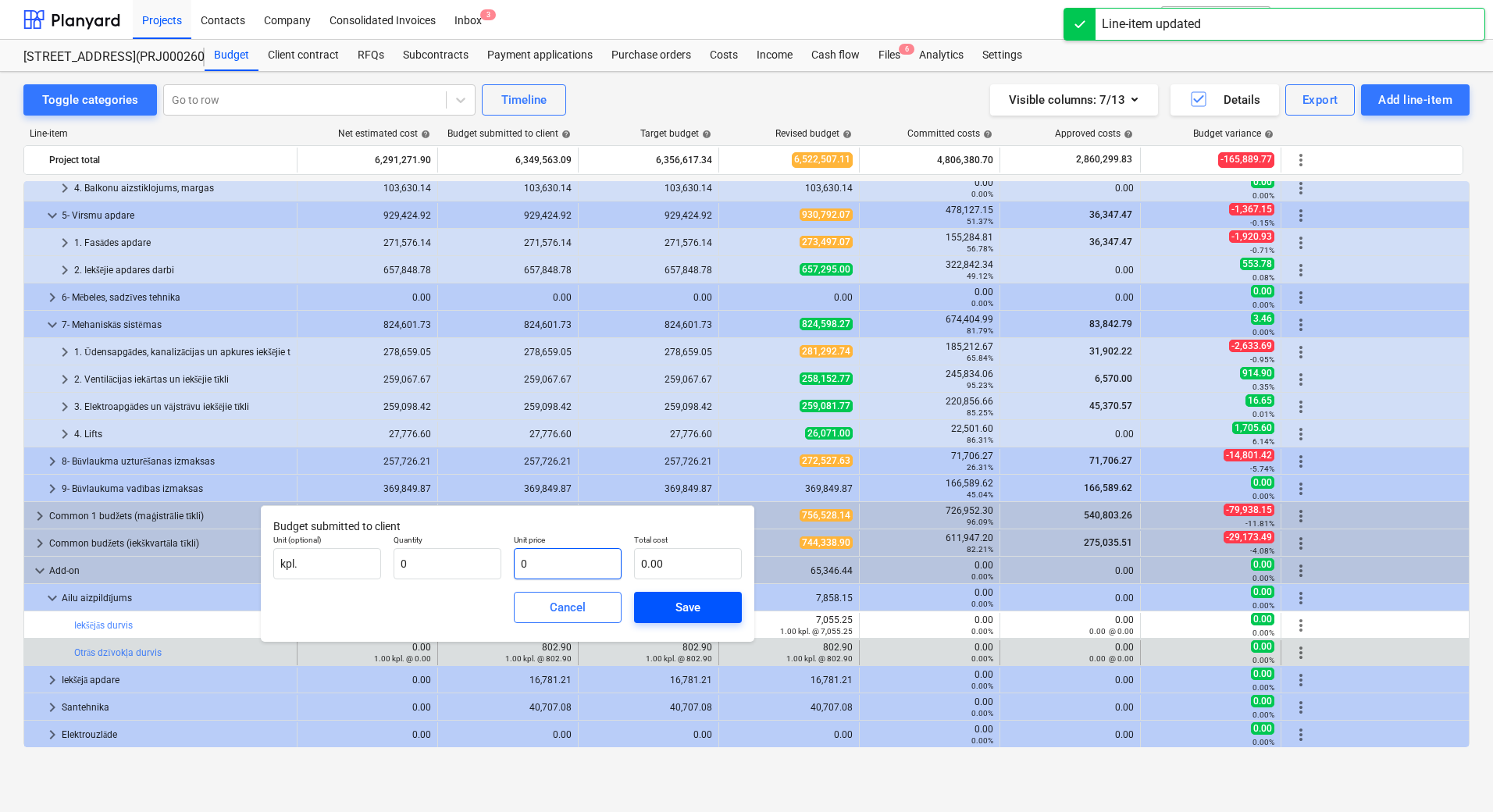 type on "0" 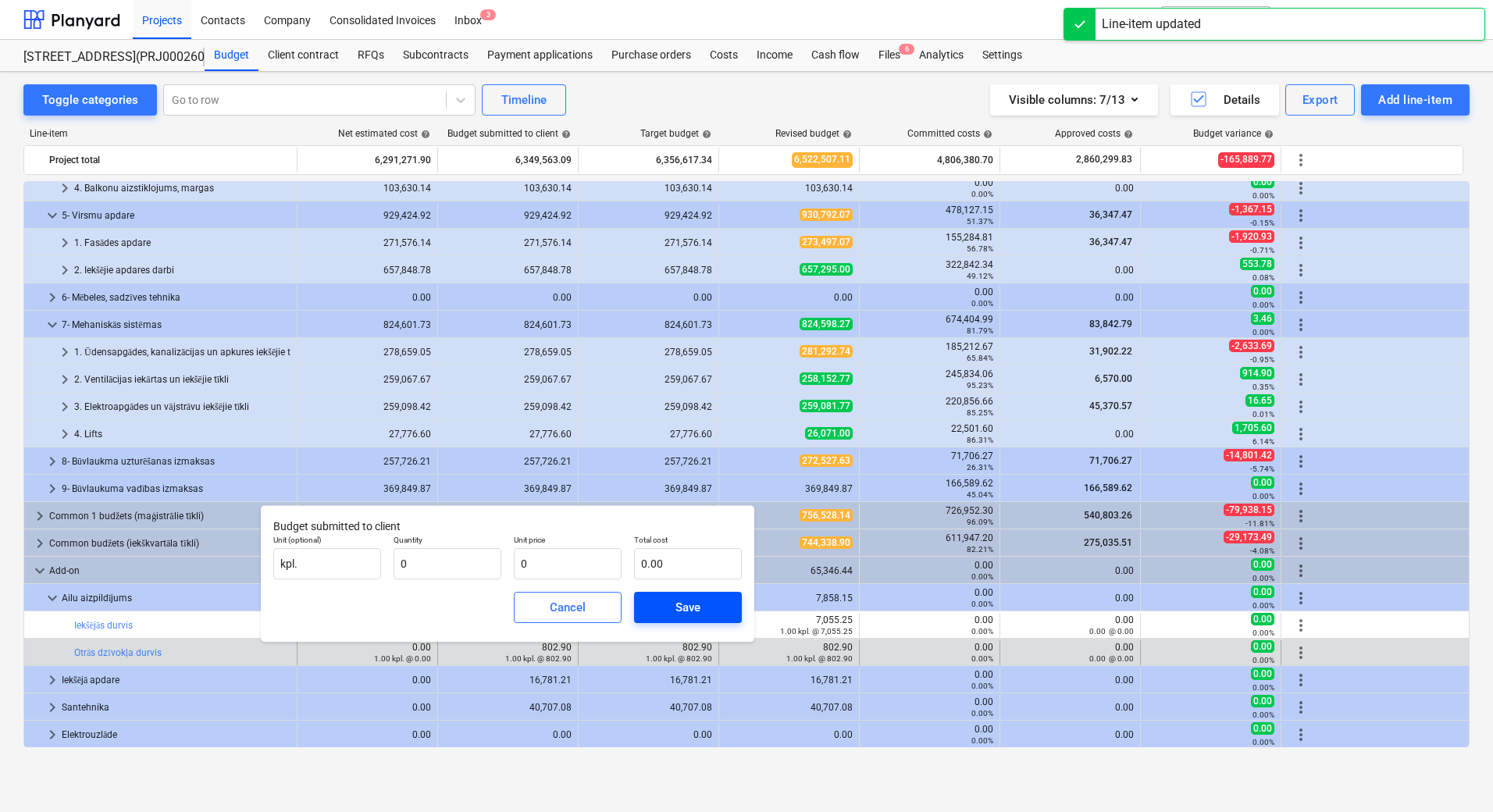 click on "Save" at bounding box center [688, 607] 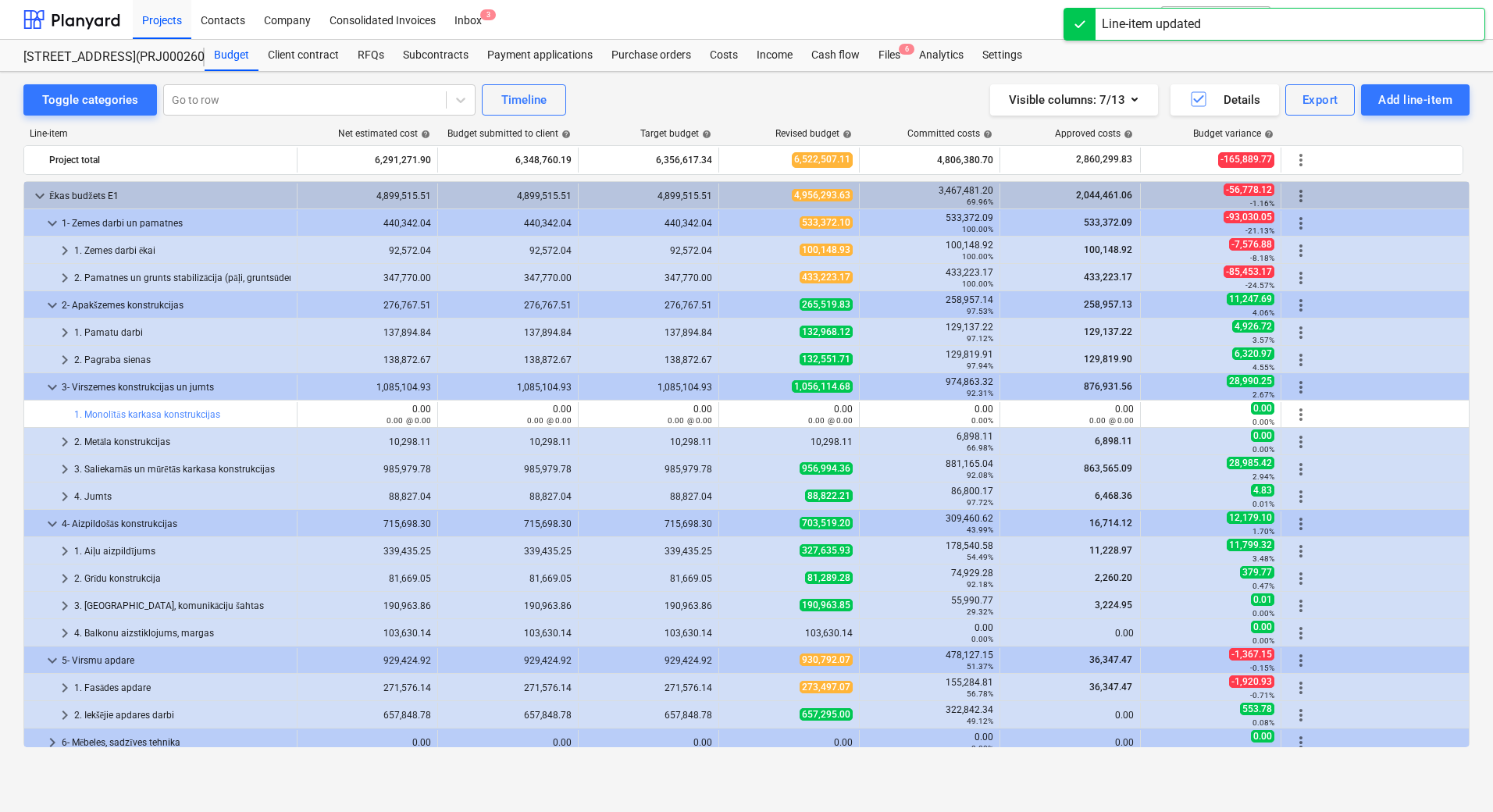 scroll, scrollTop: 445, scrollLeft: 0, axis: vertical 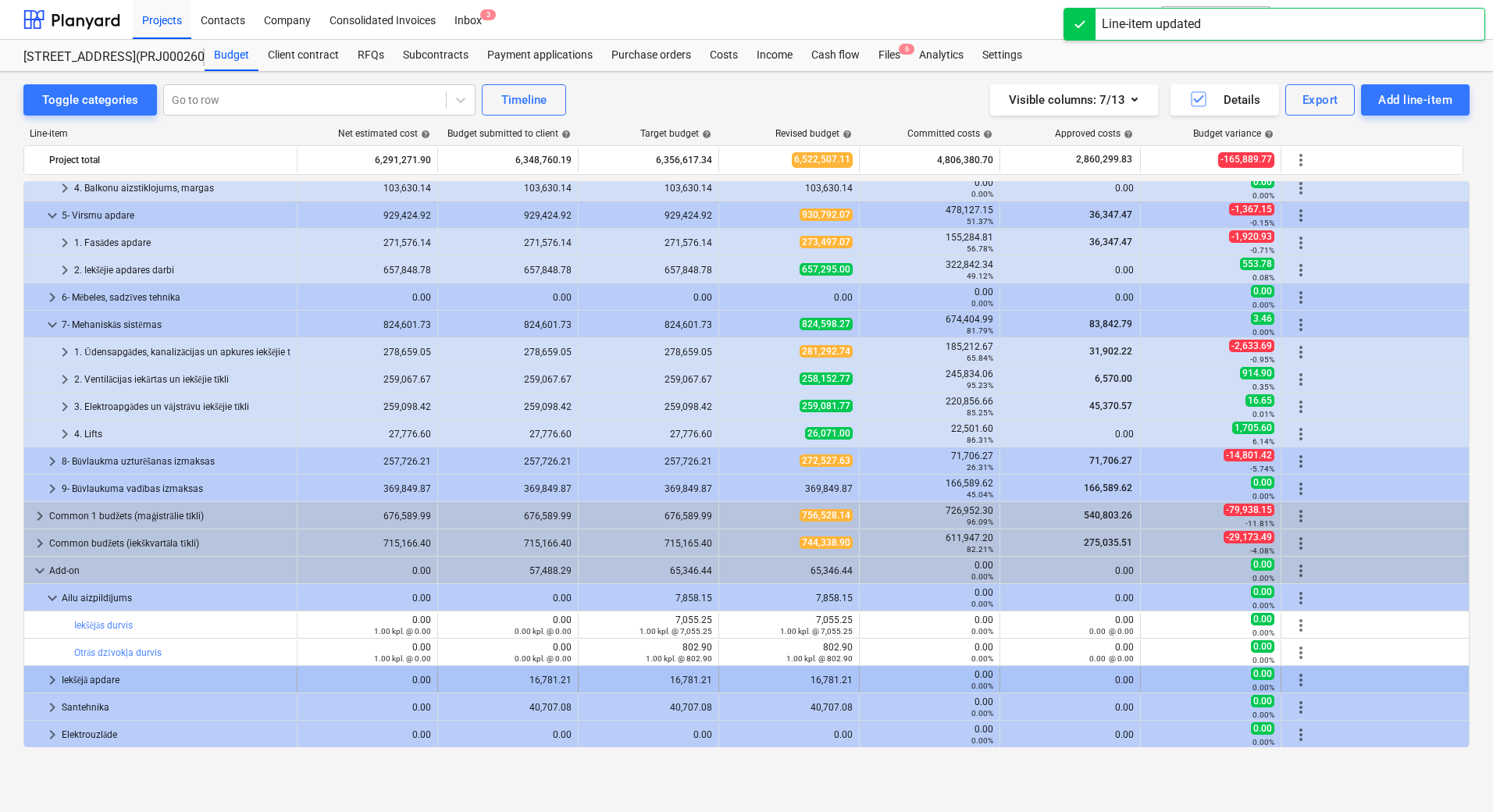 click on "16,781.21" at bounding box center (508, 680) 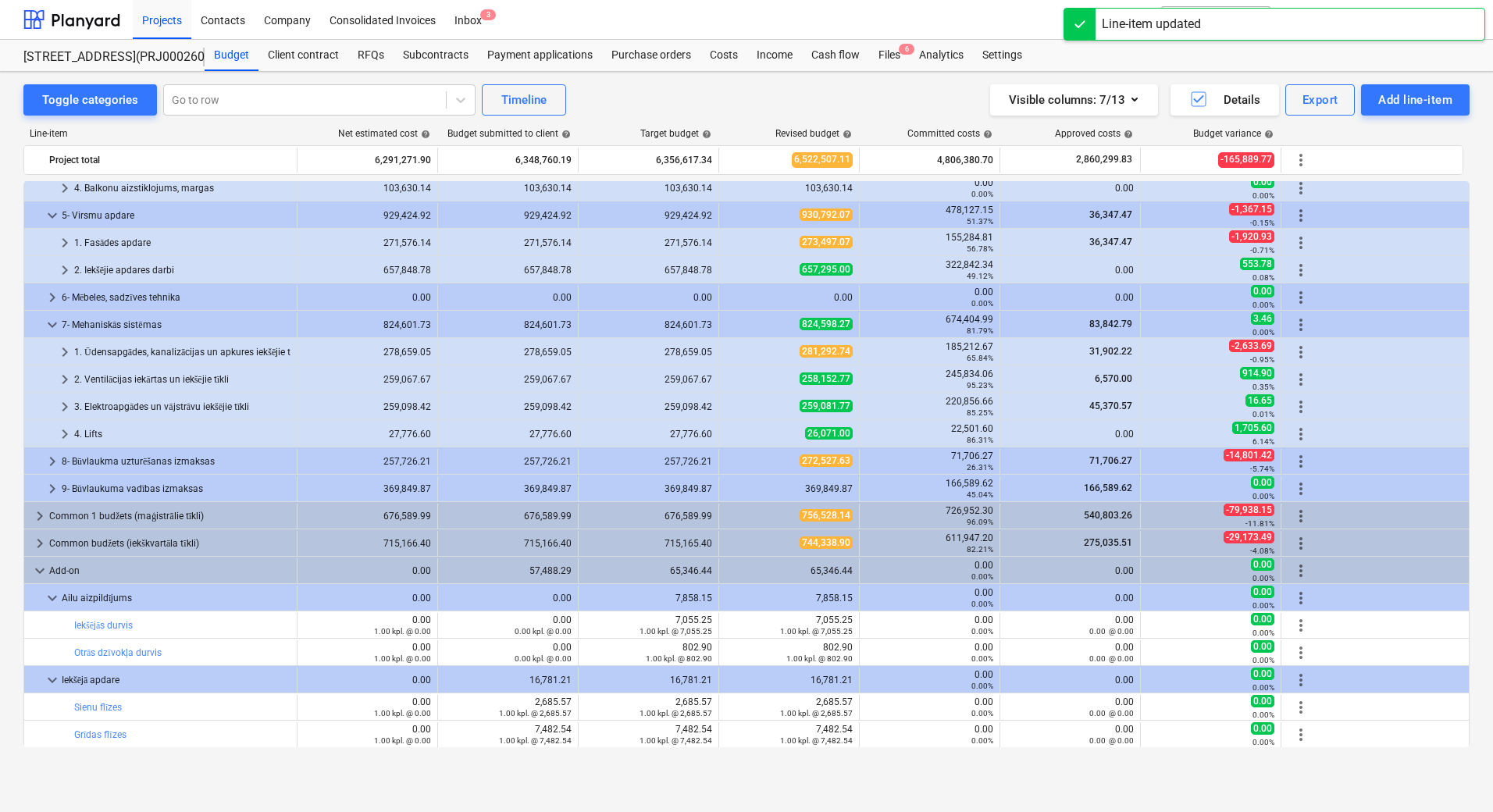 scroll, scrollTop: 609, scrollLeft: 0, axis: vertical 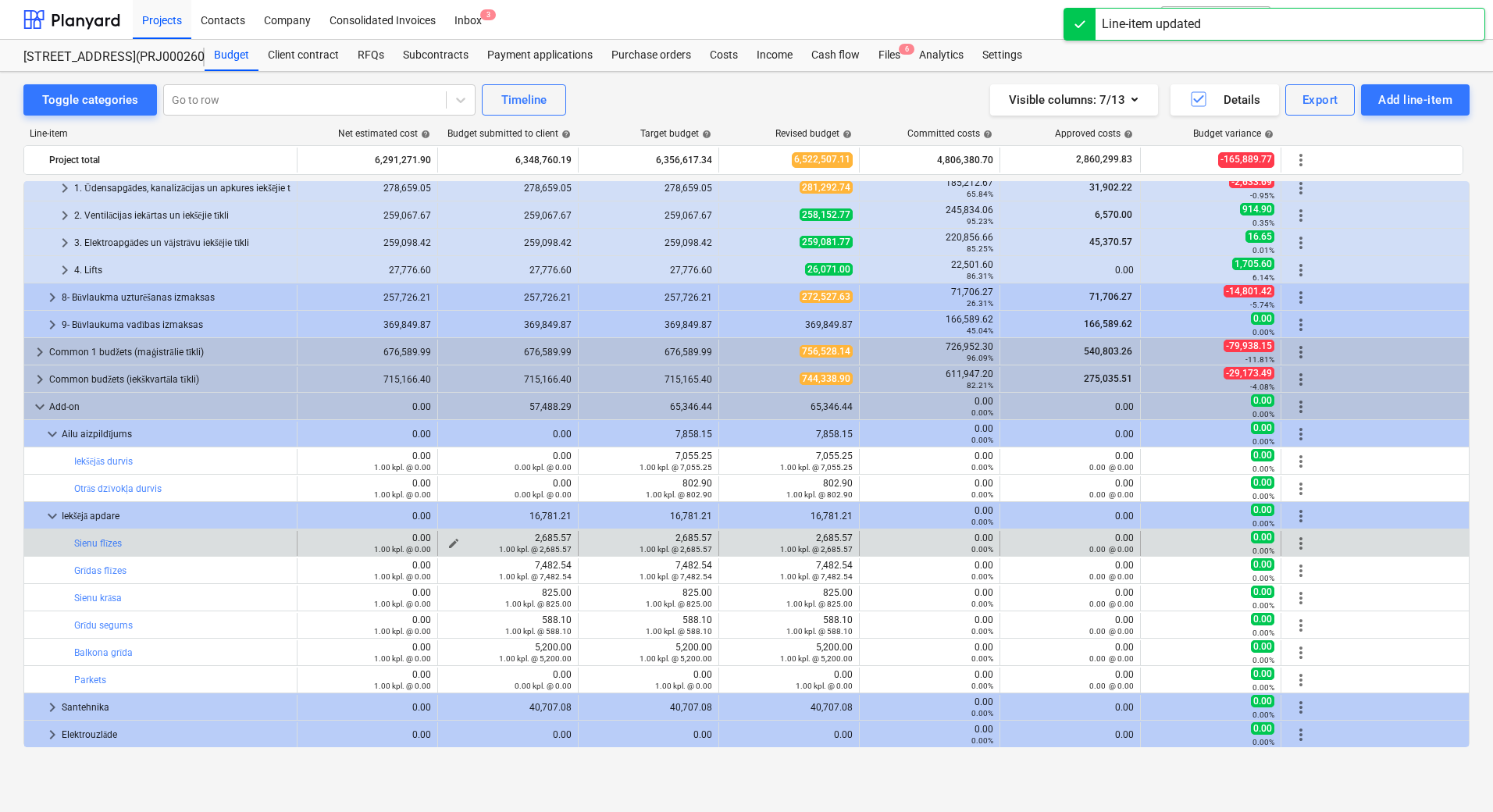 click on "edit" at bounding box center [454, 543] 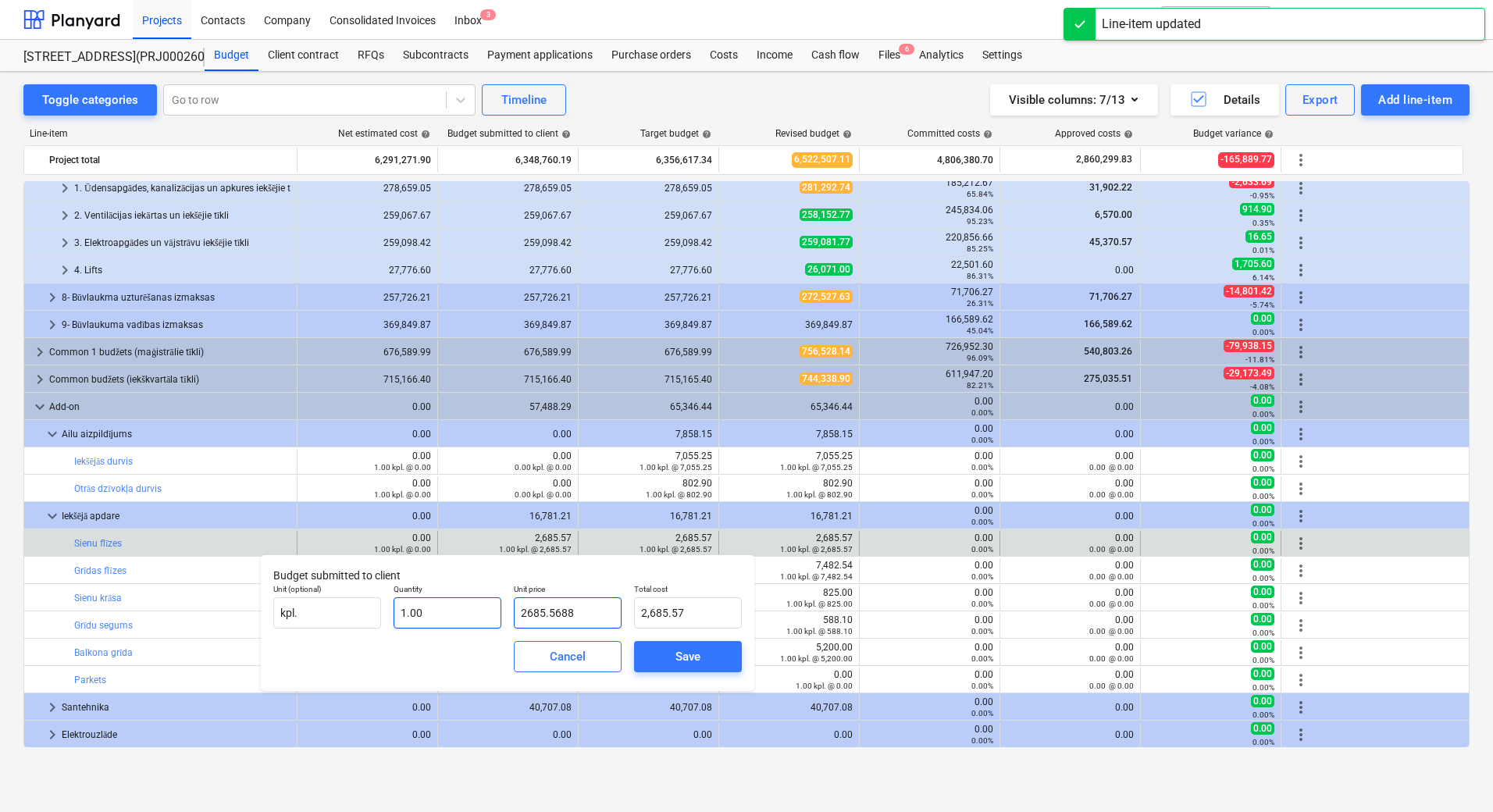 drag, startPoint x: 581, startPoint y: 614, endPoint x: 486, endPoint y: 604, distance: 95.52487 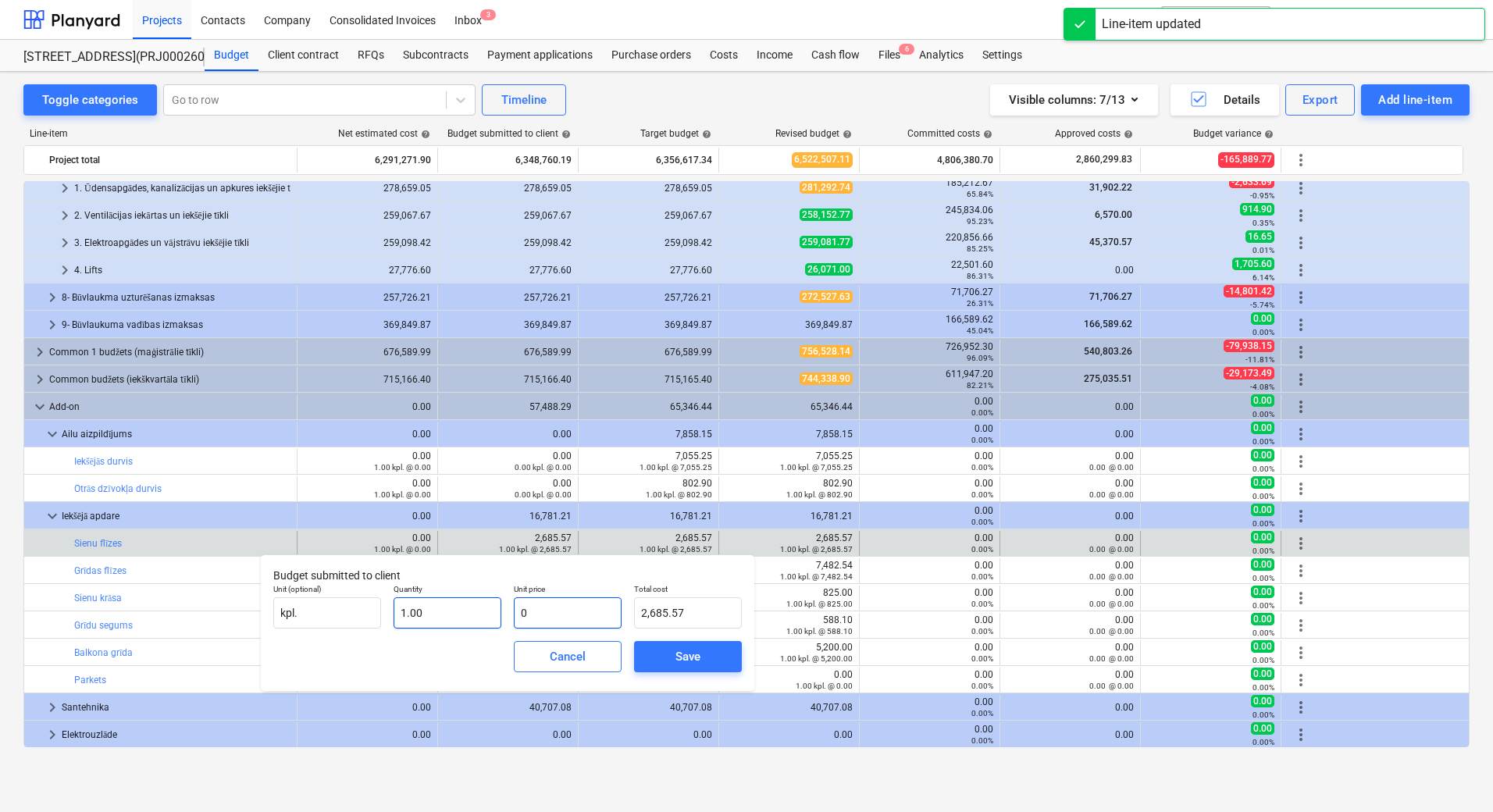 type on "0.00" 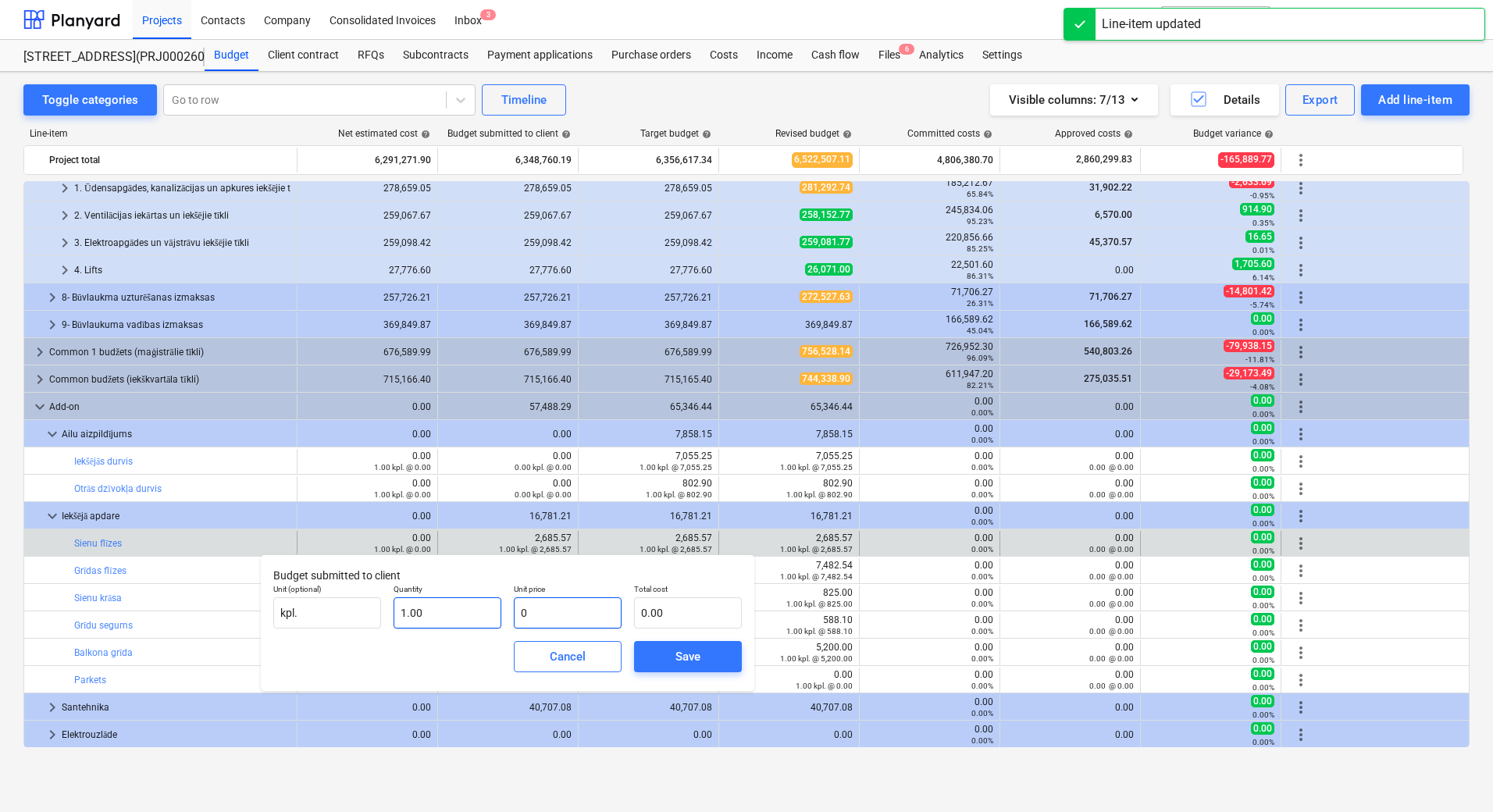 type on "0" 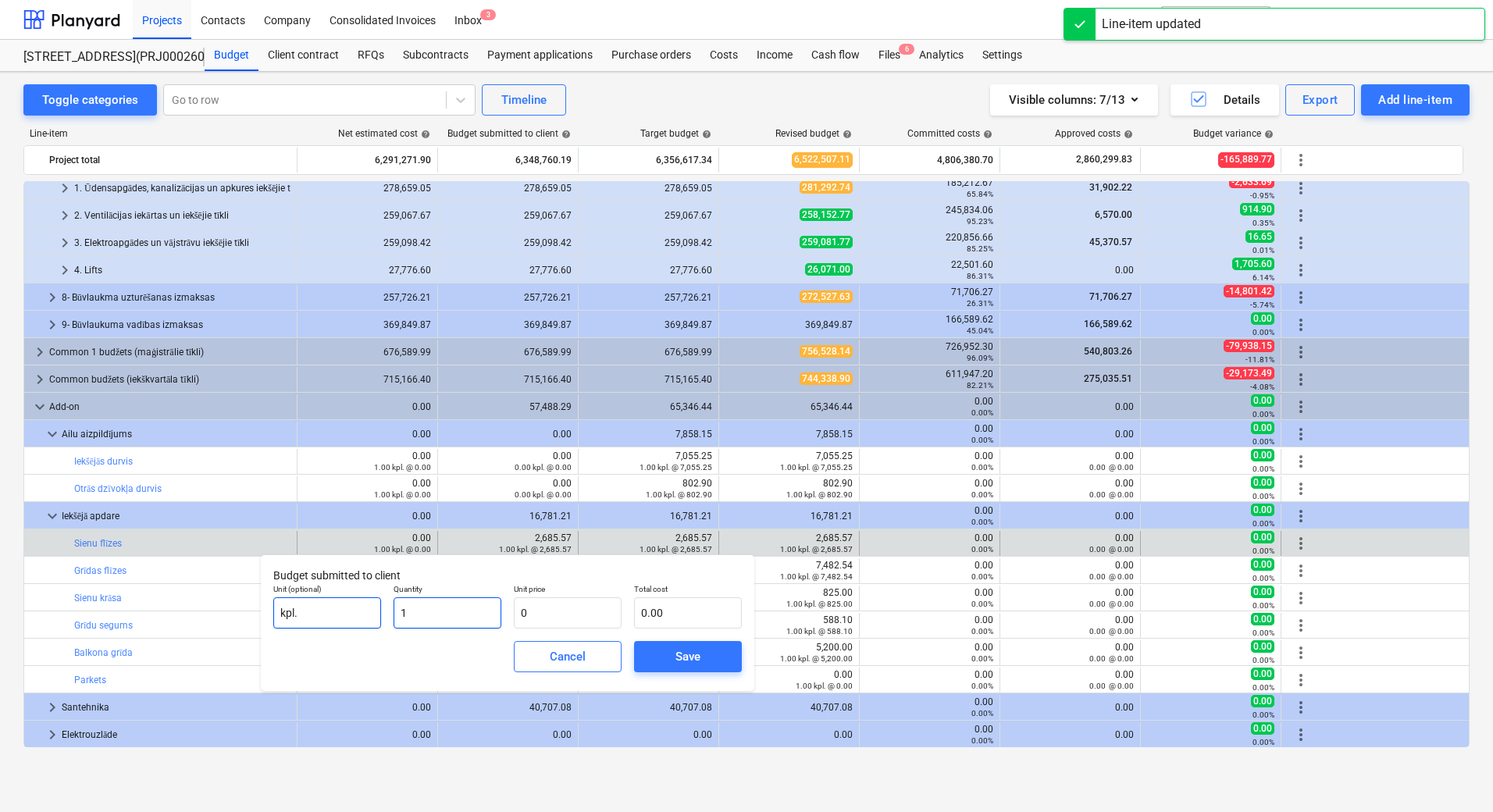 drag, startPoint x: 440, startPoint y: 606, endPoint x: 370, endPoint y: 612, distance: 70.256672 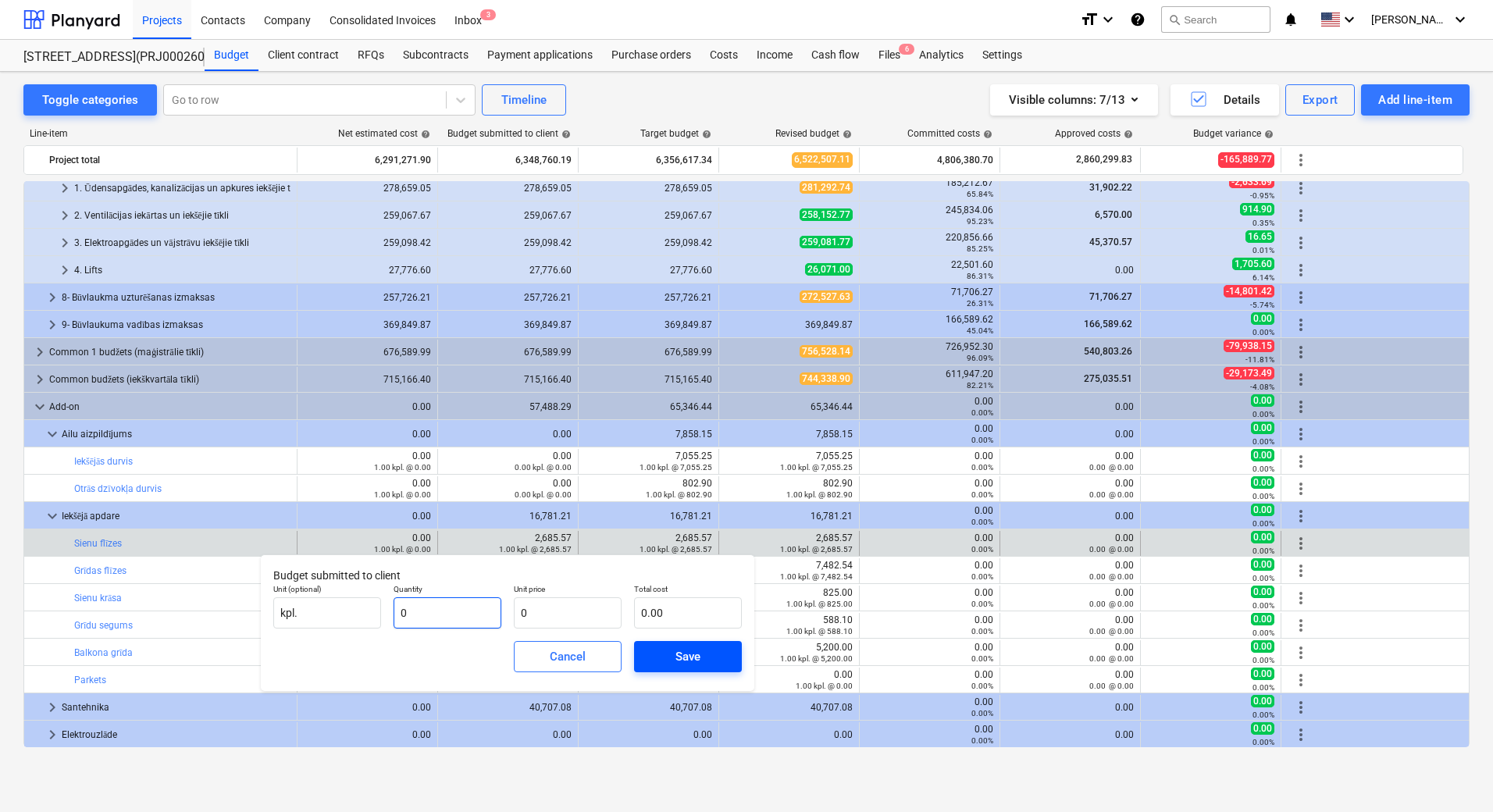 type on "0" 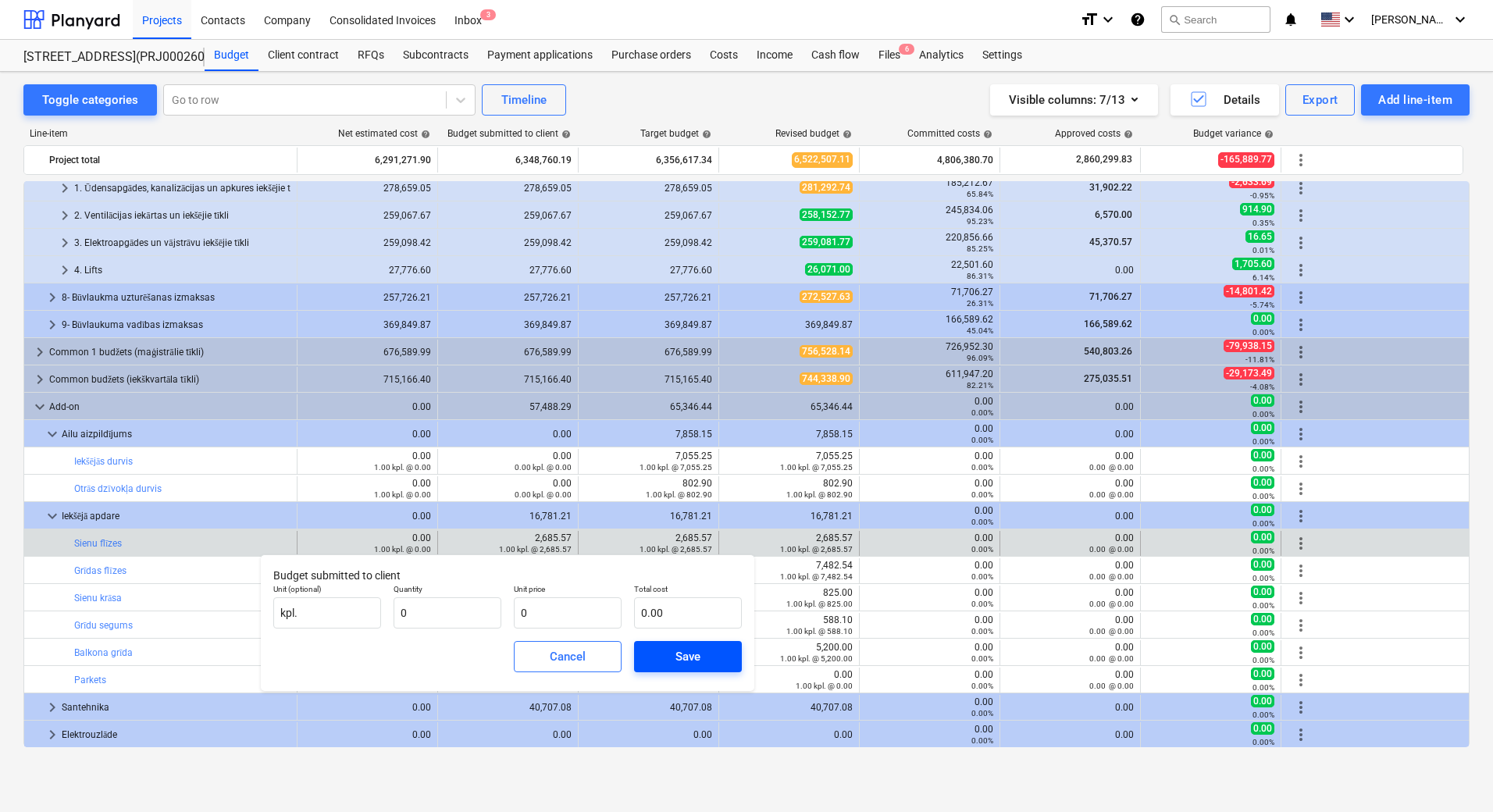 click on "Save" at bounding box center [688, 657] 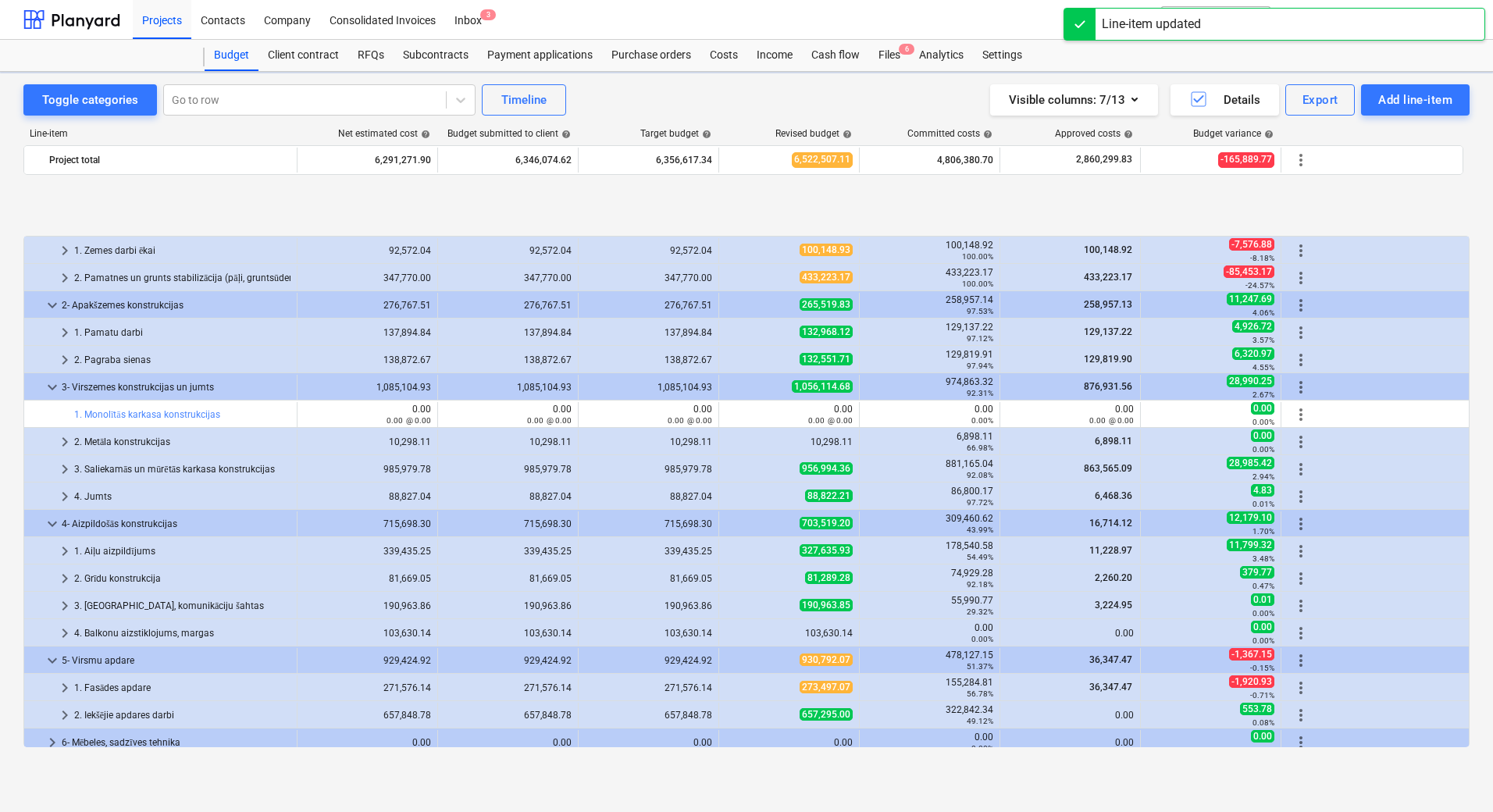 scroll, scrollTop: 609, scrollLeft: 0, axis: vertical 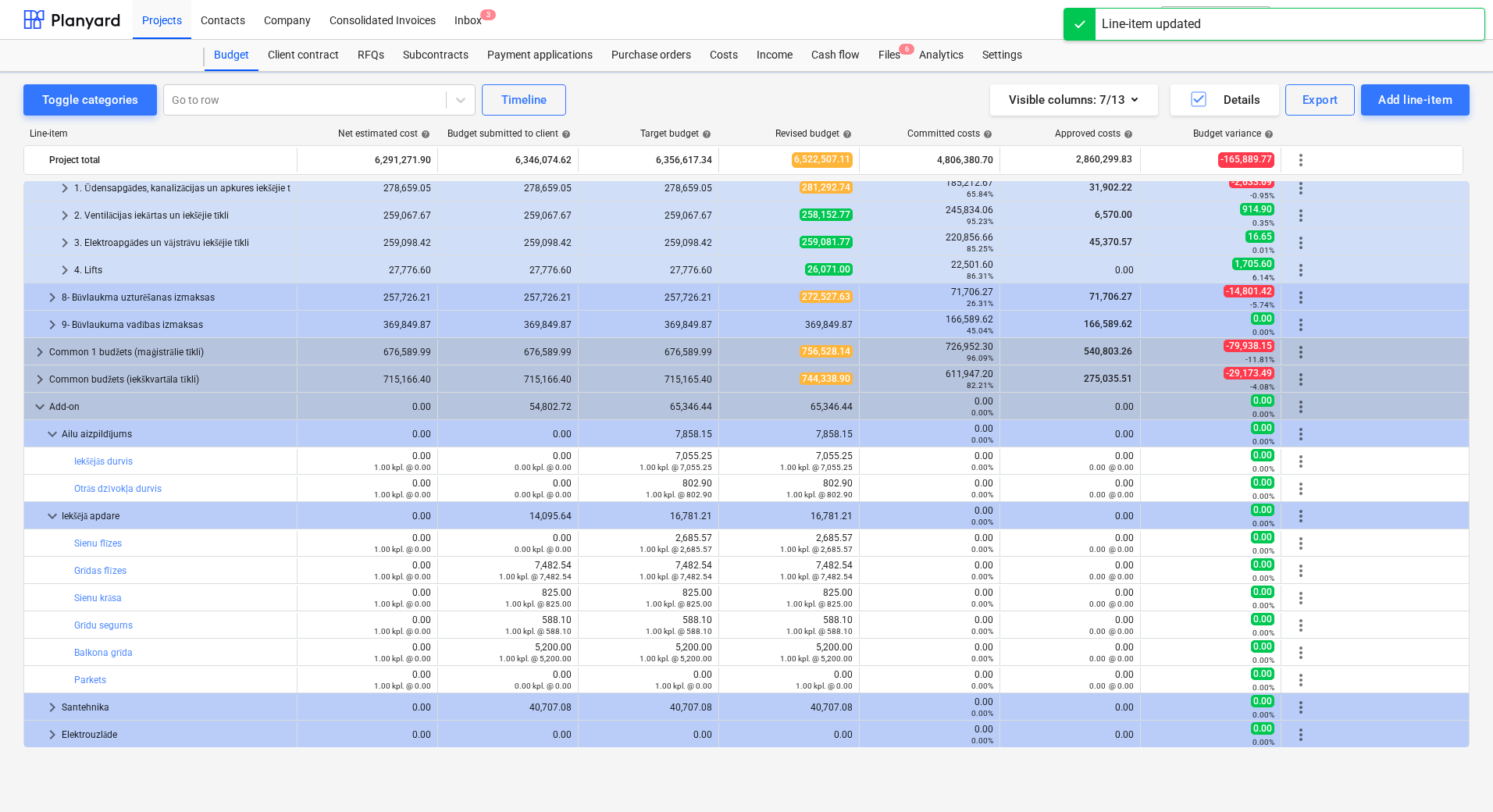 click on "edit" at bounding box center [454, 571] 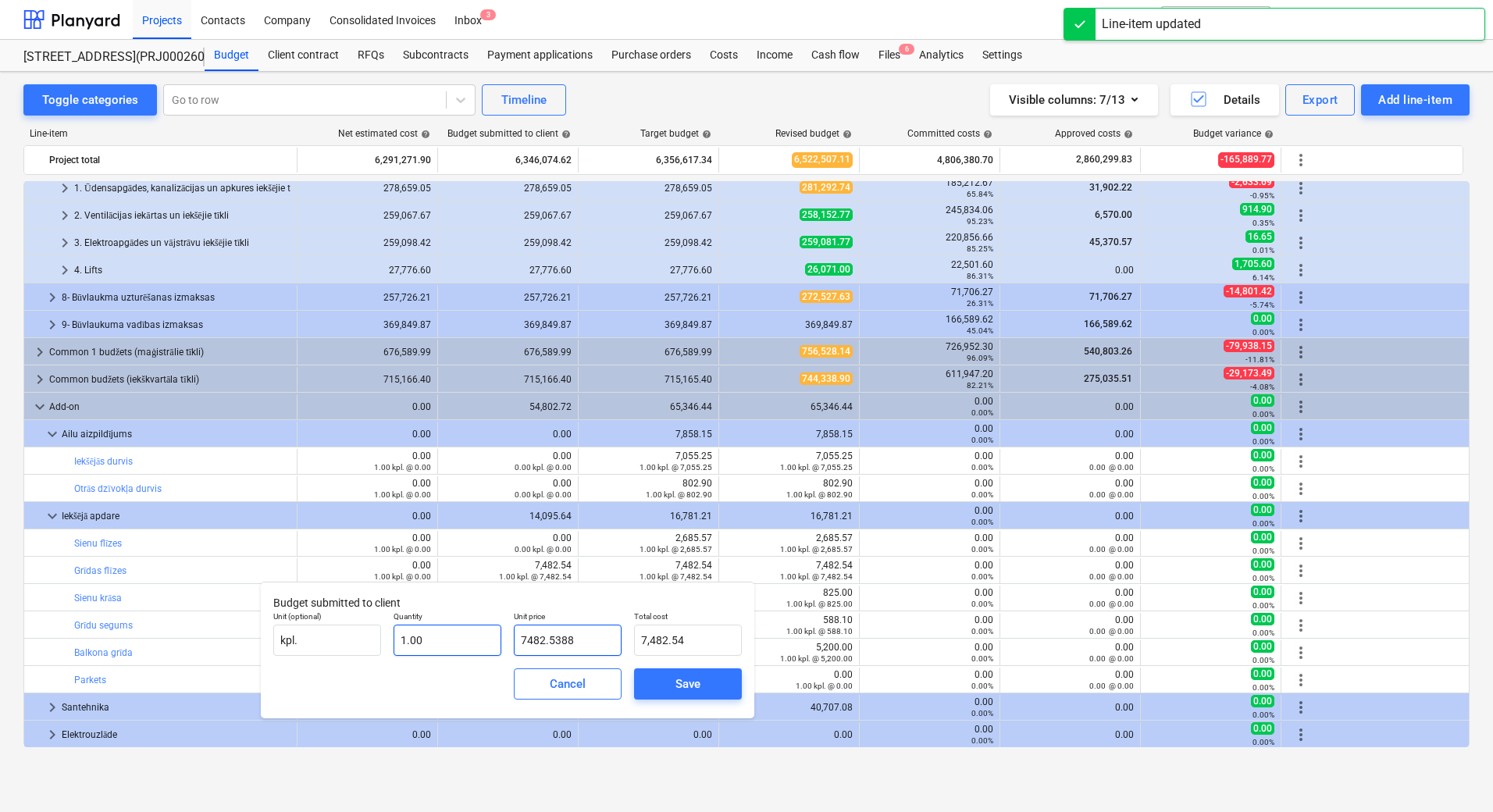 drag, startPoint x: 581, startPoint y: 636, endPoint x: 483, endPoint y: 629, distance: 98.24968 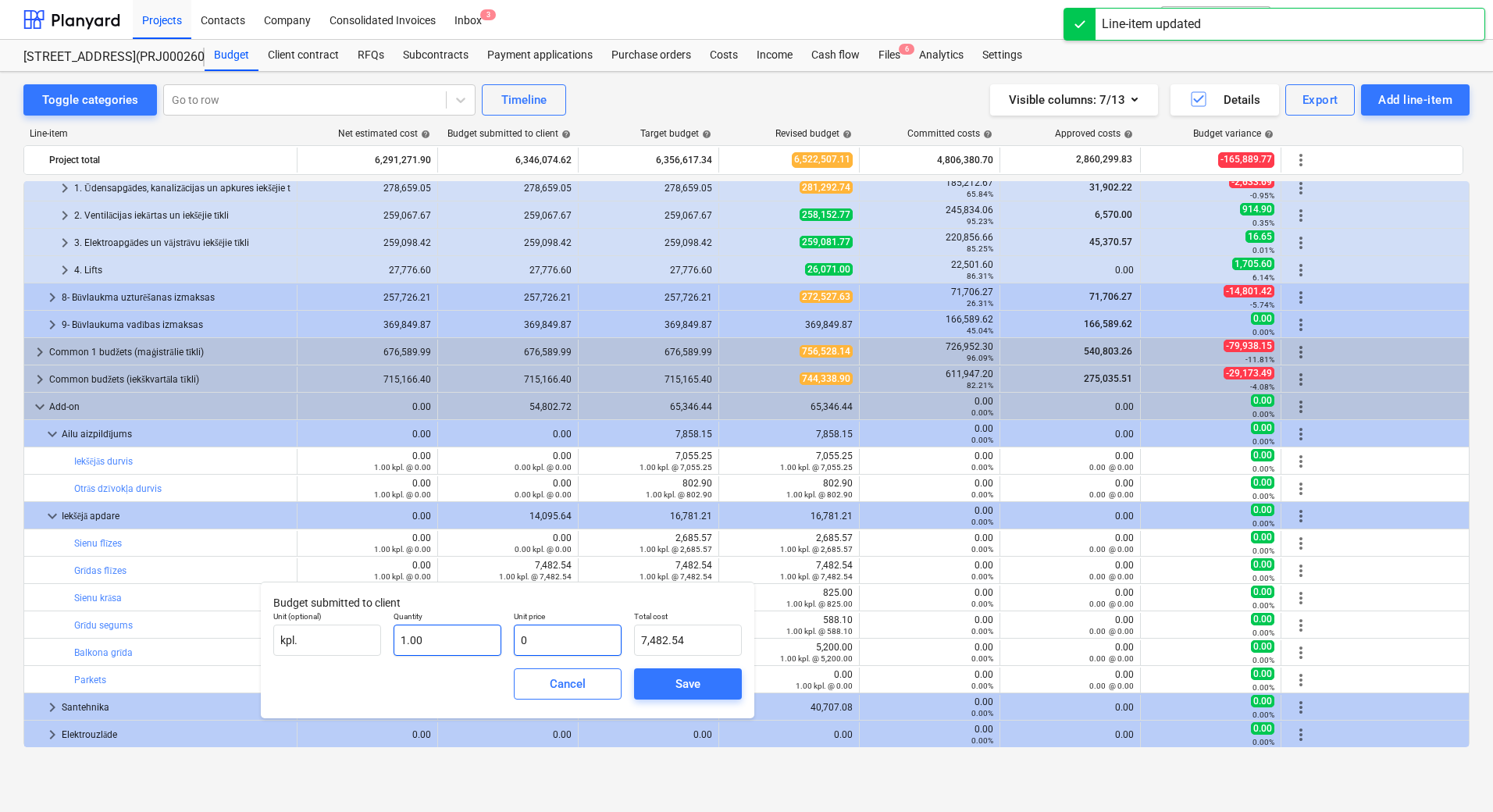 type on "0.00" 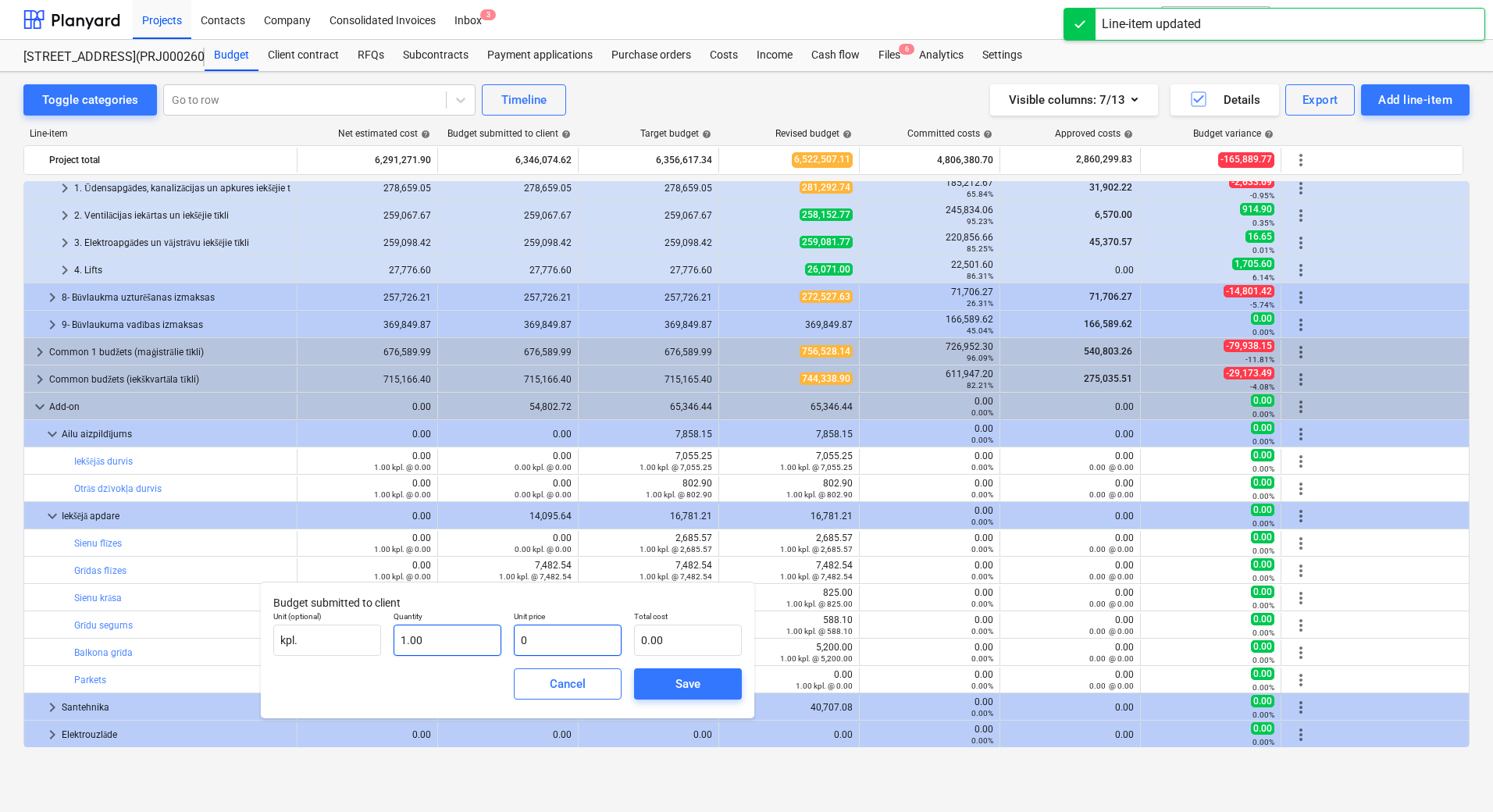 type on "0" 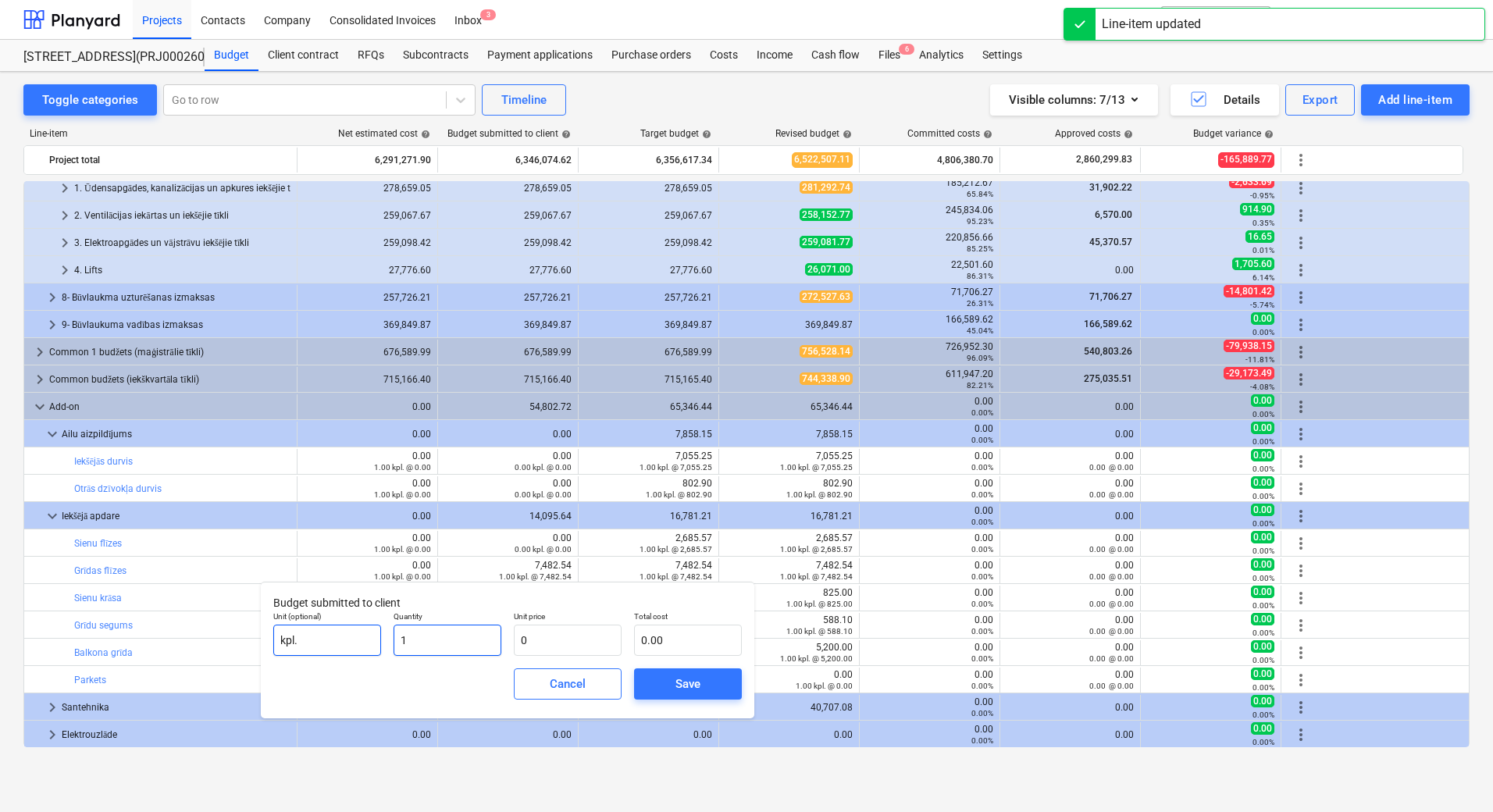 drag, startPoint x: 433, startPoint y: 635, endPoint x: 356, endPoint y: 639, distance: 77.10383 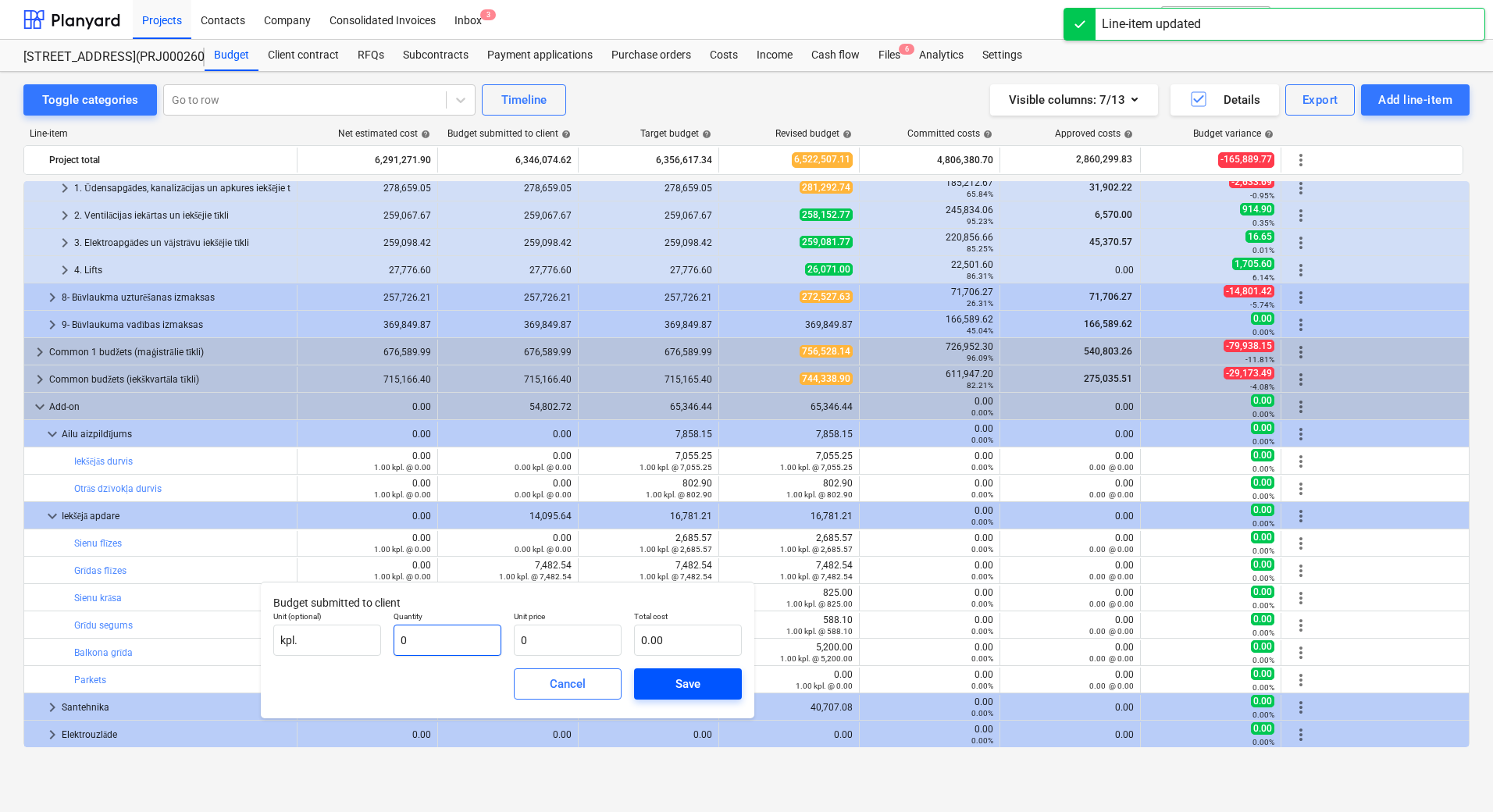 type on "0" 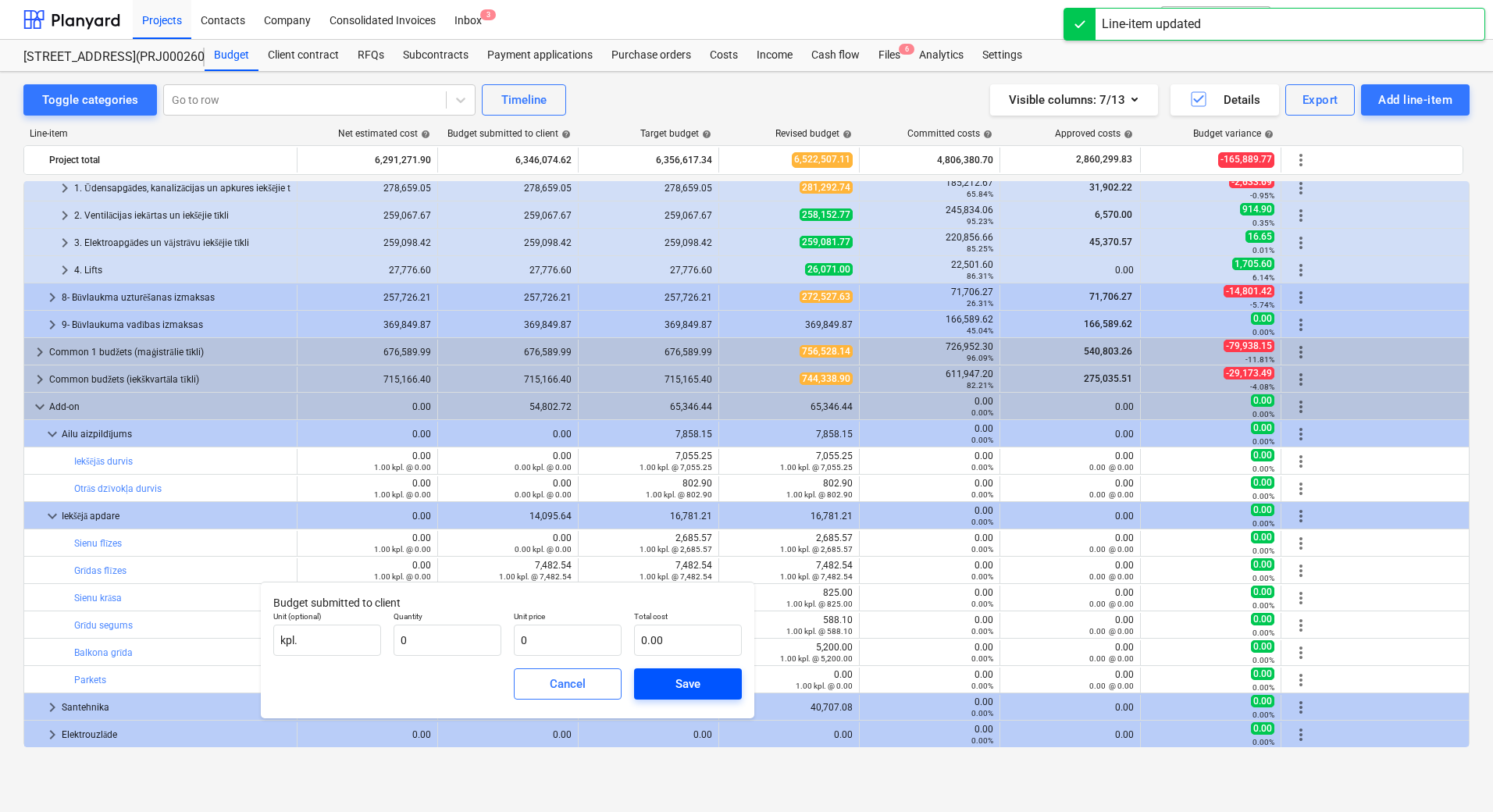 click on "Save" at bounding box center (688, 684) 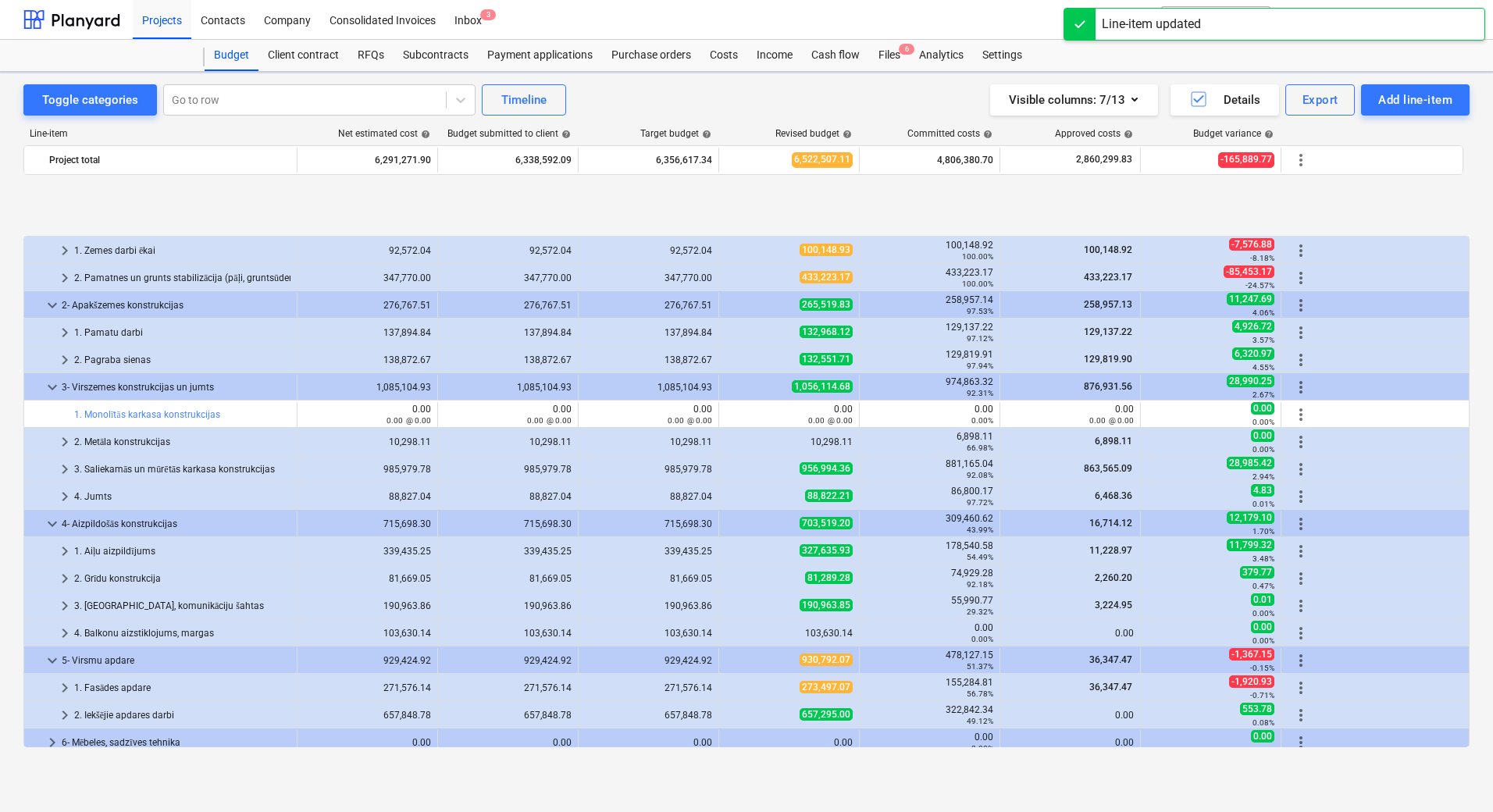 scroll, scrollTop: 609, scrollLeft: 0, axis: vertical 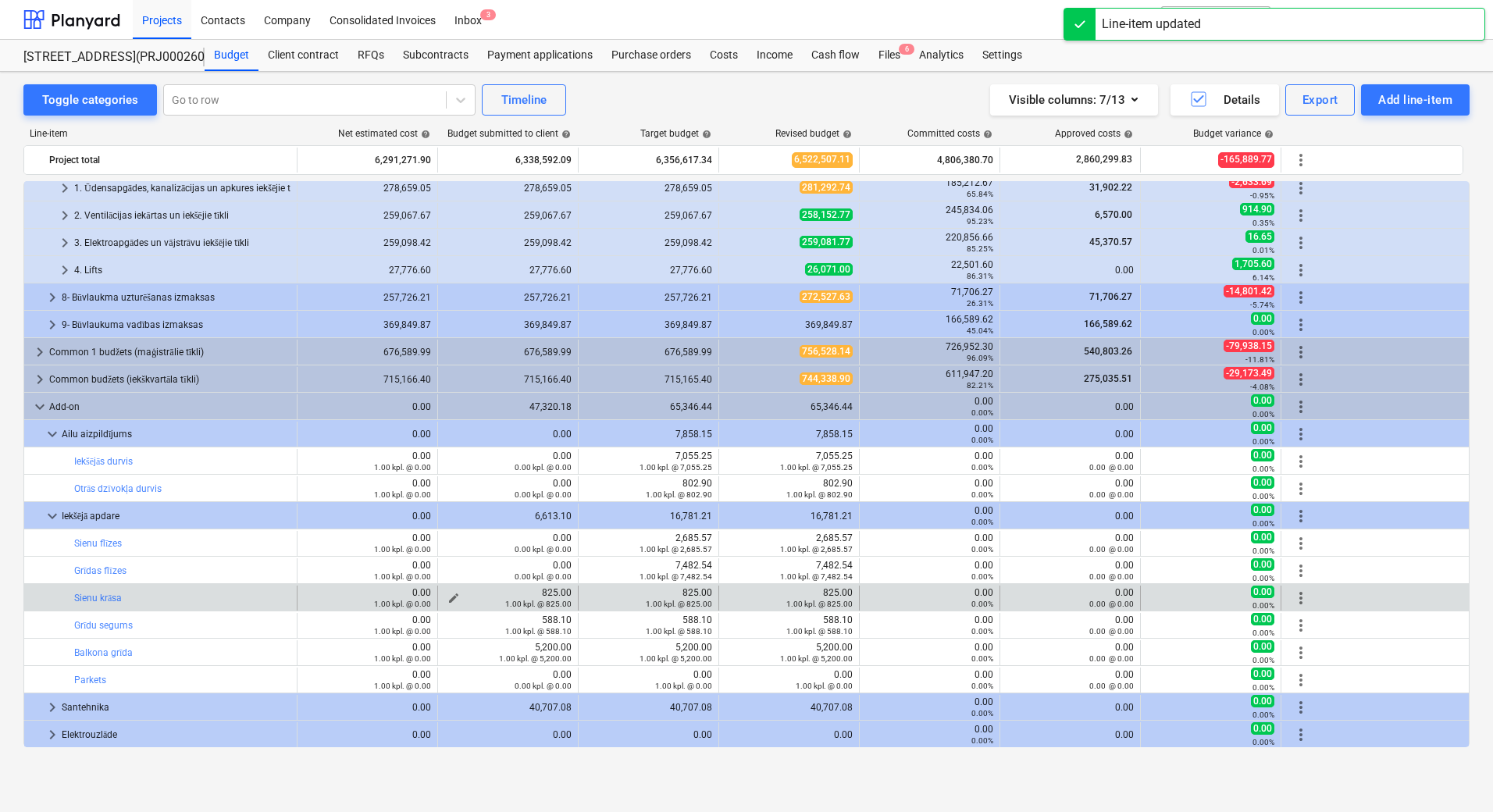 click on "edit" at bounding box center [454, 598] 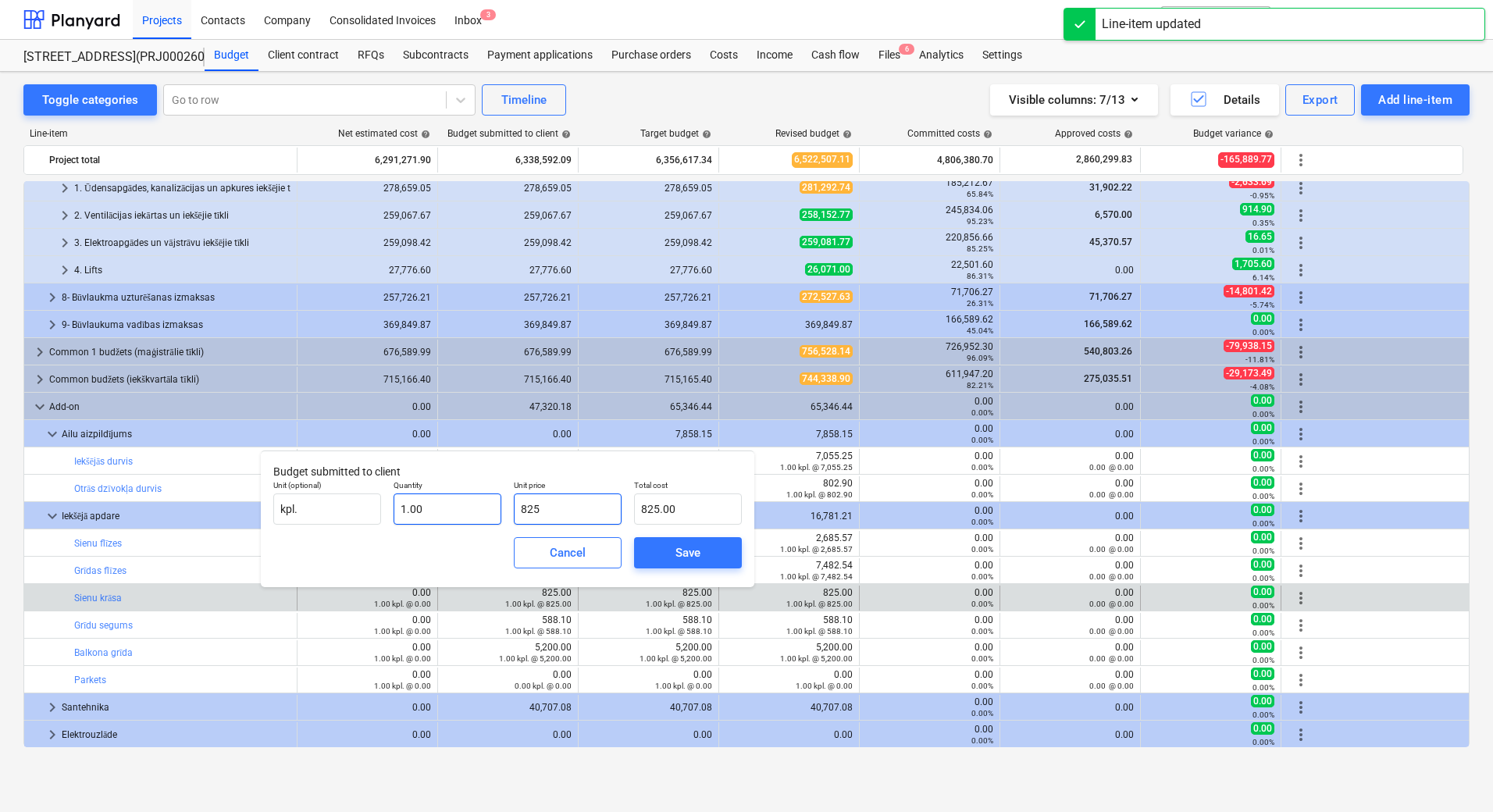 drag, startPoint x: 572, startPoint y: 500, endPoint x: 465, endPoint y: 505, distance: 107.11676 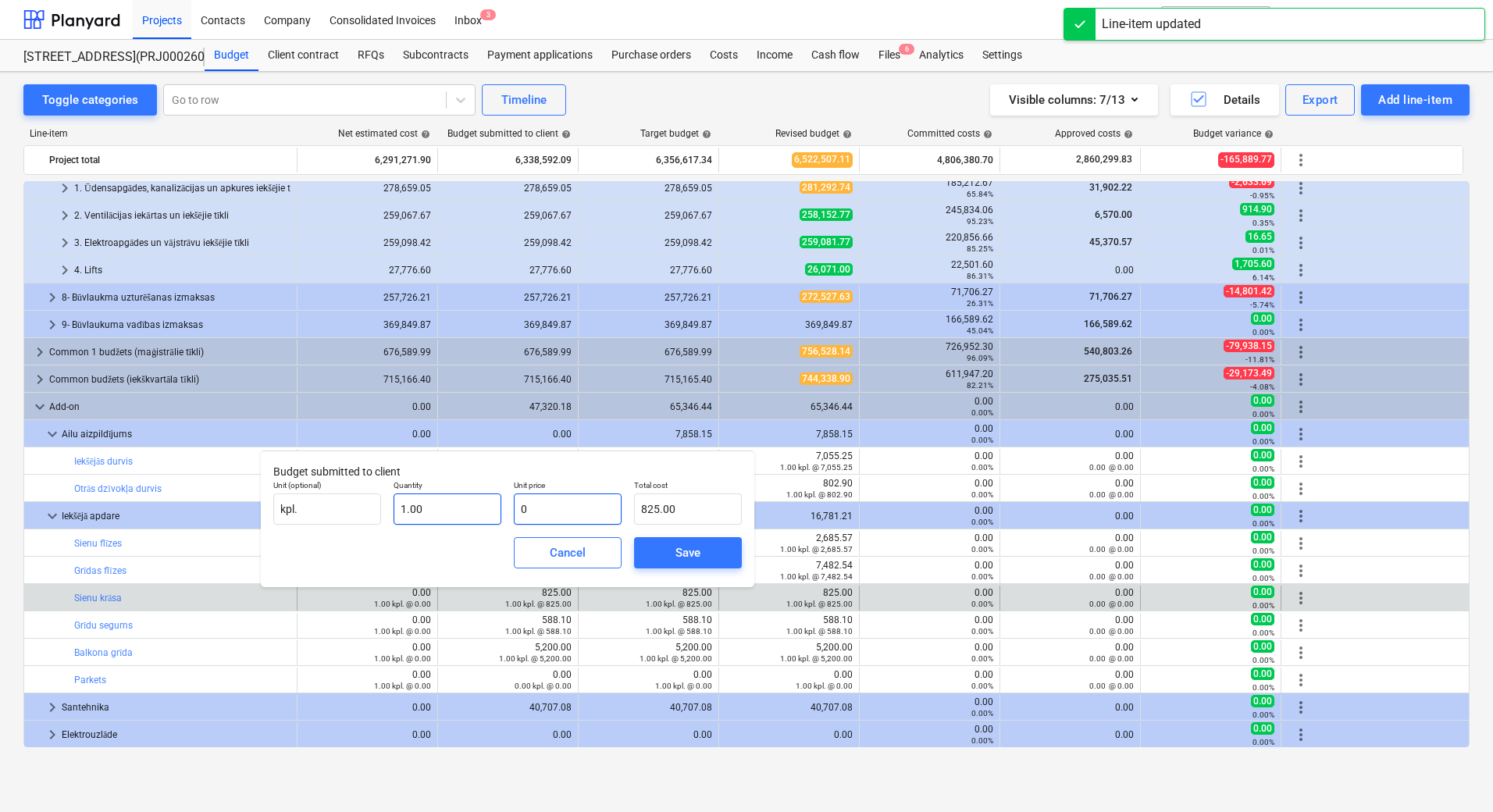 type on "0.00" 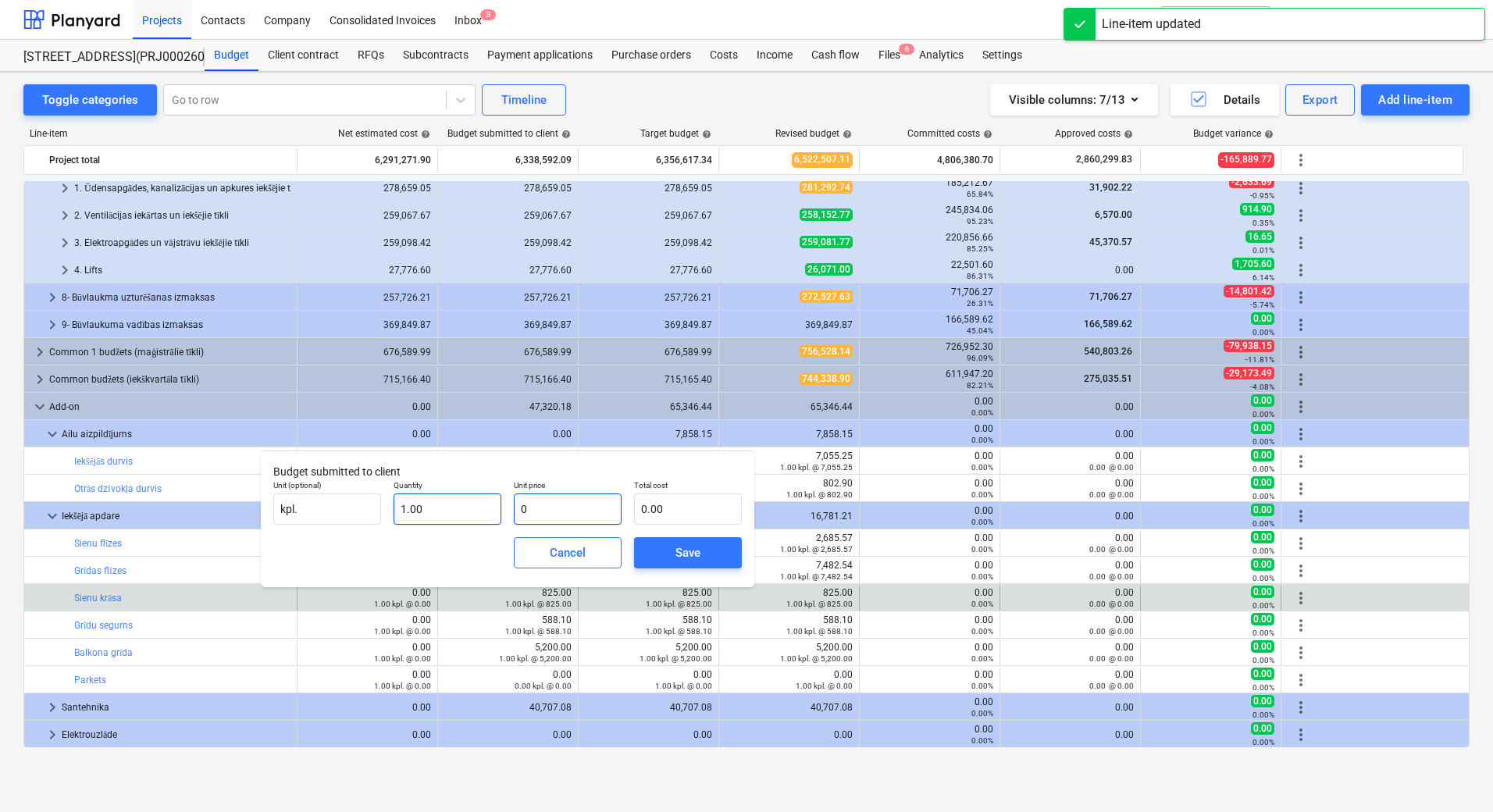 type on "0" 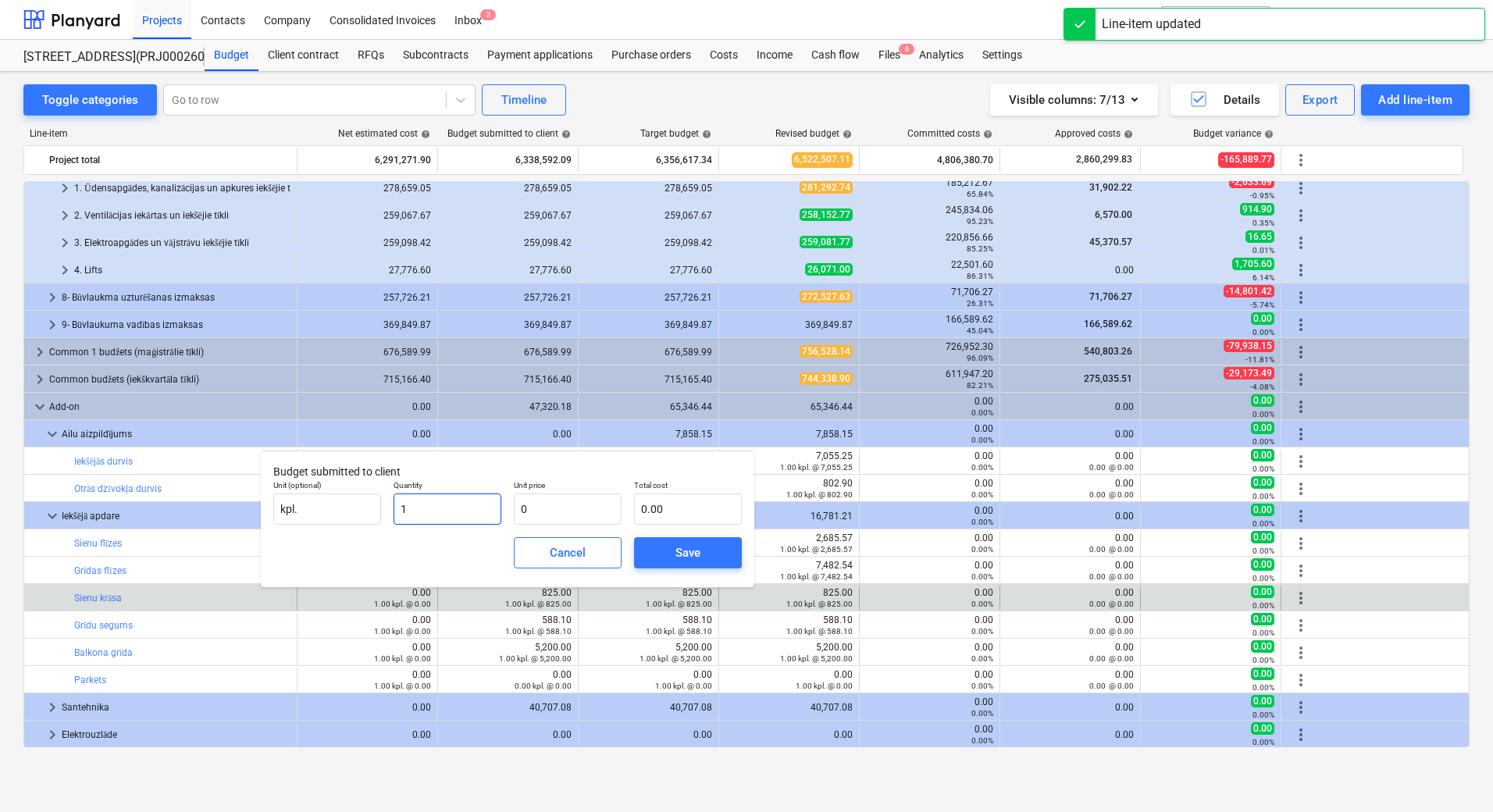 drag, startPoint x: 438, startPoint y: 506, endPoint x: 395, endPoint y: 506, distance: 43 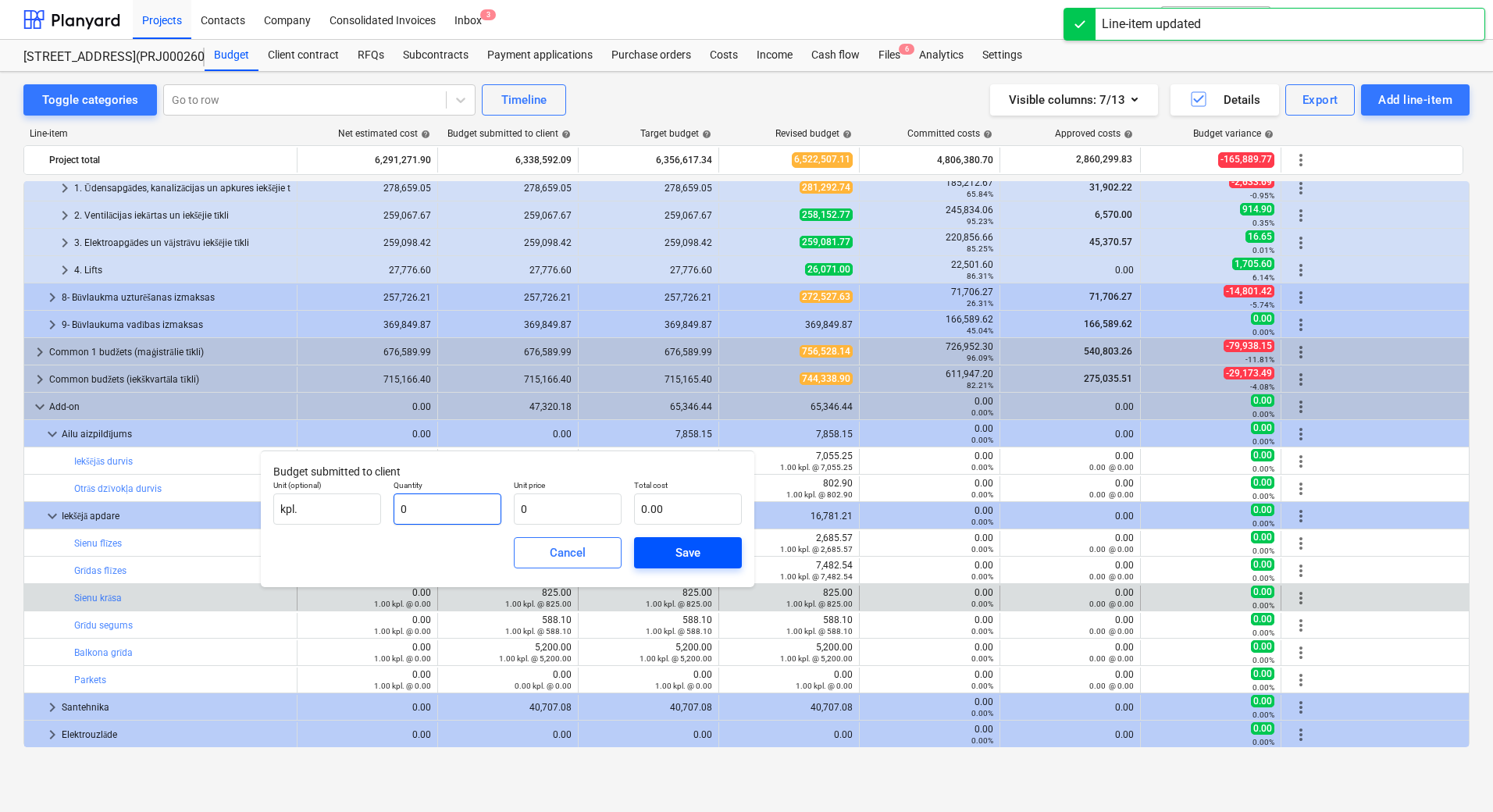 type on "0" 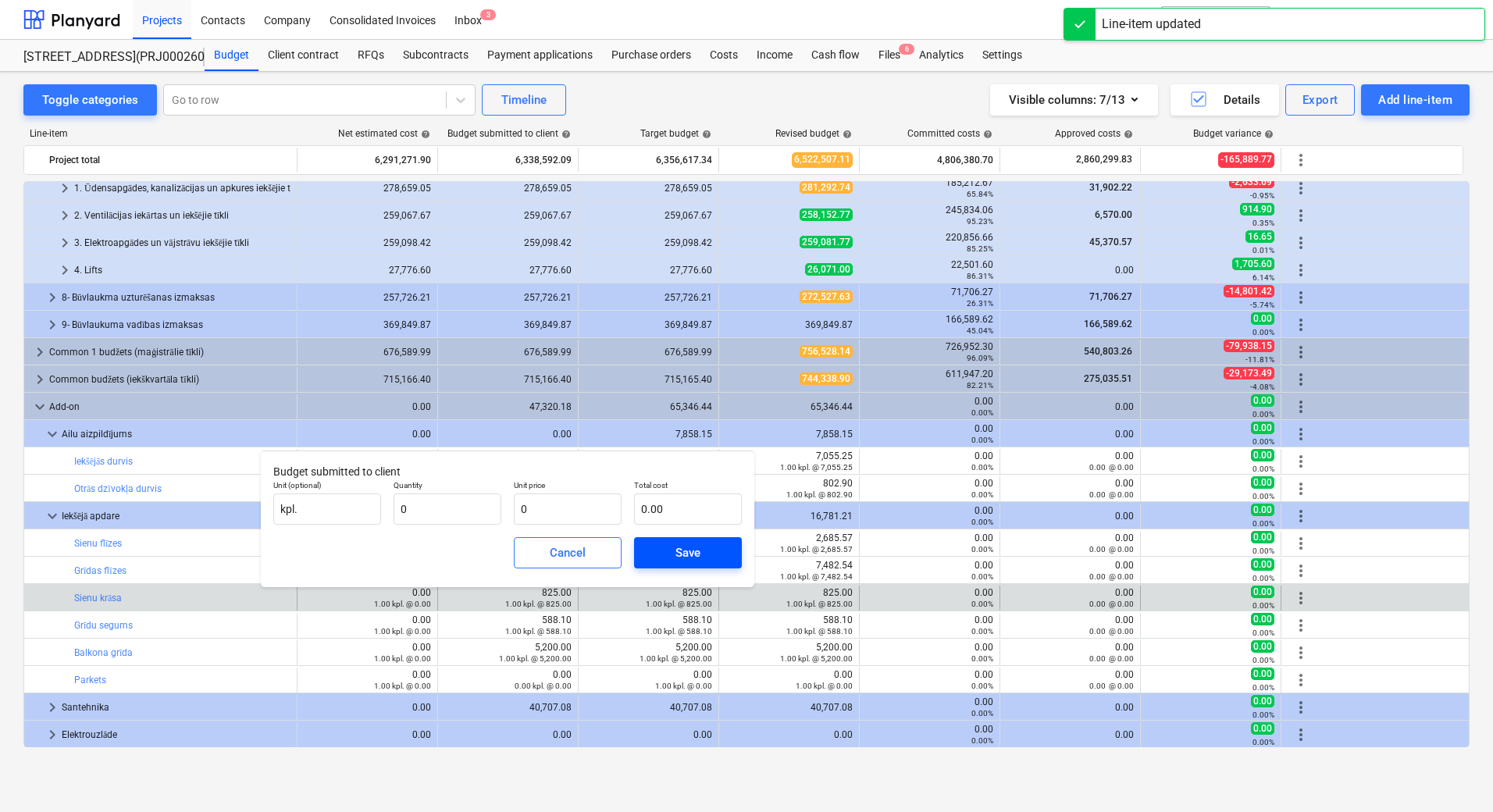 click on "Save" at bounding box center (688, 553) 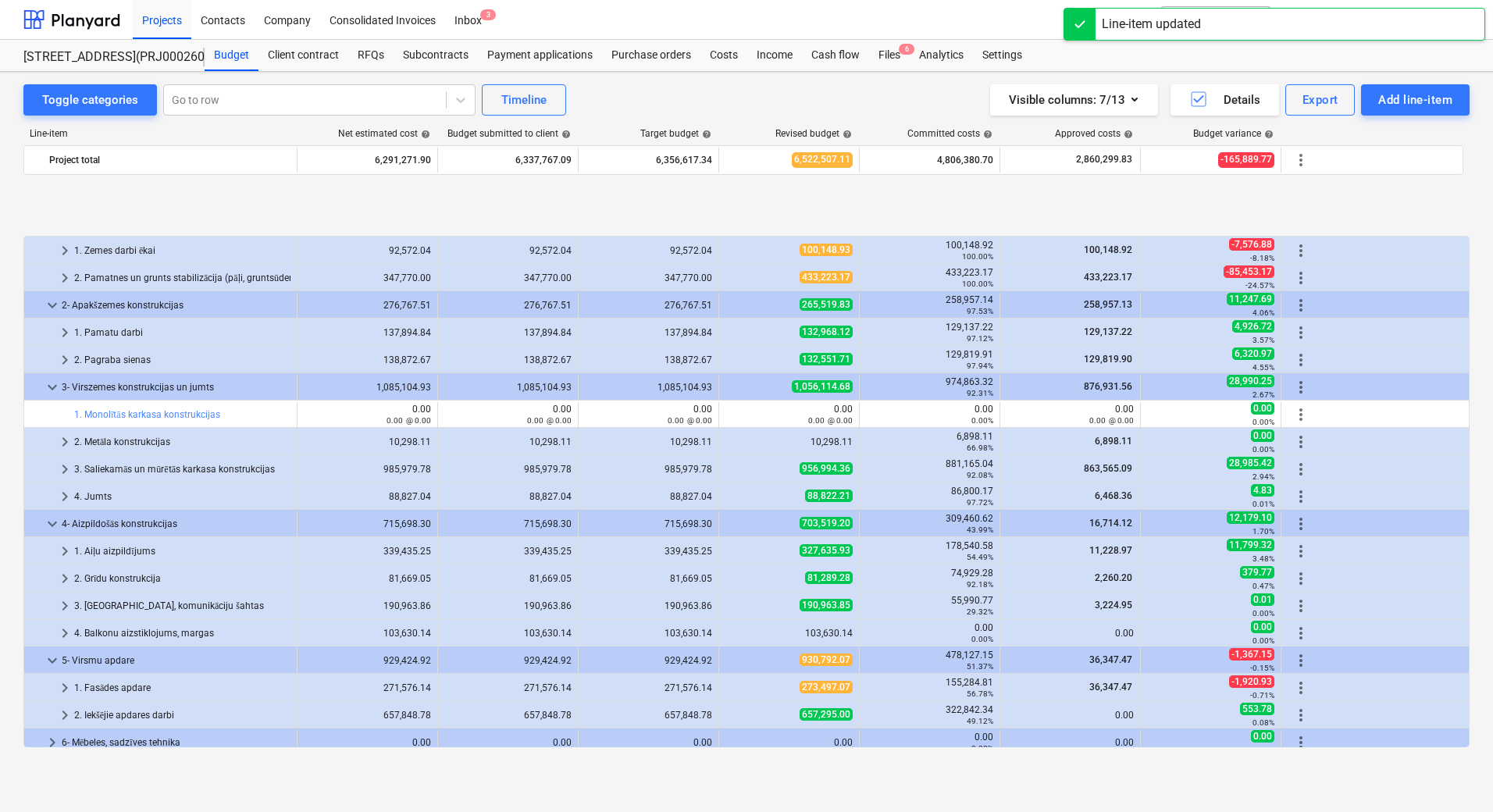scroll, scrollTop: 609, scrollLeft: 0, axis: vertical 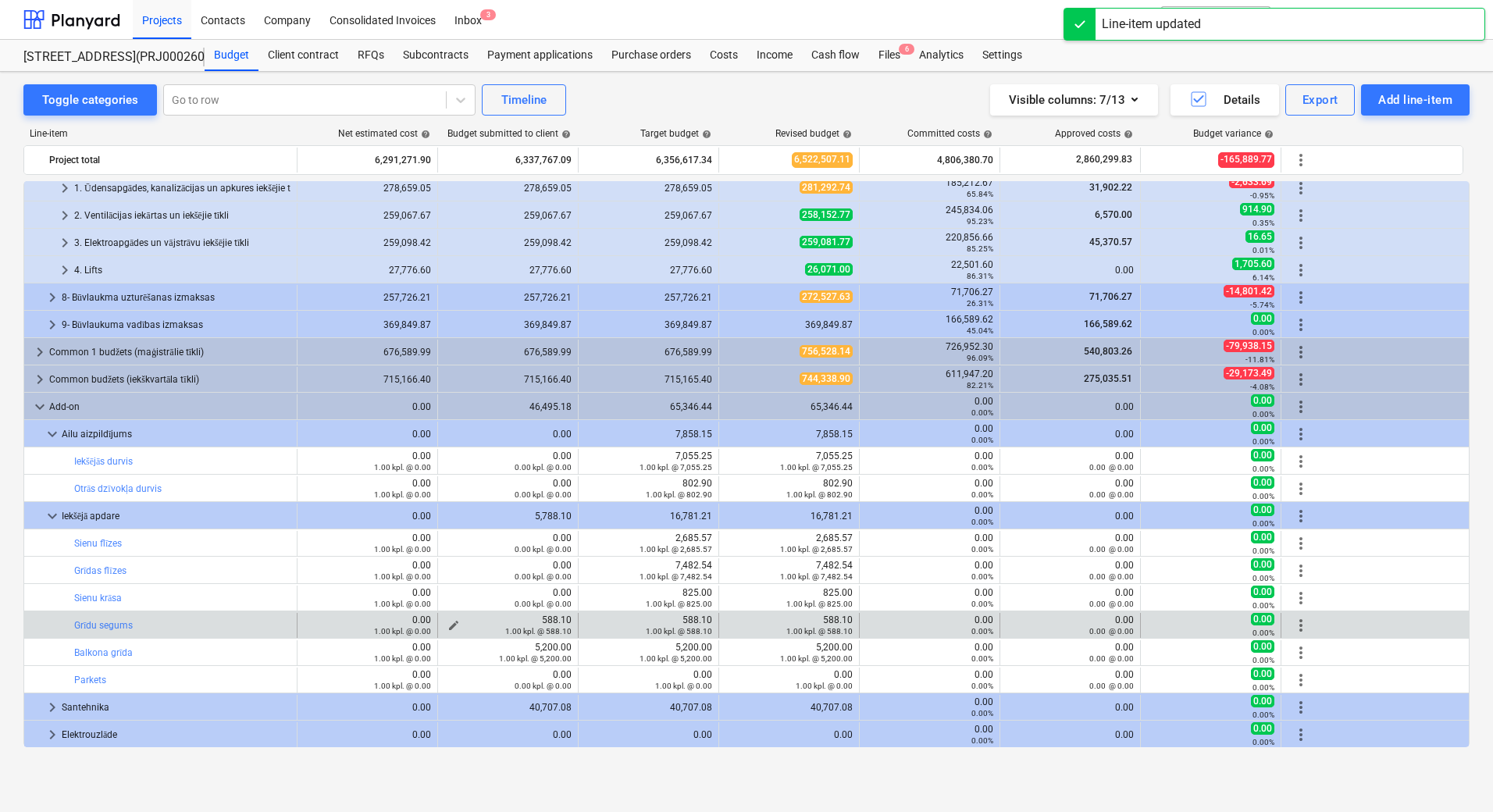 click on "edit" at bounding box center [454, 625] 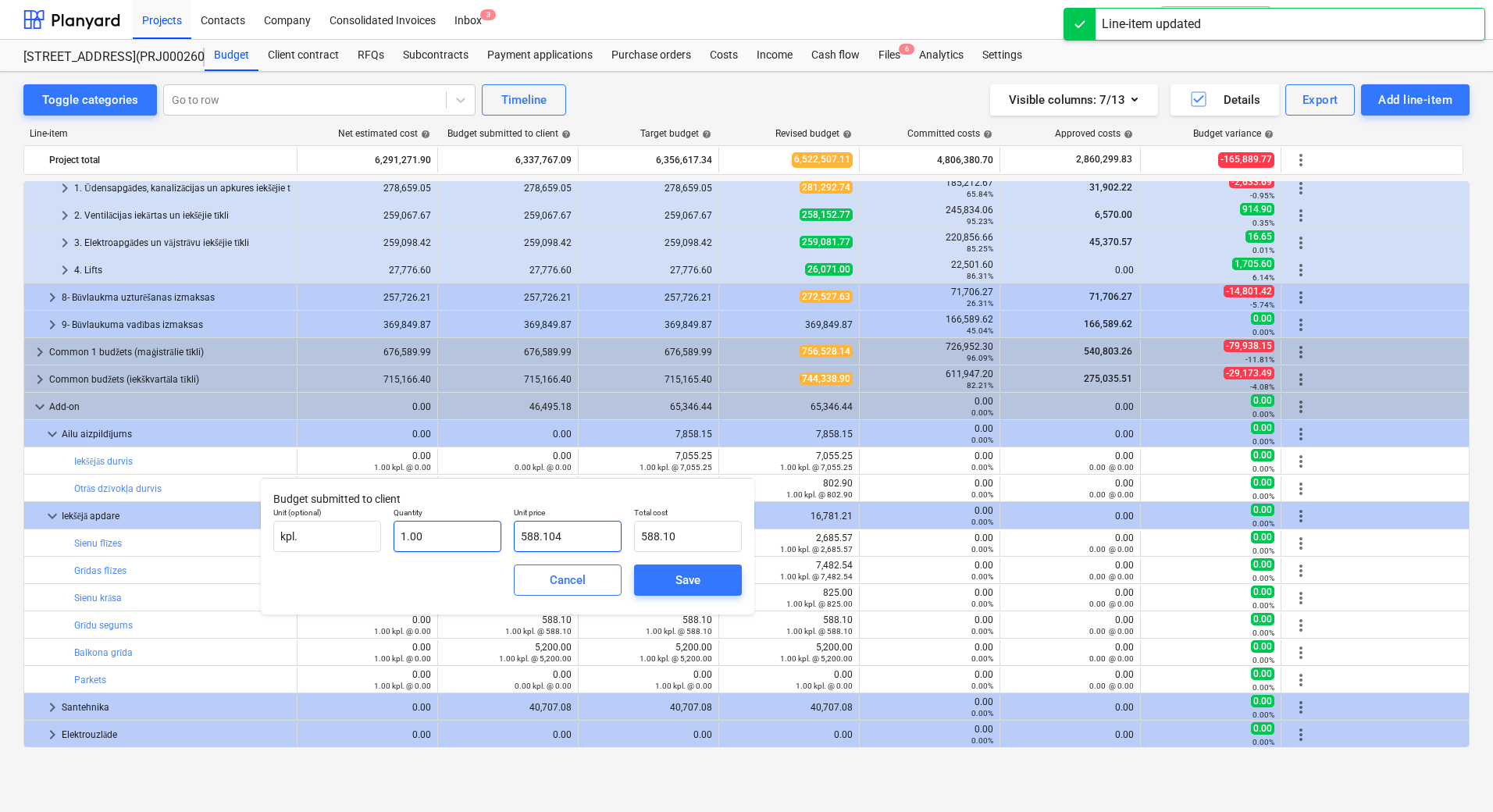 drag, startPoint x: 566, startPoint y: 540, endPoint x: 491, endPoint y: 530, distance: 75.66373 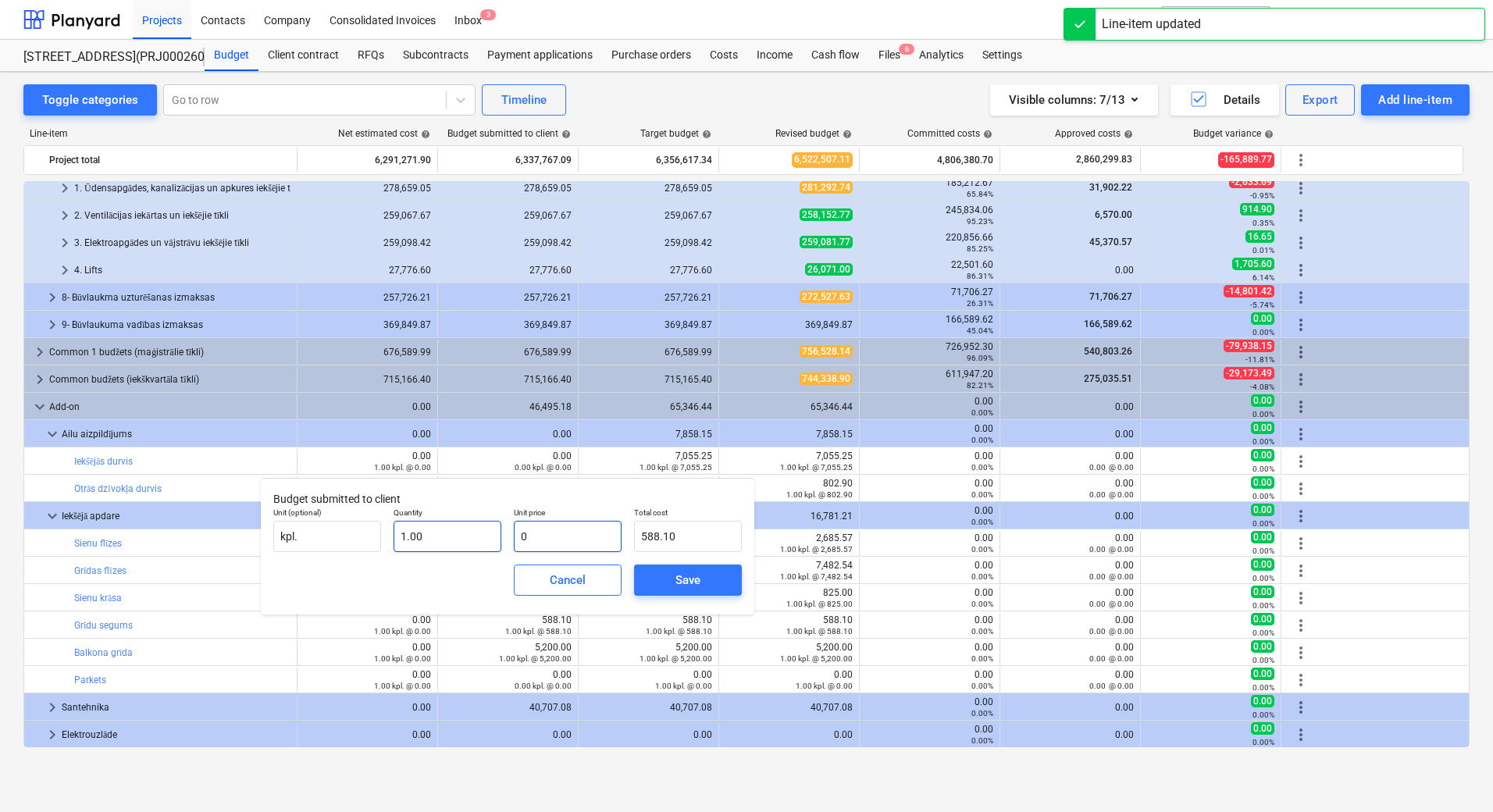 type on "0.00" 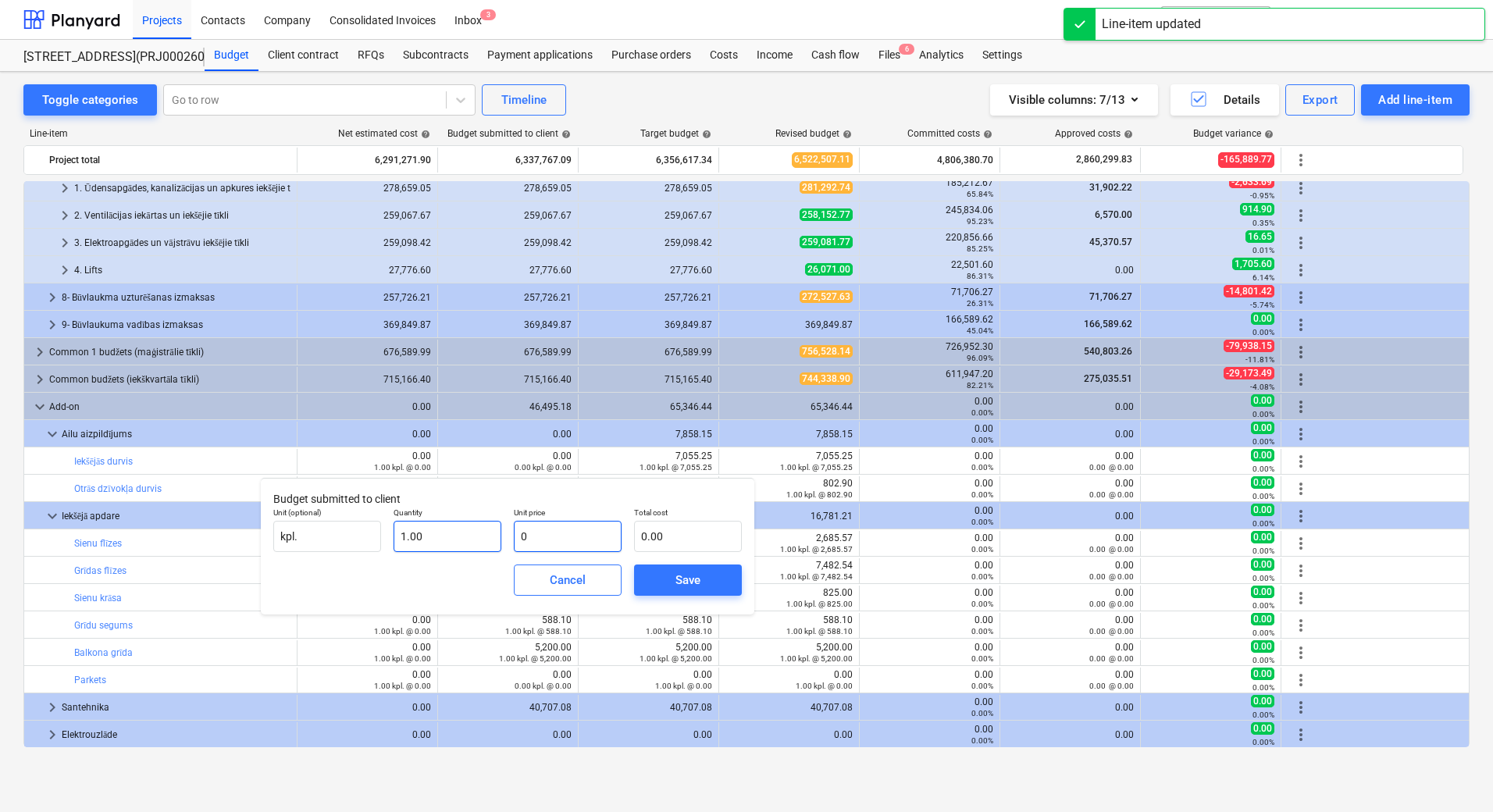 type on "0" 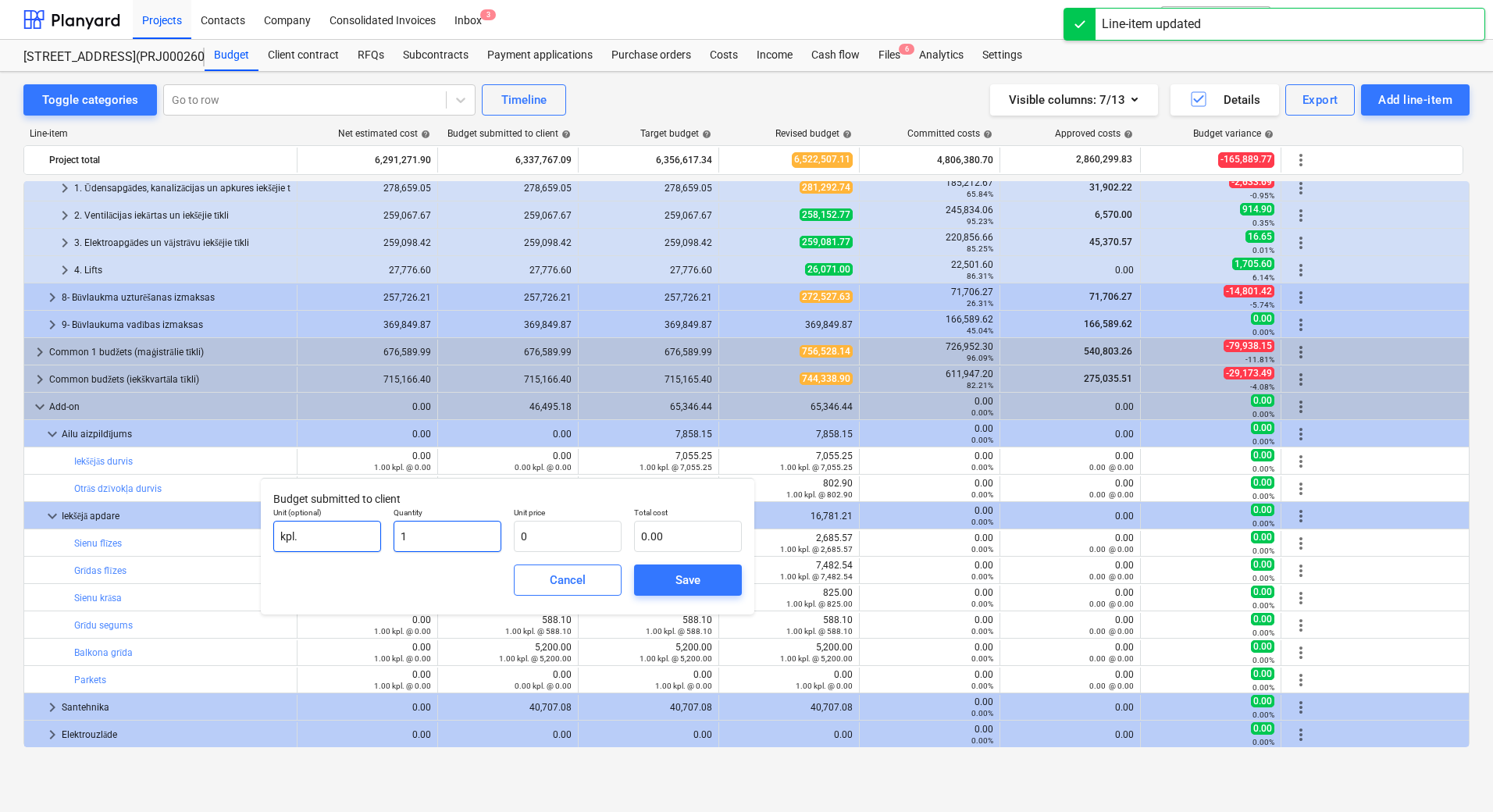 drag, startPoint x: 410, startPoint y: 531, endPoint x: 368, endPoint y: 530, distance: 42.0119 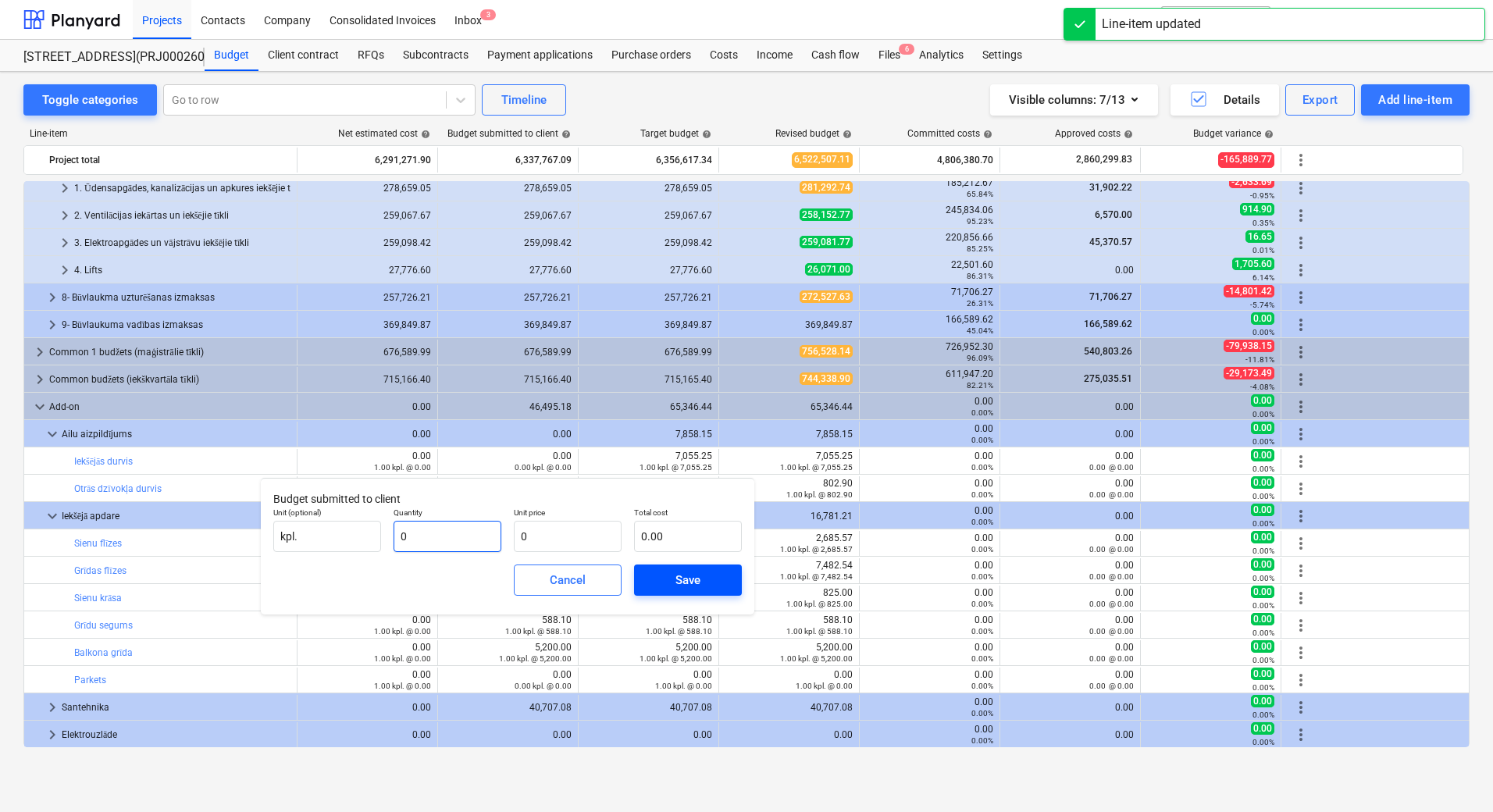 type on "0" 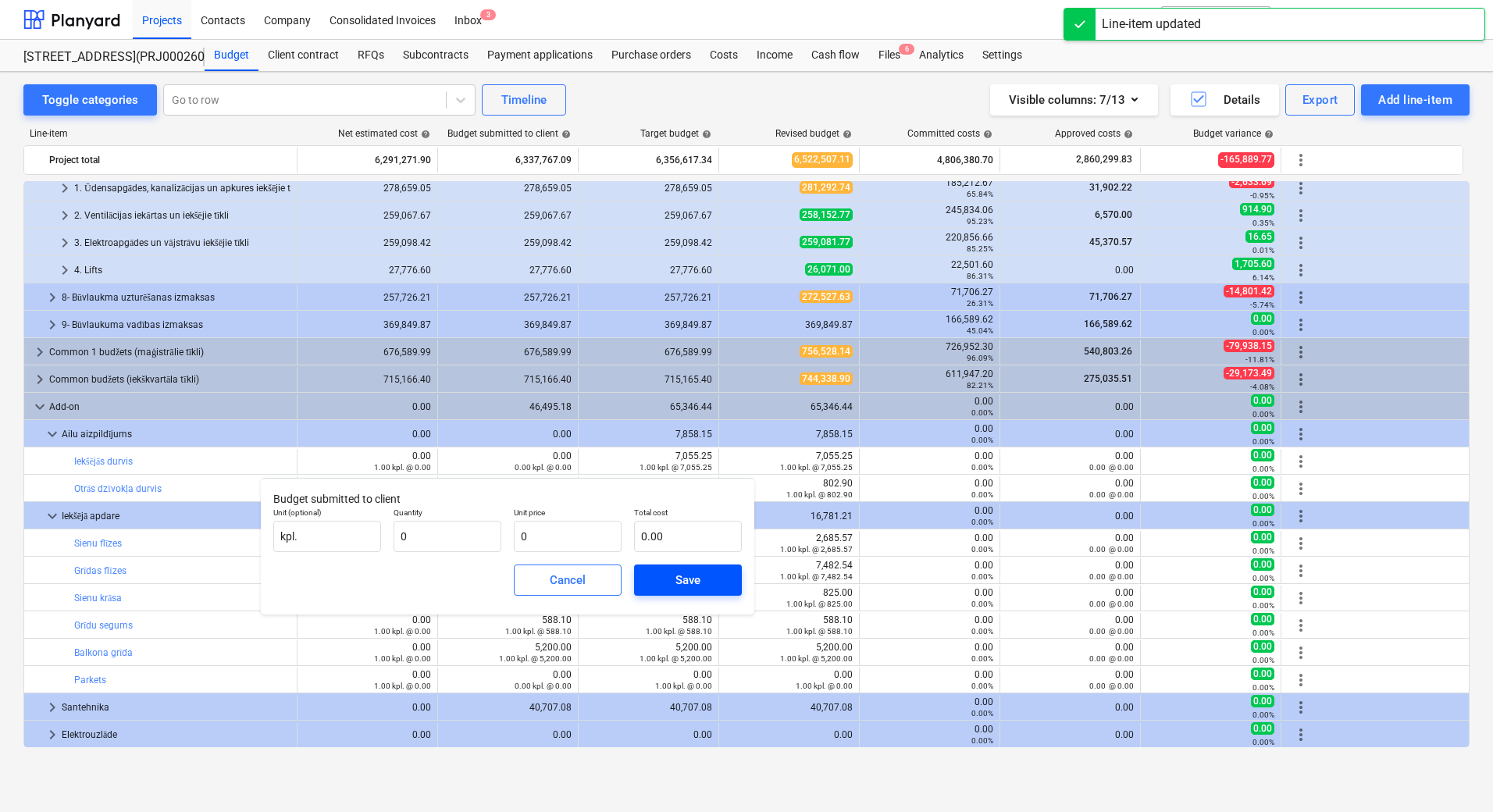 click on "Save" at bounding box center (688, 580) 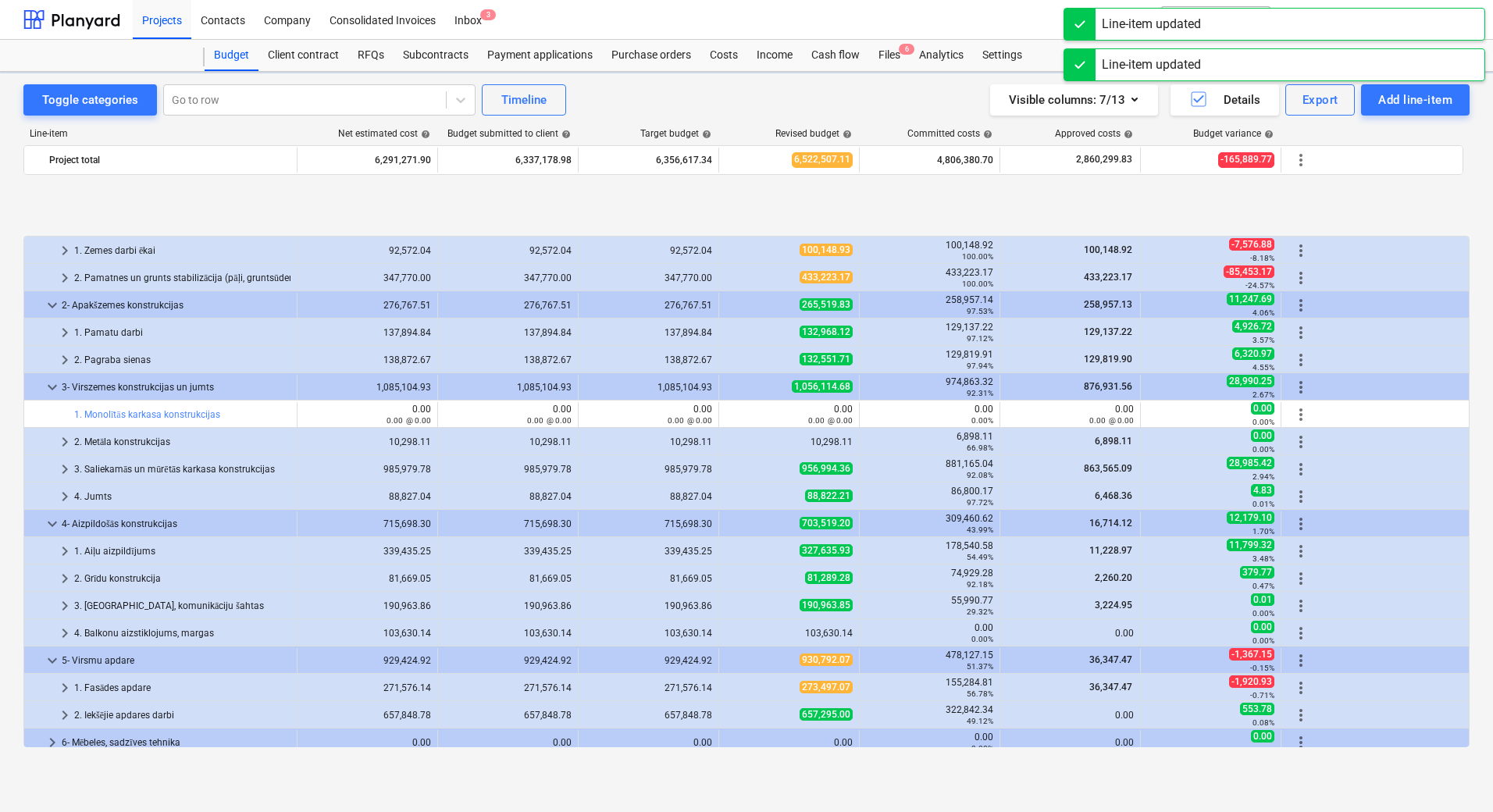 scroll, scrollTop: 609, scrollLeft: 0, axis: vertical 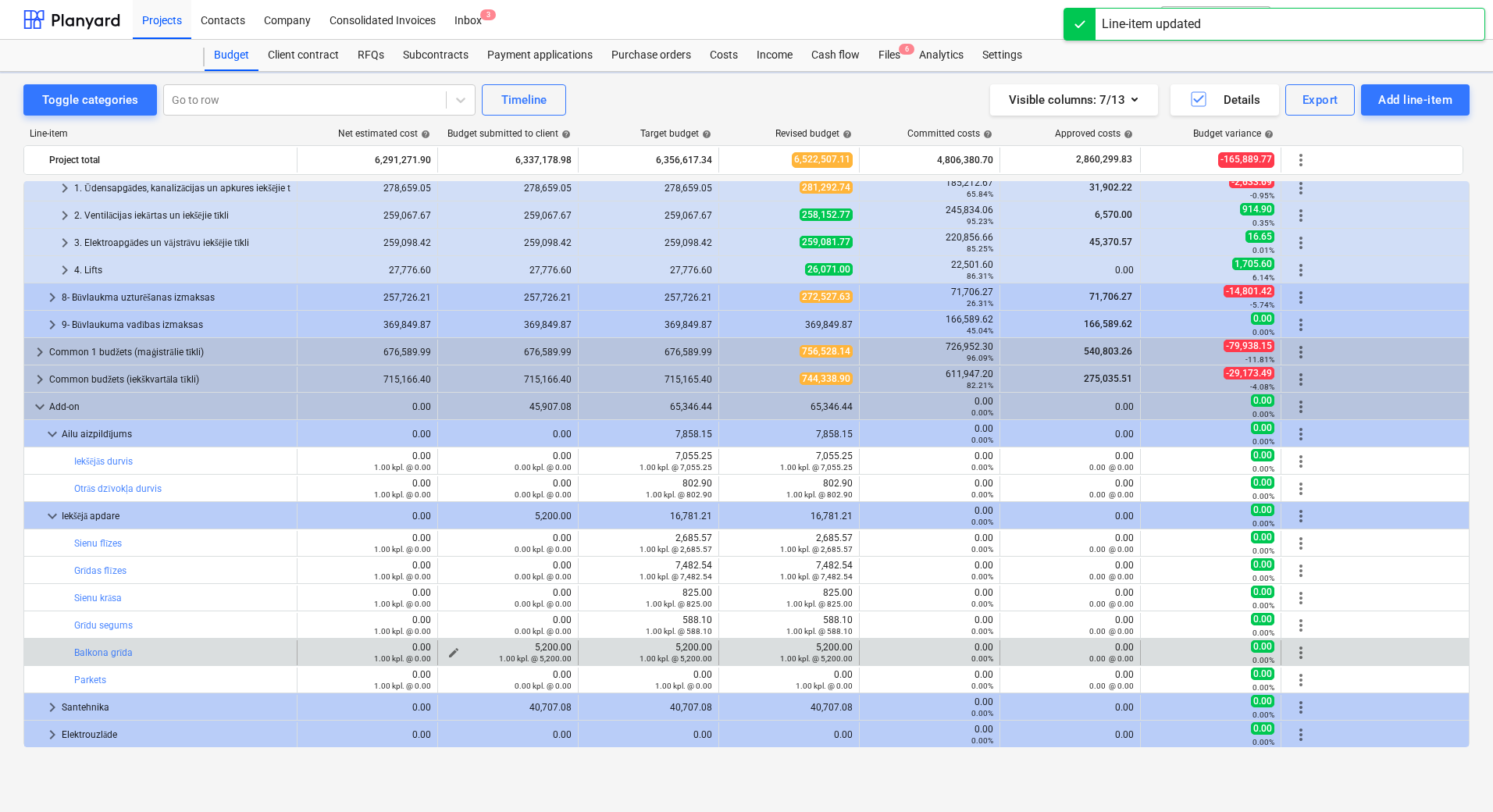 click on "1.00 kpl. @ 5,200.00" at bounding box center [508, 658] 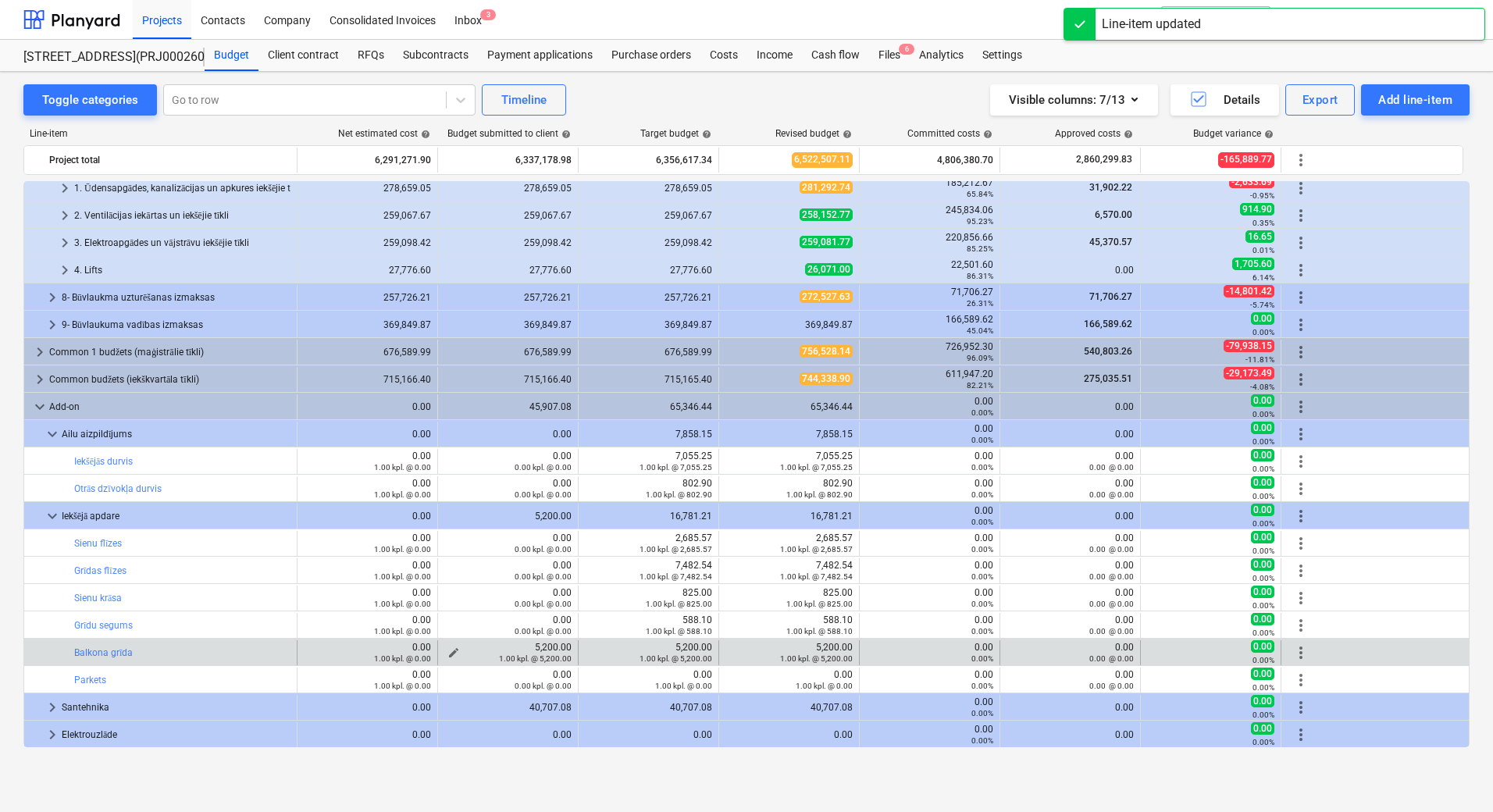 click on "edit" at bounding box center [454, 653] 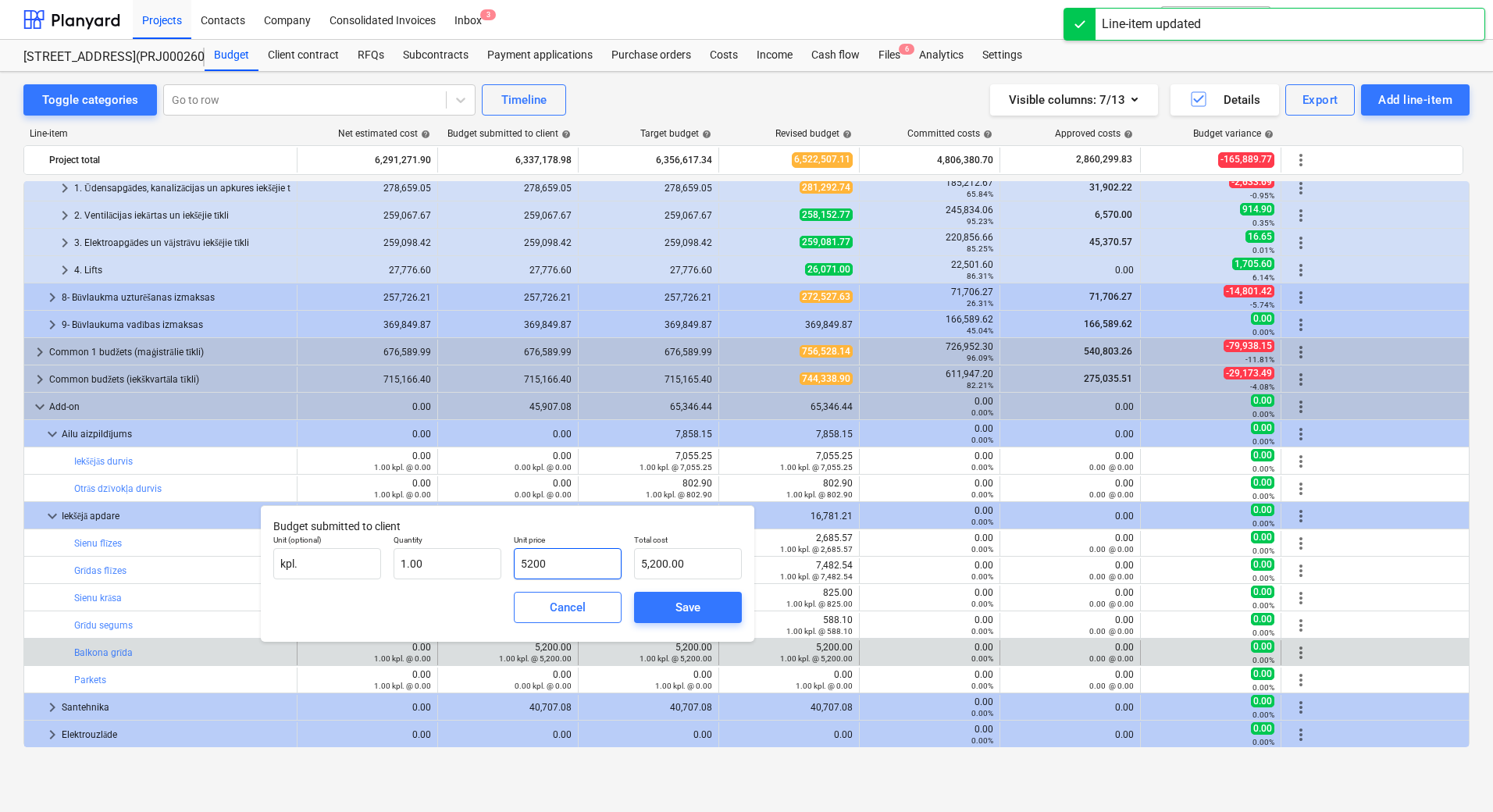 drag, startPoint x: 591, startPoint y: 561, endPoint x: 520, endPoint y: 556, distance: 71.17584 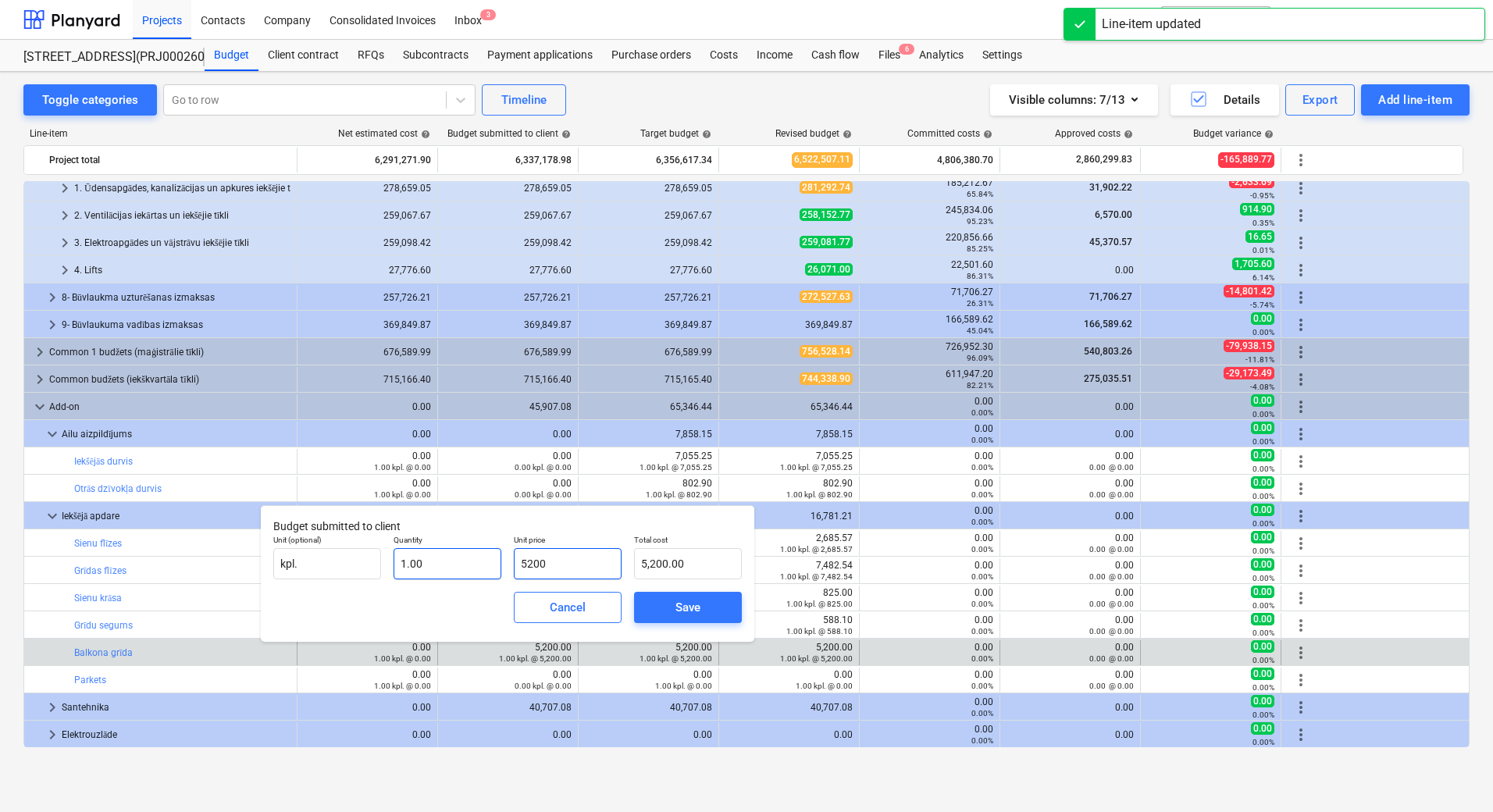 type on "0" 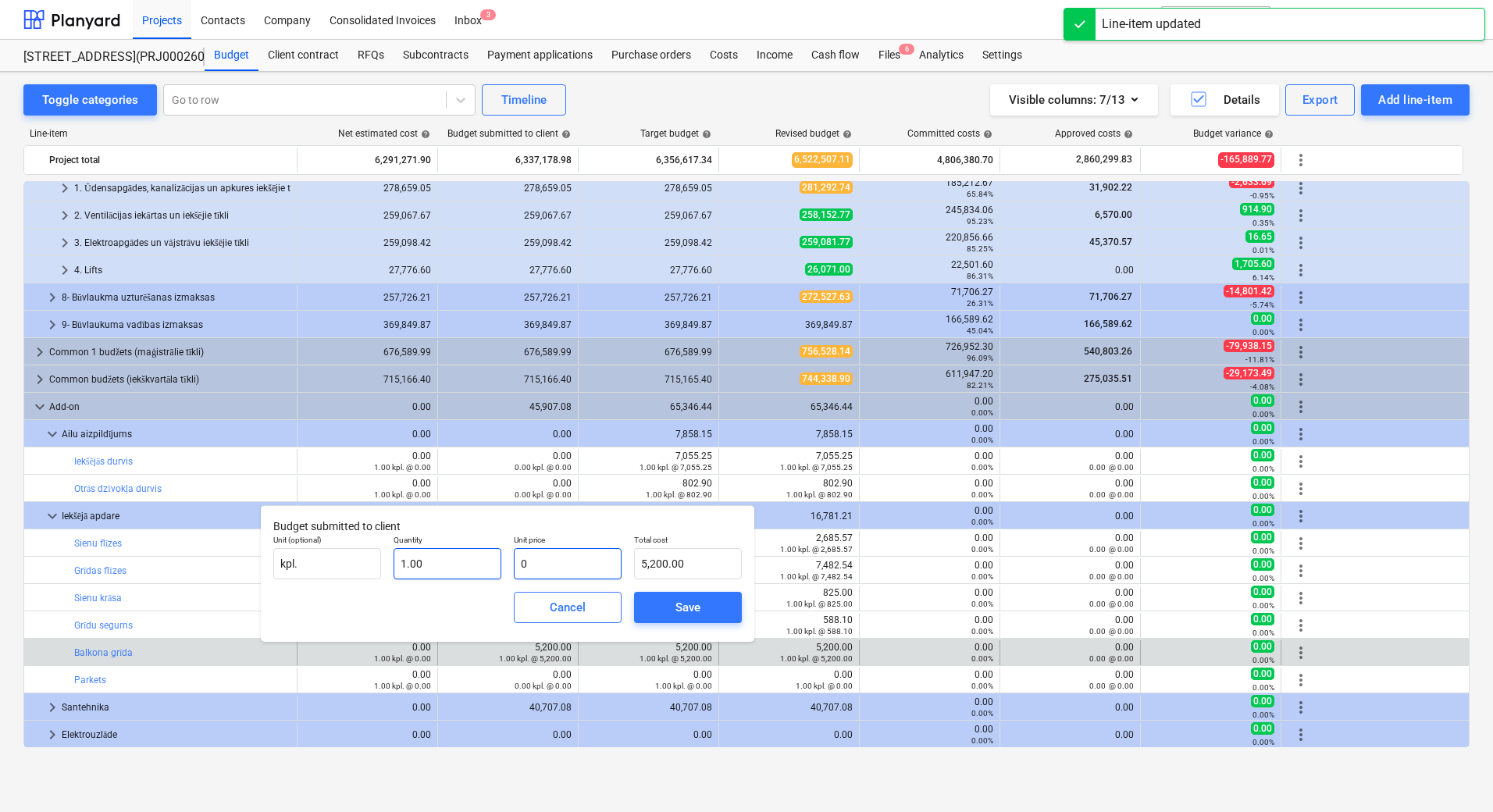 type on "0.00" 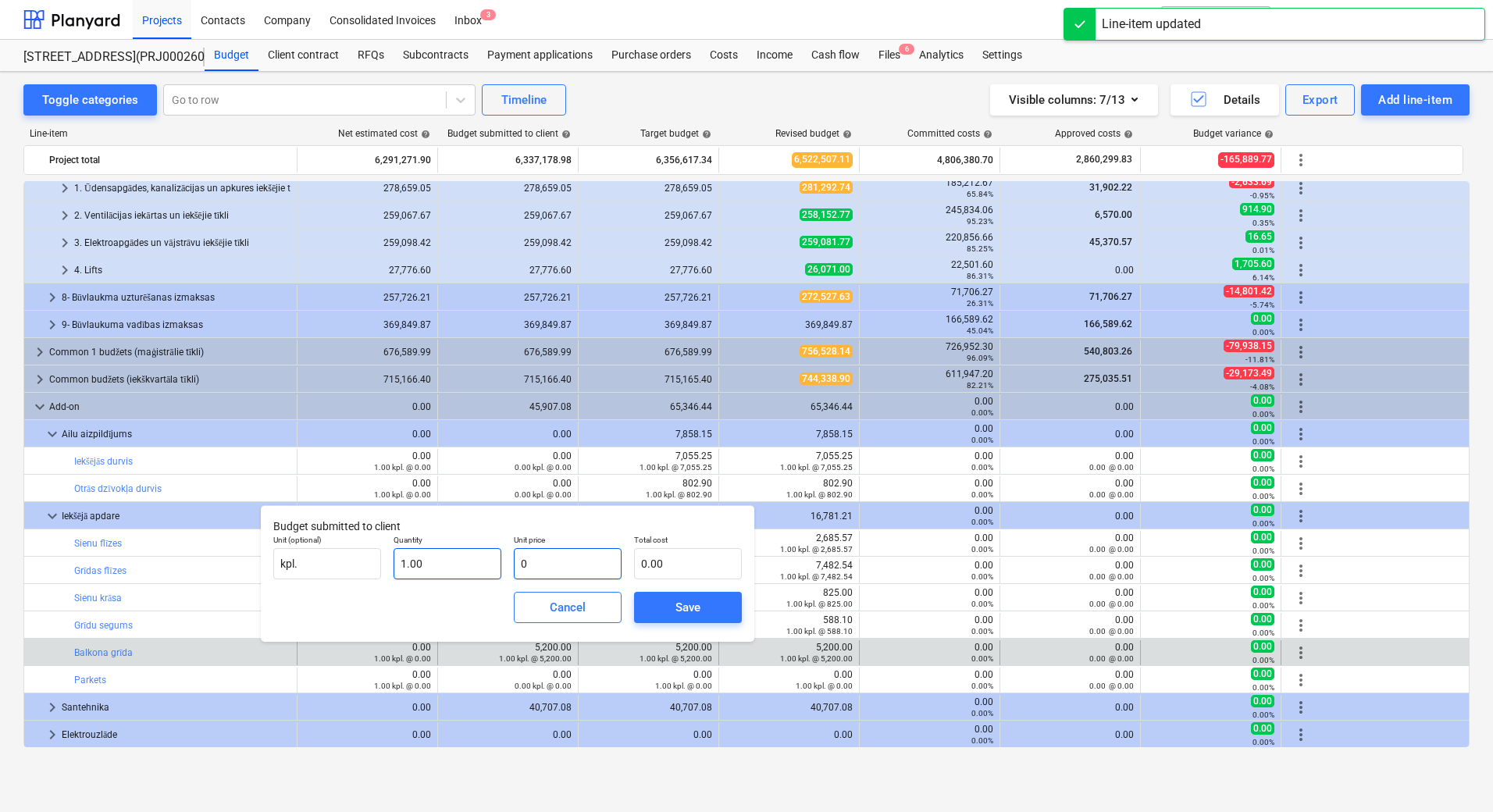 type on "0" 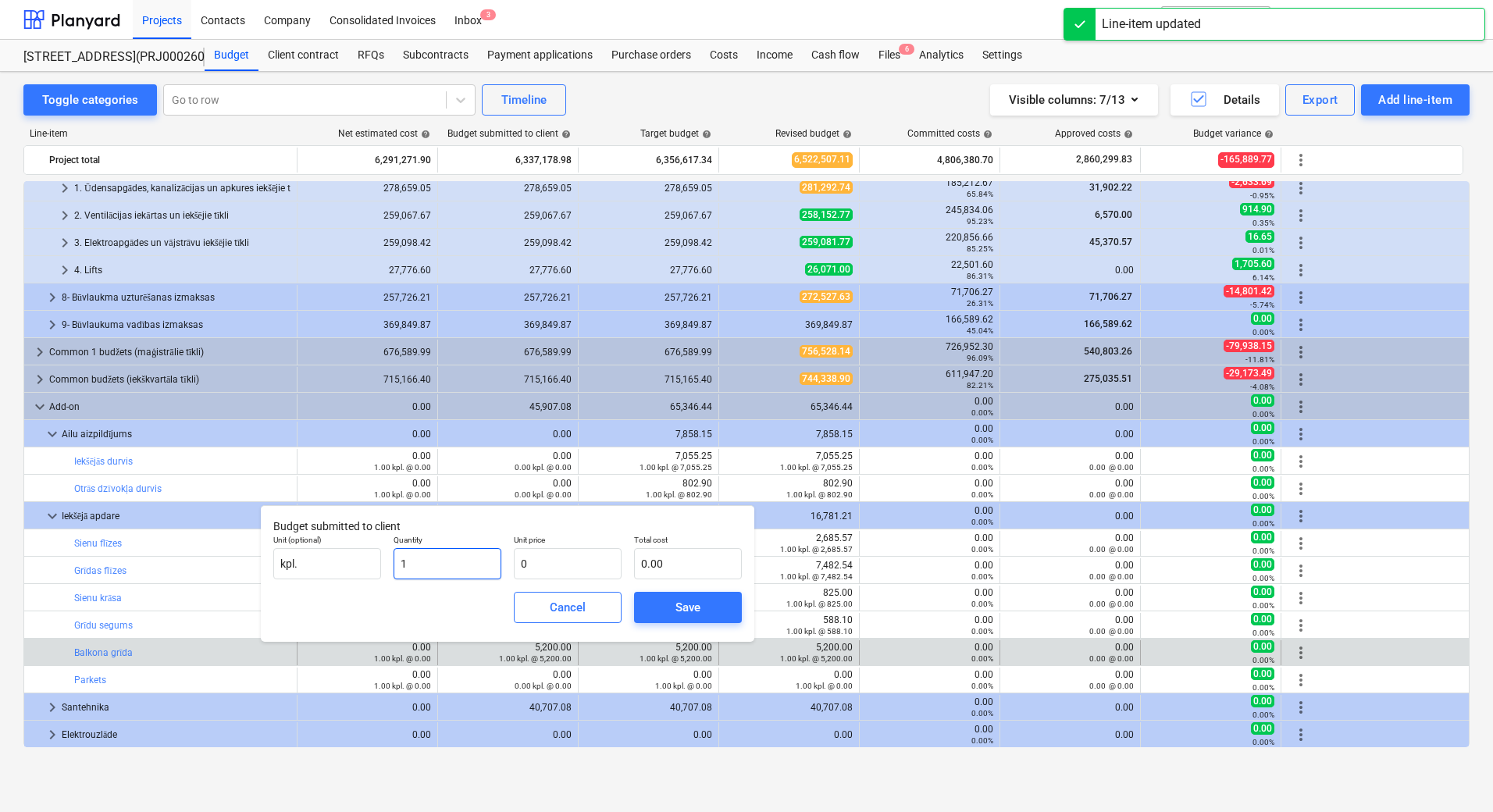 drag, startPoint x: 455, startPoint y: 552, endPoint x: 390, endPoint y: 549, distance: 65.06919 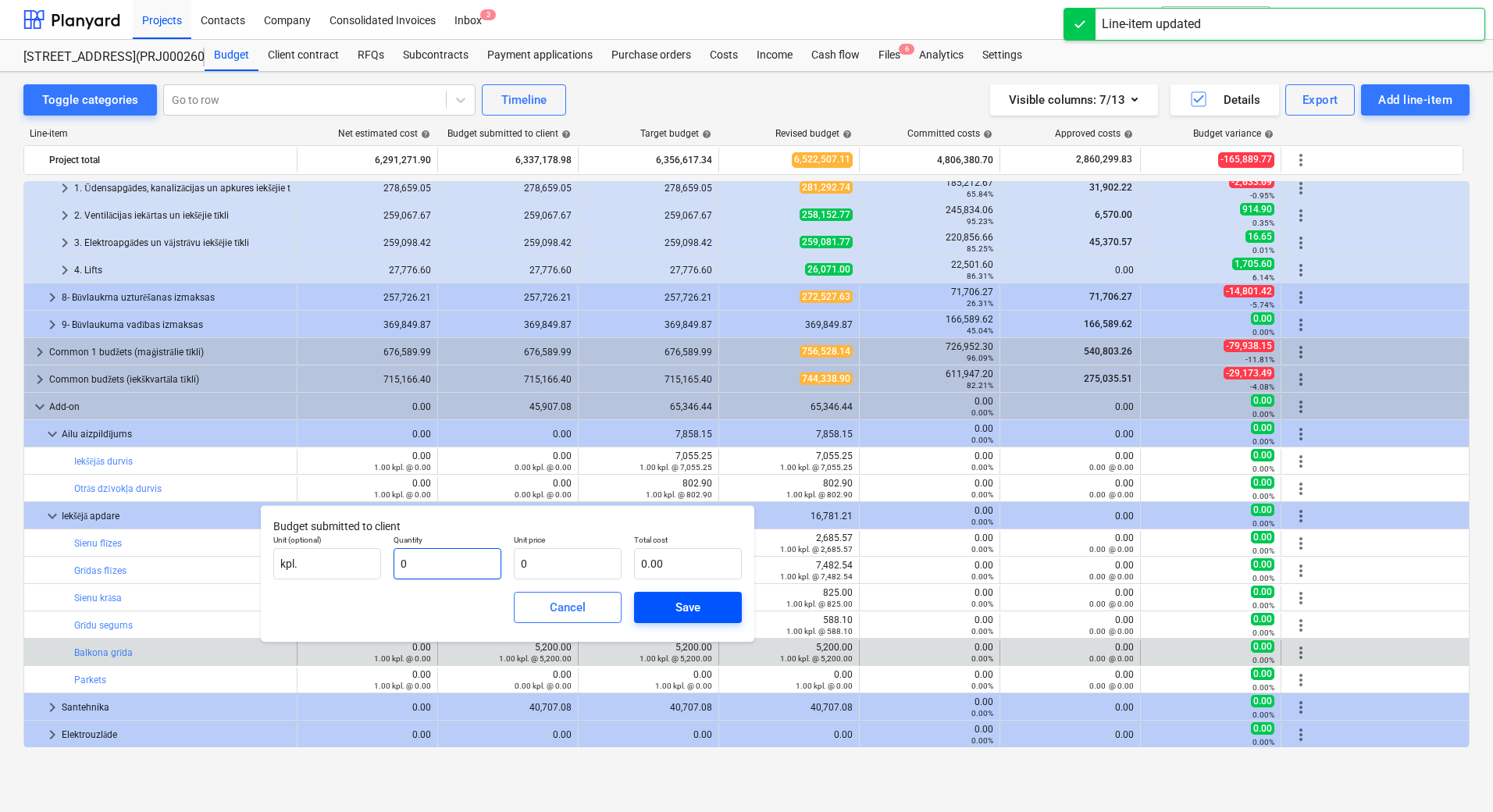 type on "0" 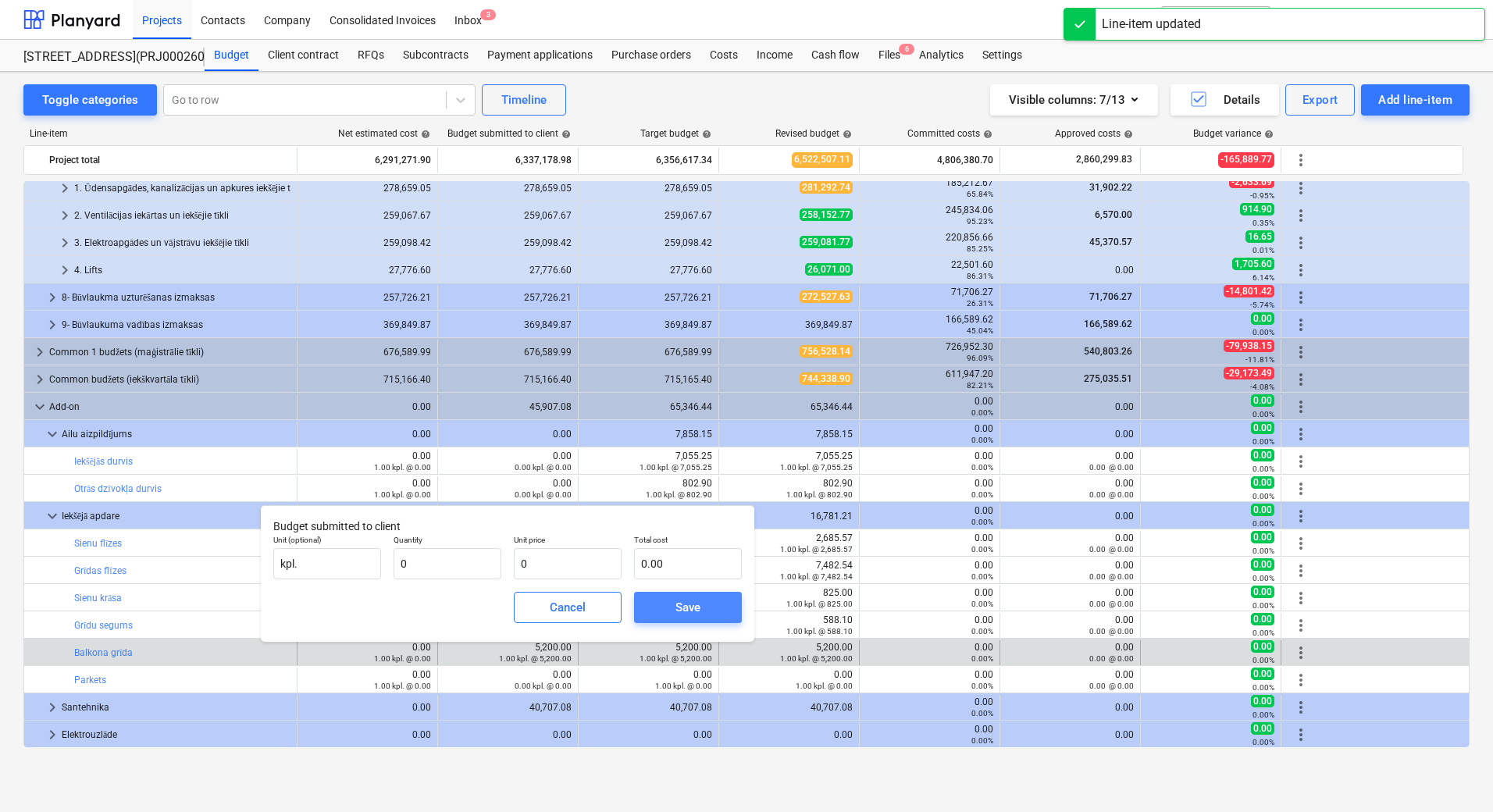 click on "Save" at bounding box center (688, 607) 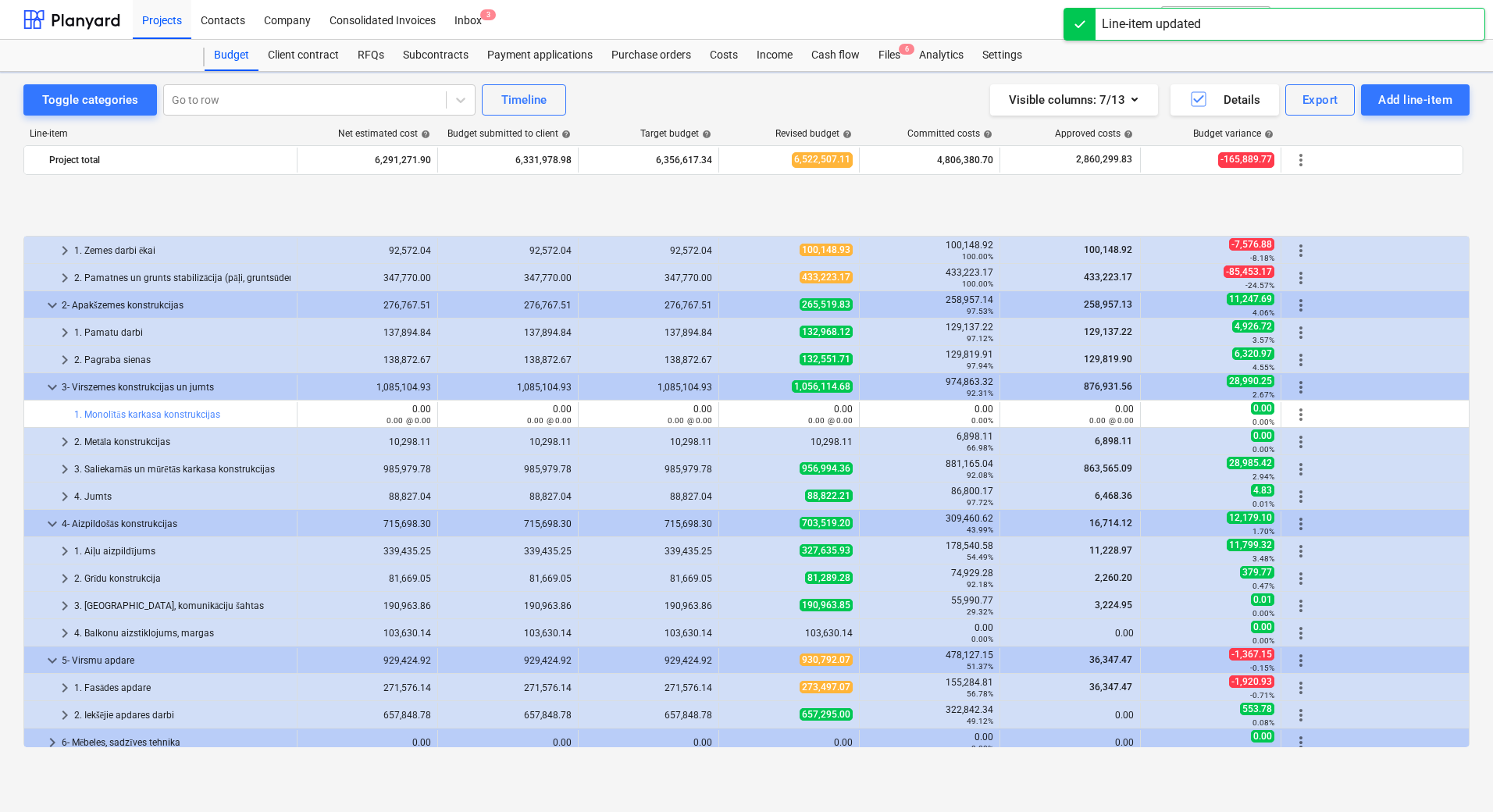 scroll, scrollTop: 609, scrollLeft: 0, axis: vertical 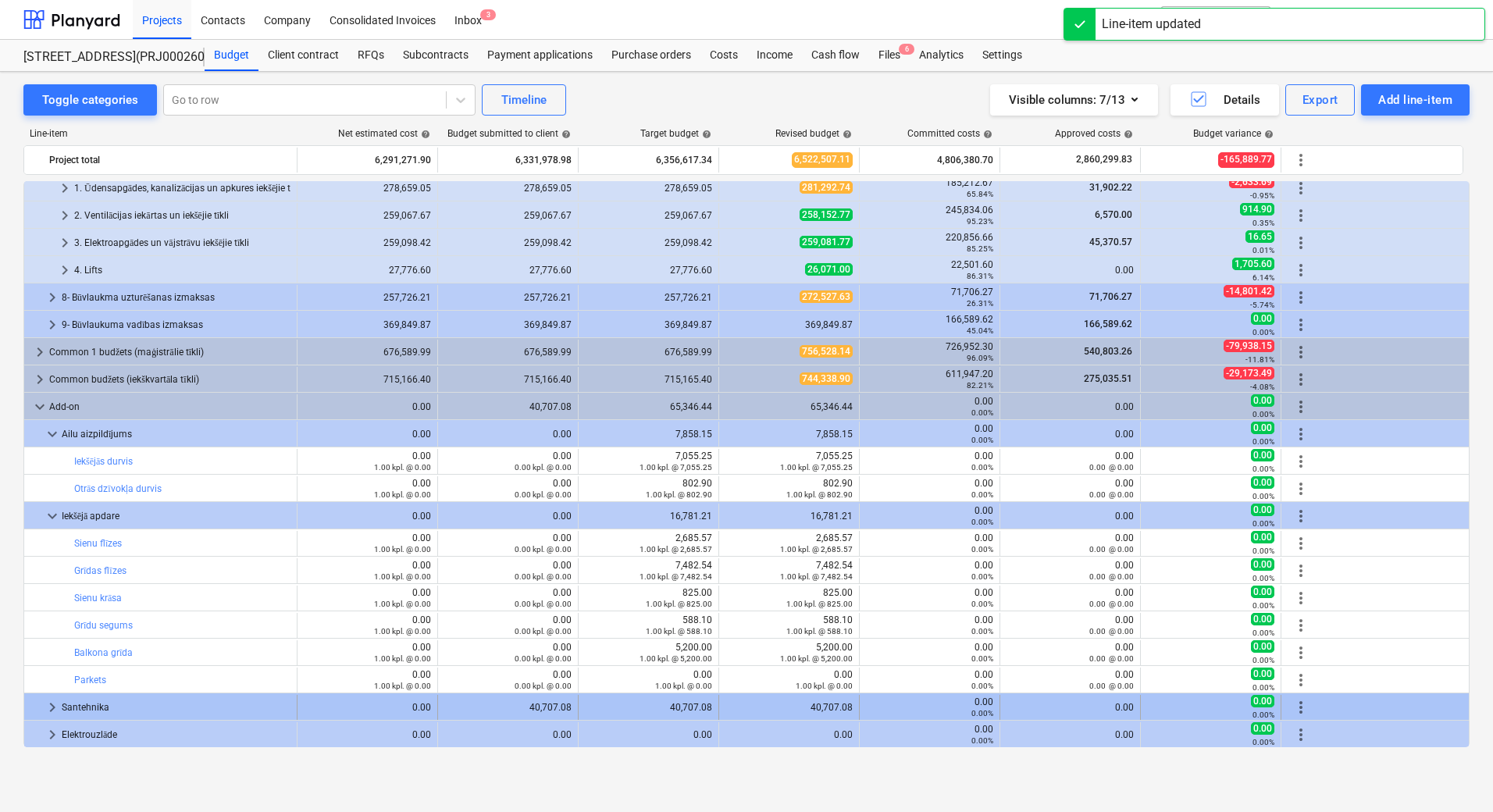 click on "40,707.08" at bounding box center [508, 707] 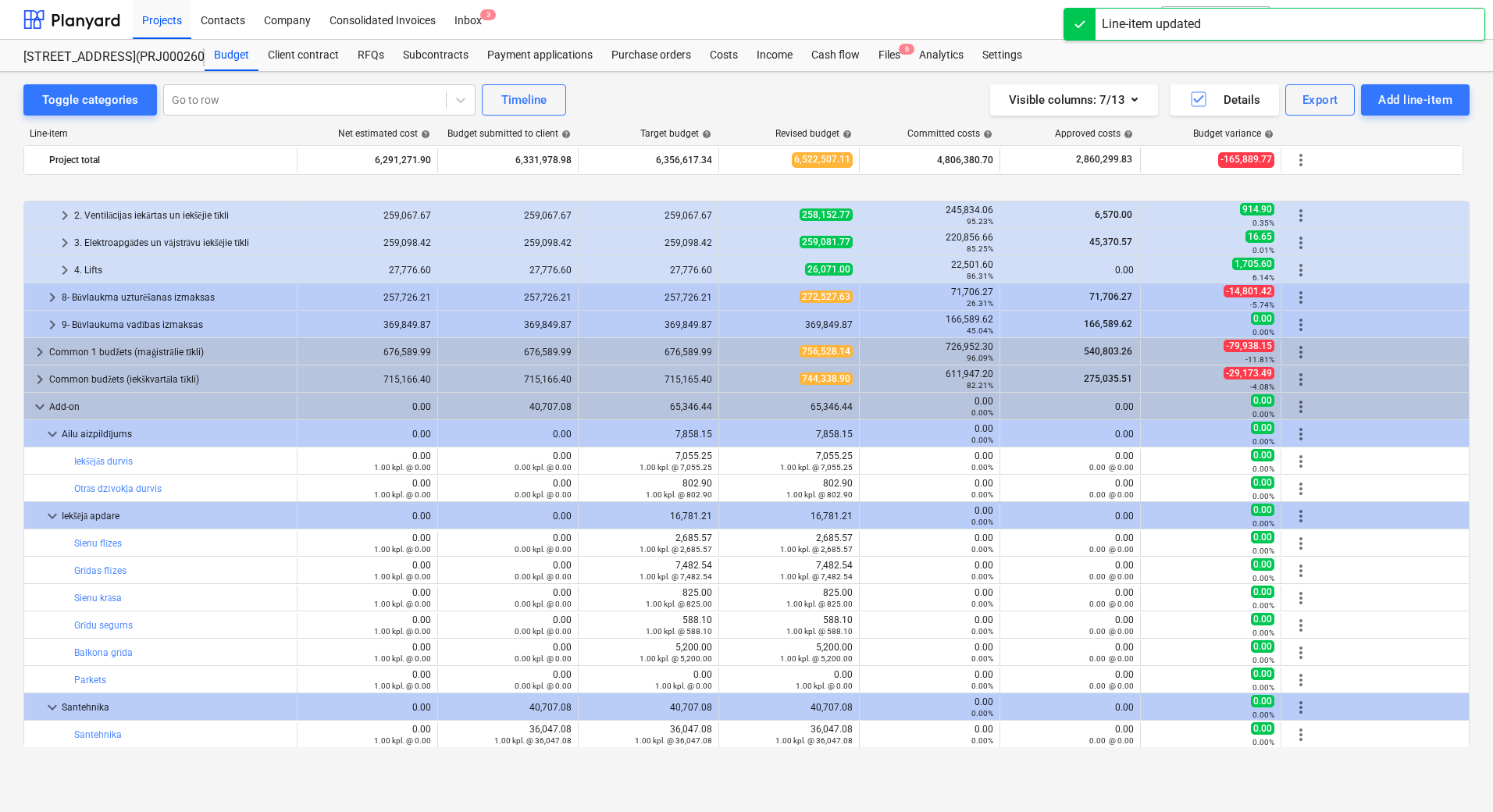 scroll, scrollTop: 664, scrollLeft: 0, axis: vertical 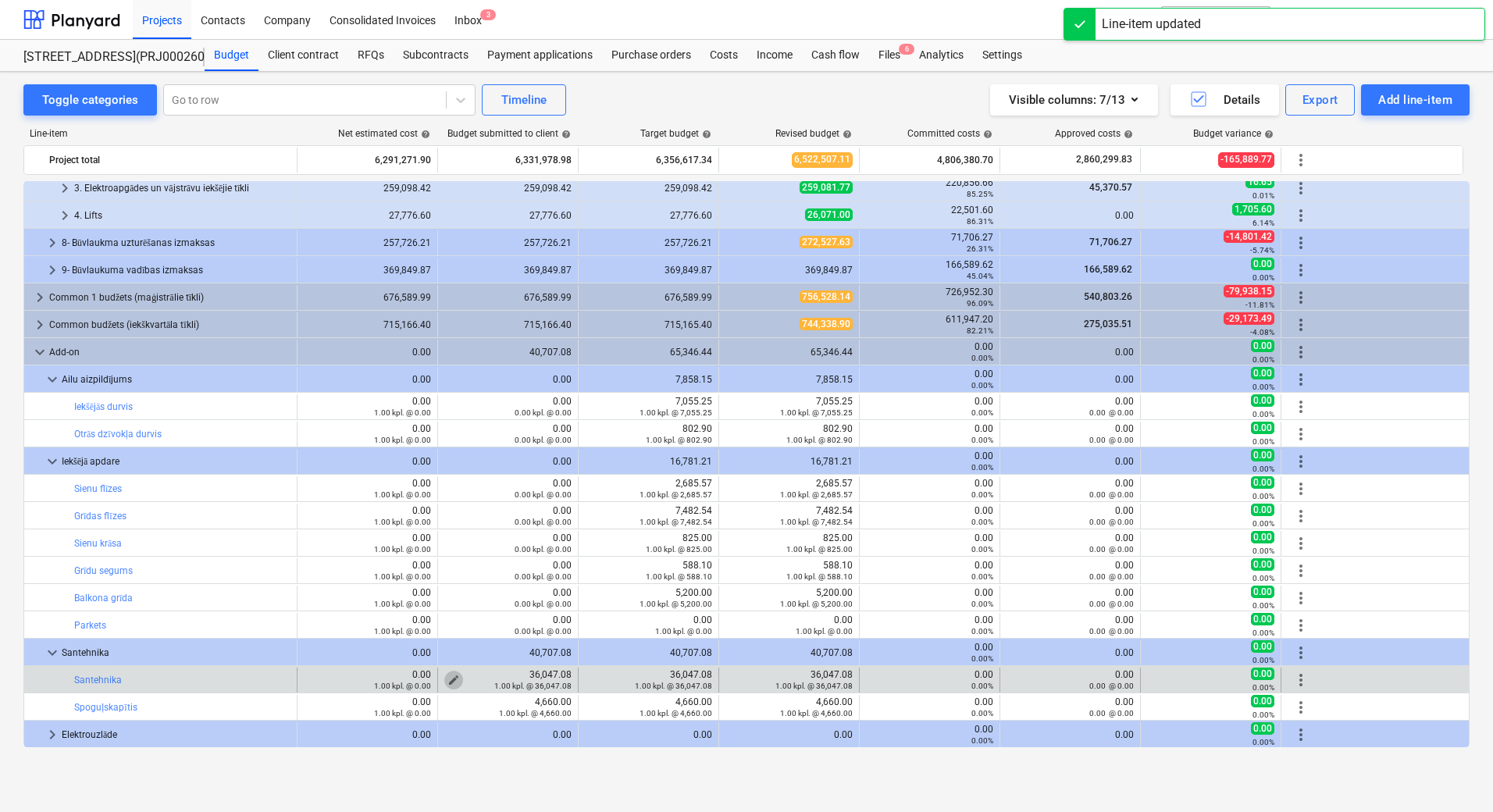 click on "edit" at bounding box center [454, 680] 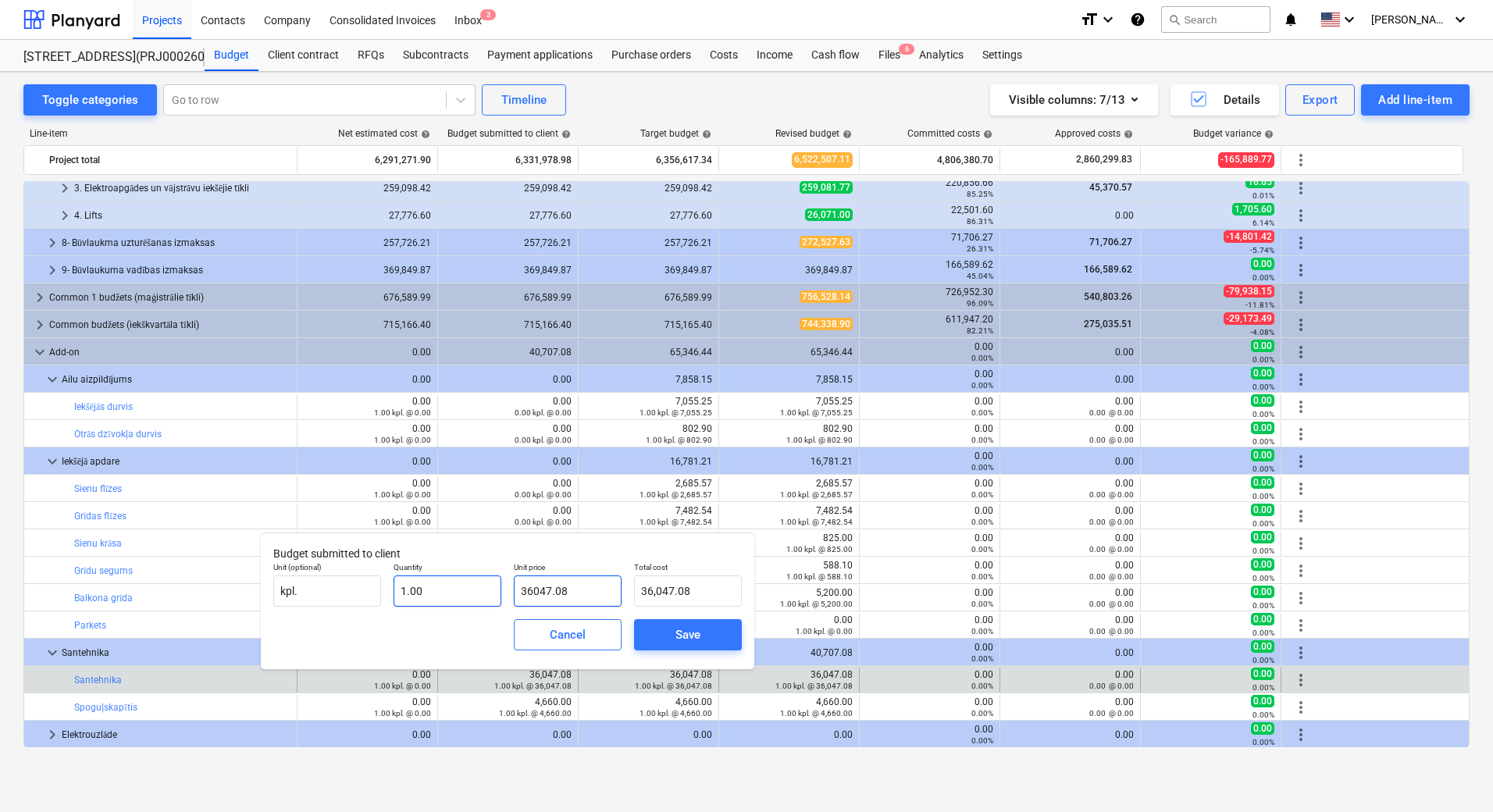 drag, startPoint x: 583, startPoint y: 581, endPoint x: 480, endPoint y: 580, distance: 103.00485 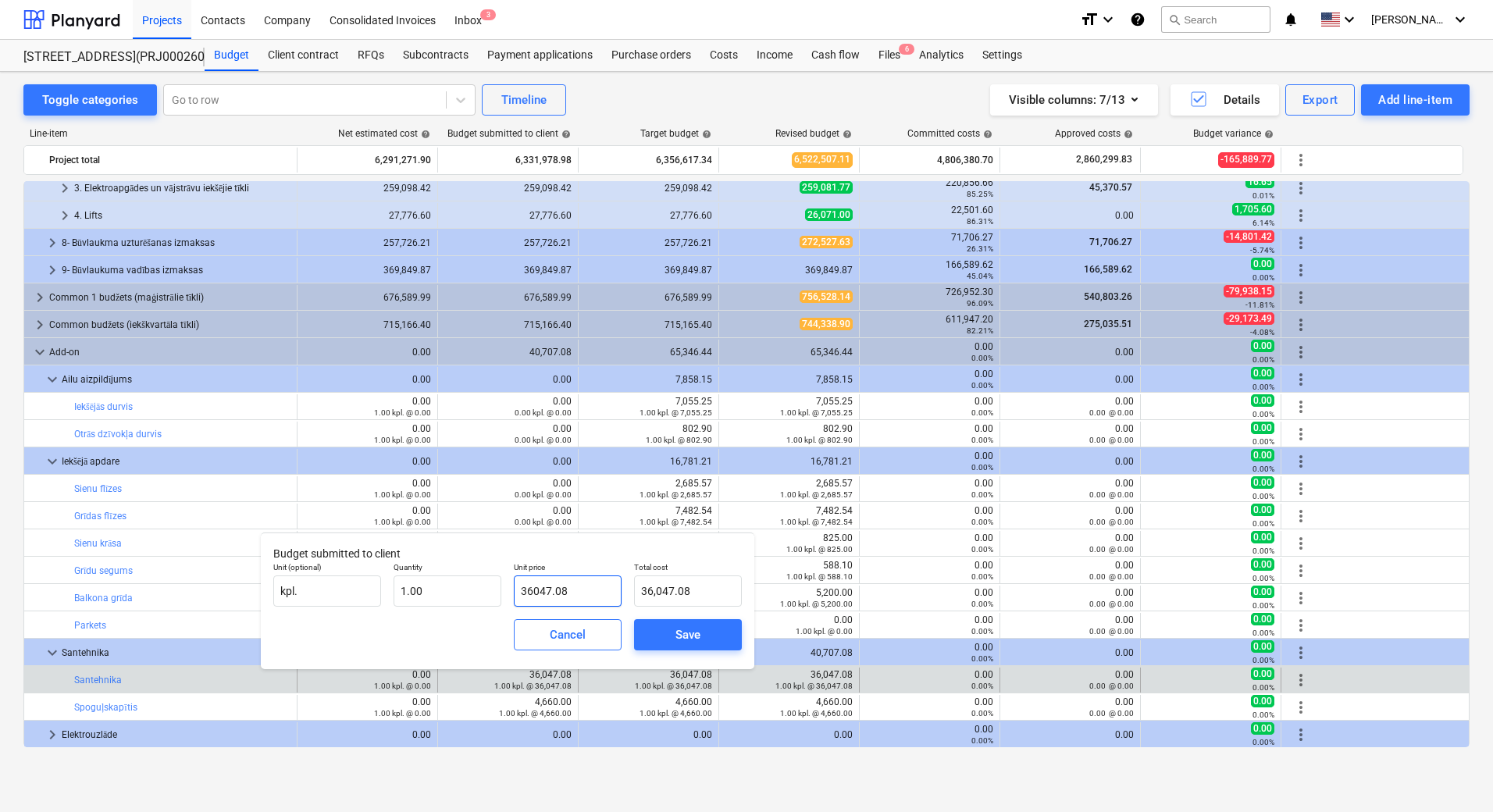 type on "0" 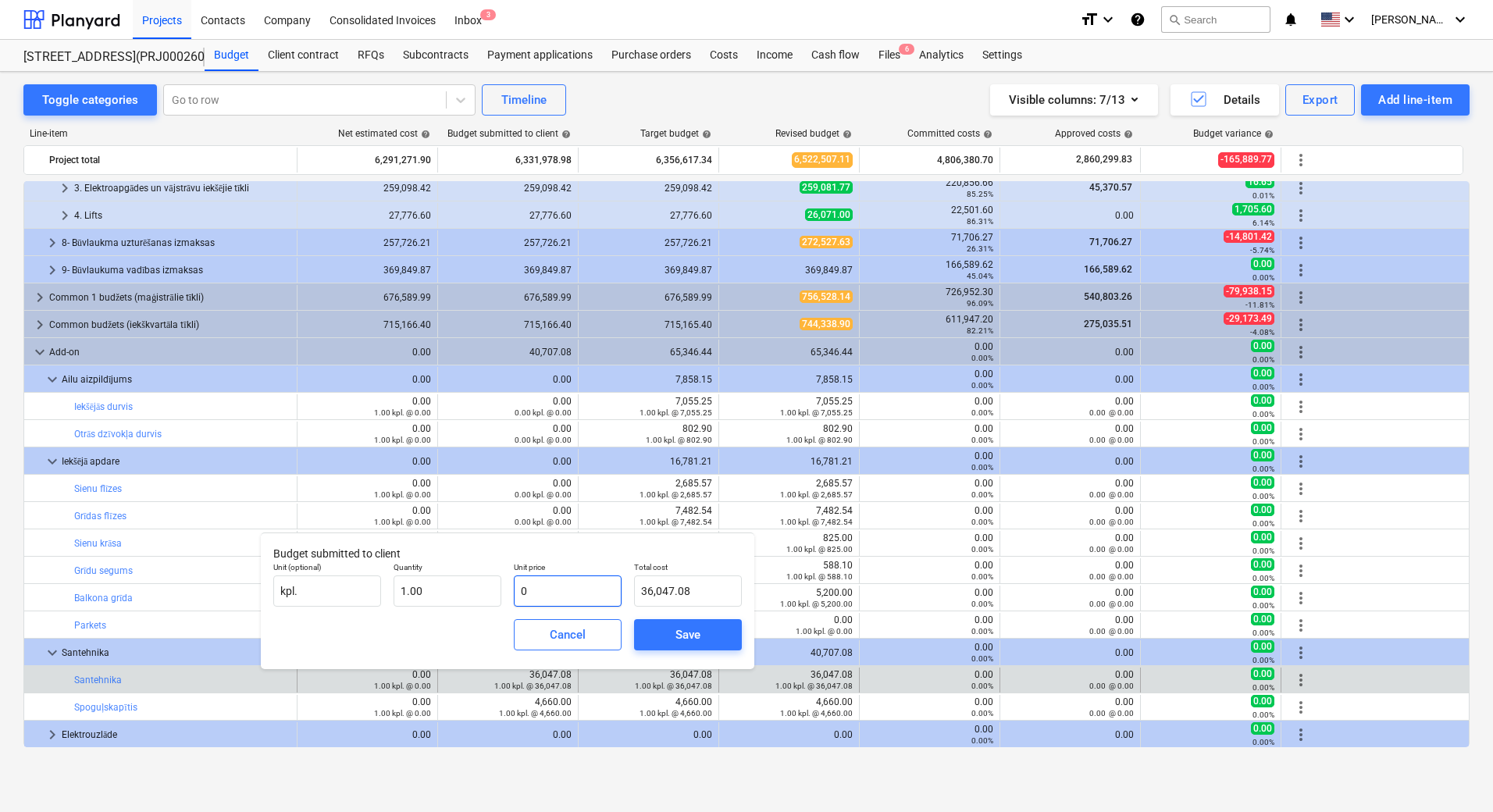 type on "0.00" 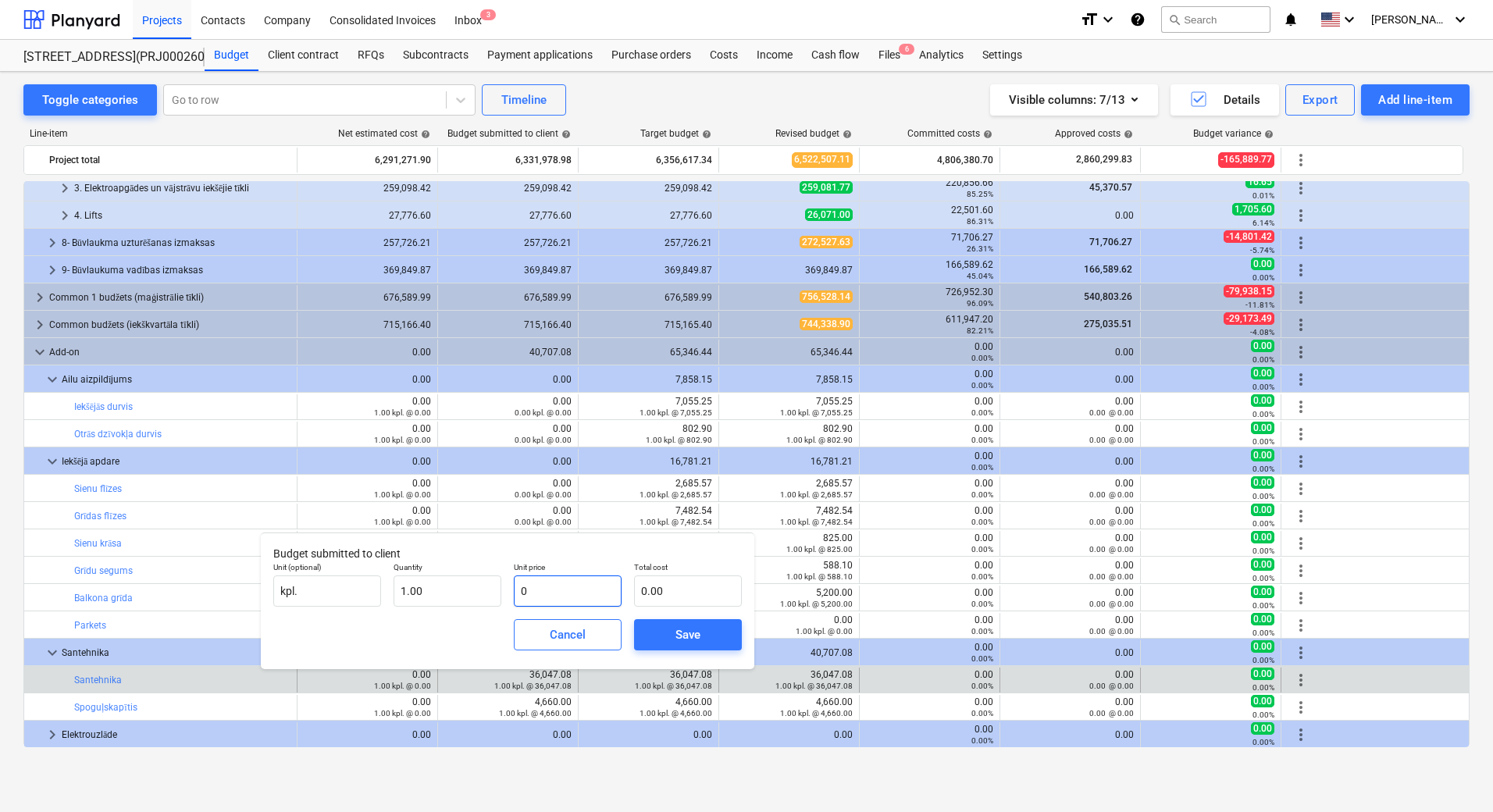 type on "0" 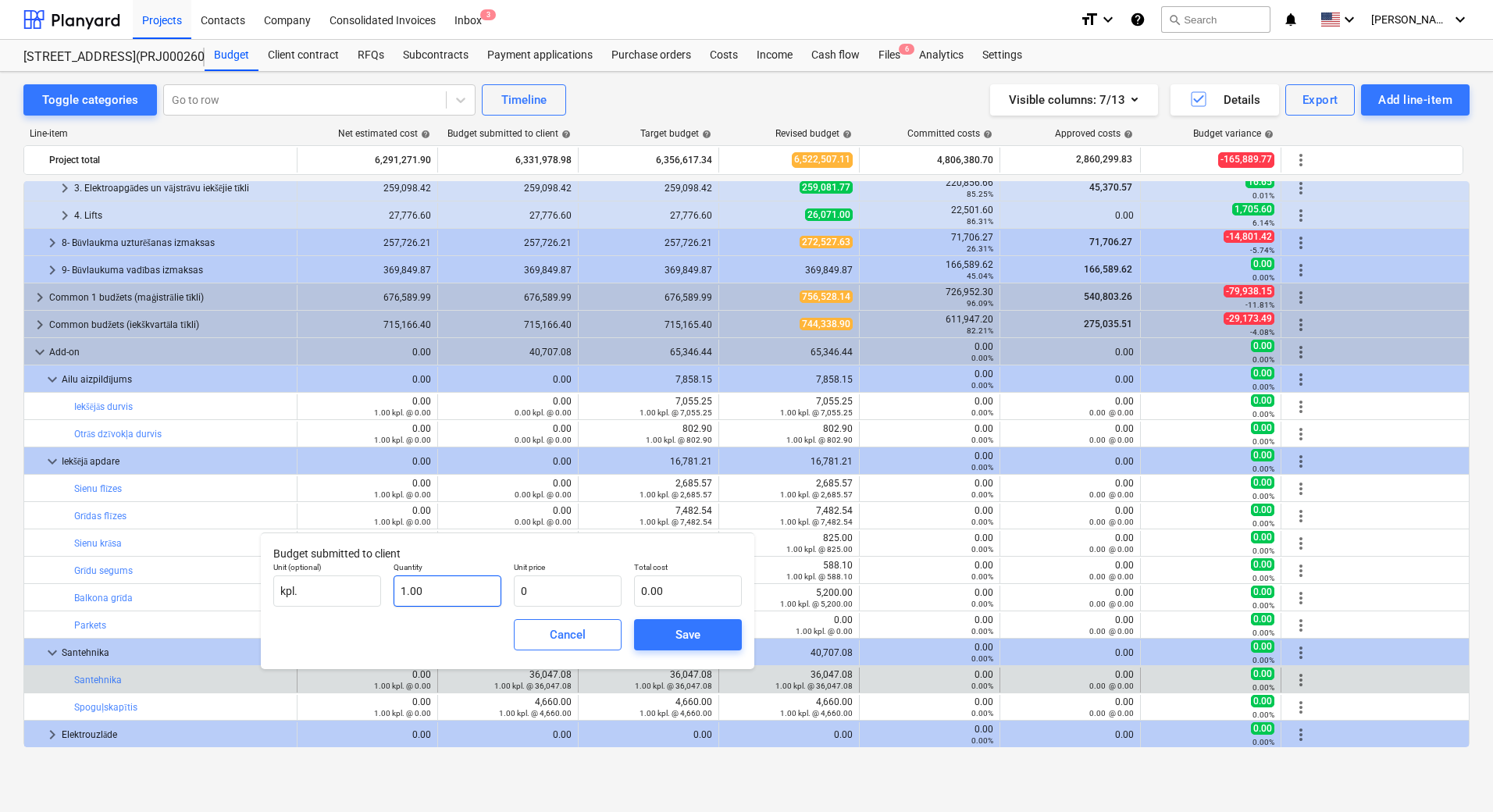 click on "Quantity 1.00" at bounding box center [447, 584] 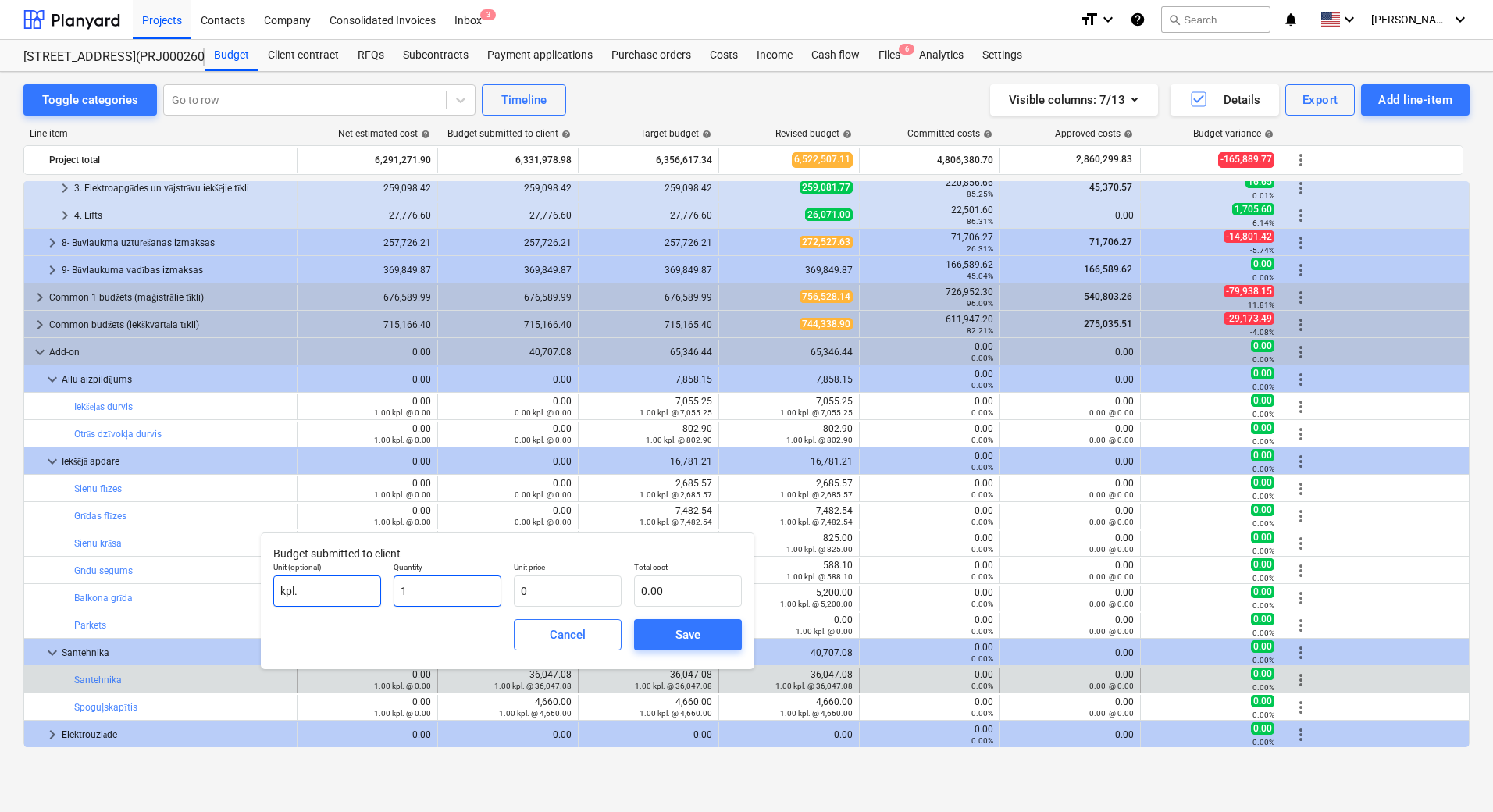 drag, startPoint x: 434, startPoint y: 590, endPoint x: 369, endPoint y: 589, distance: 65.00769 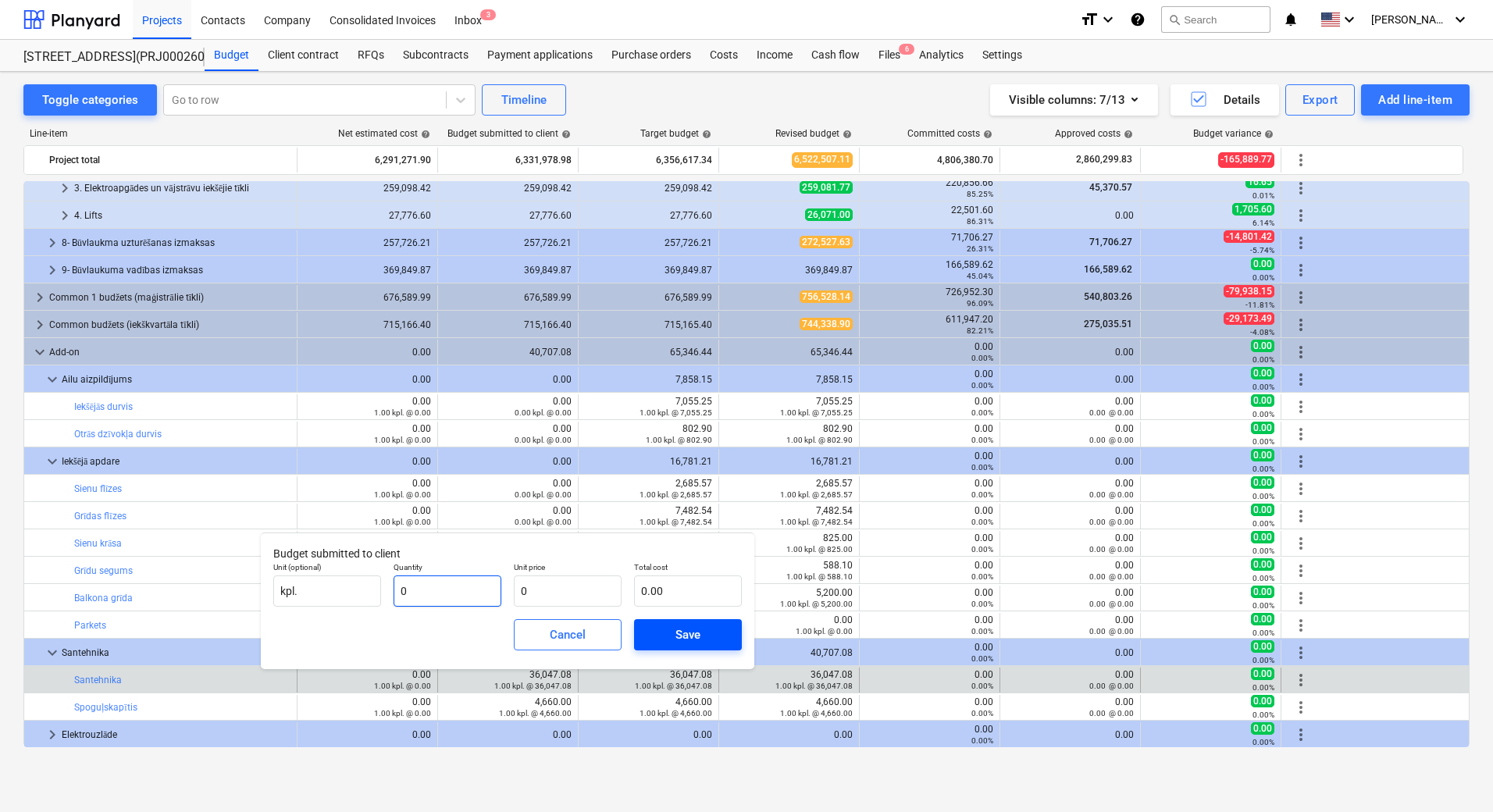 type on "0" 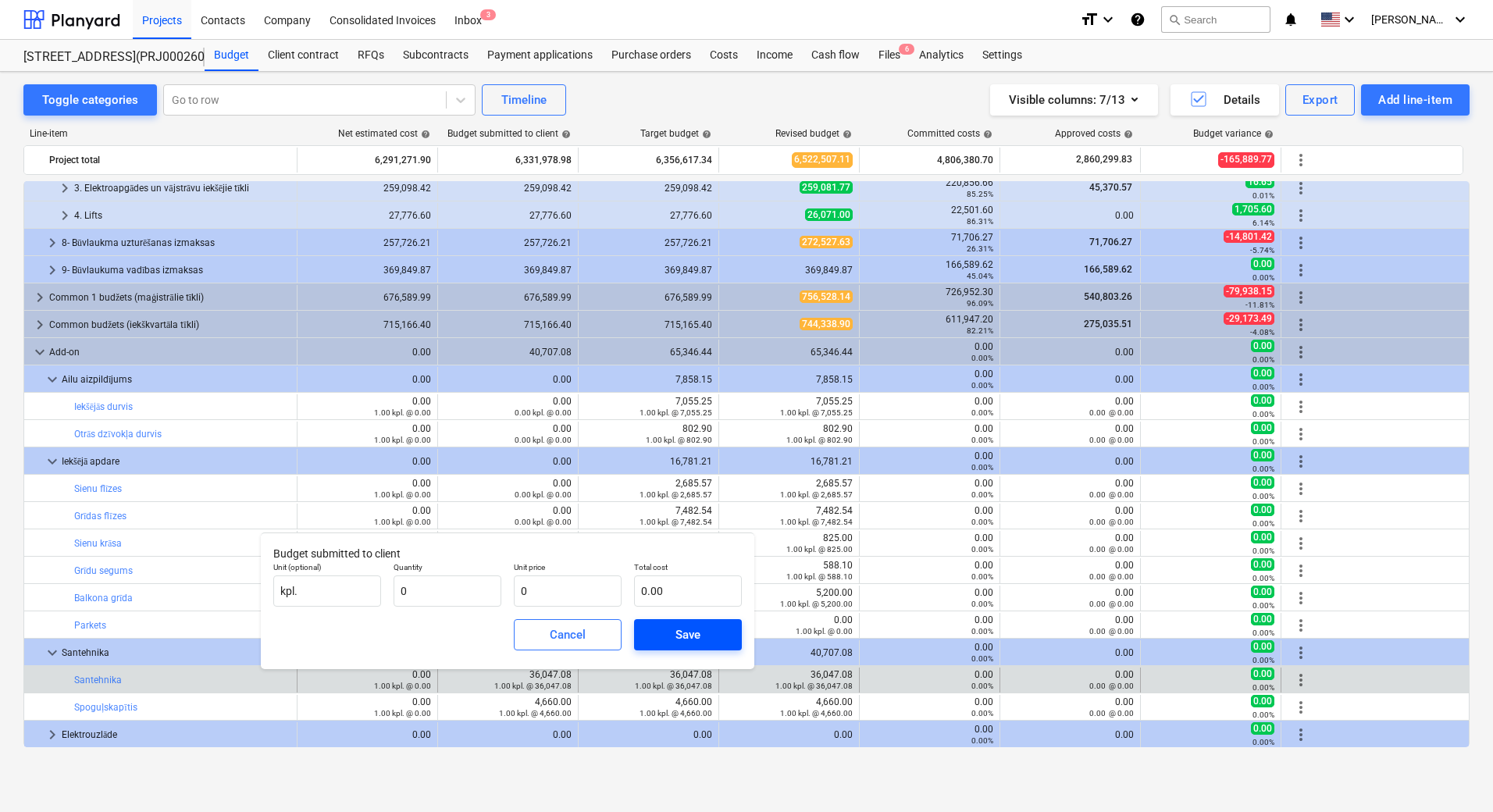 click on "Save" at bounding box center (688, 635) 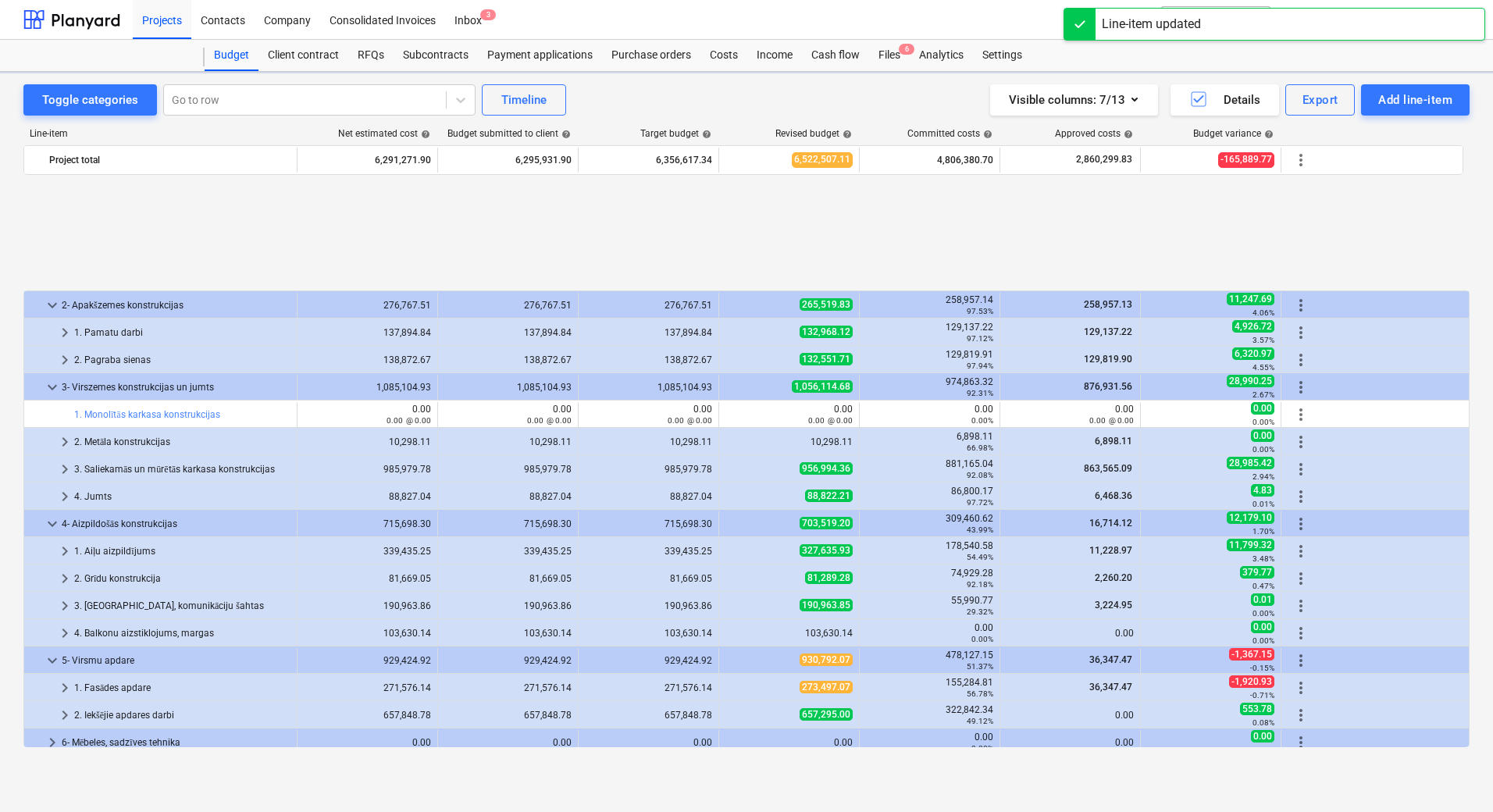 scroll, scrollTop: 664, scrollLeft: 0, axis: vertical 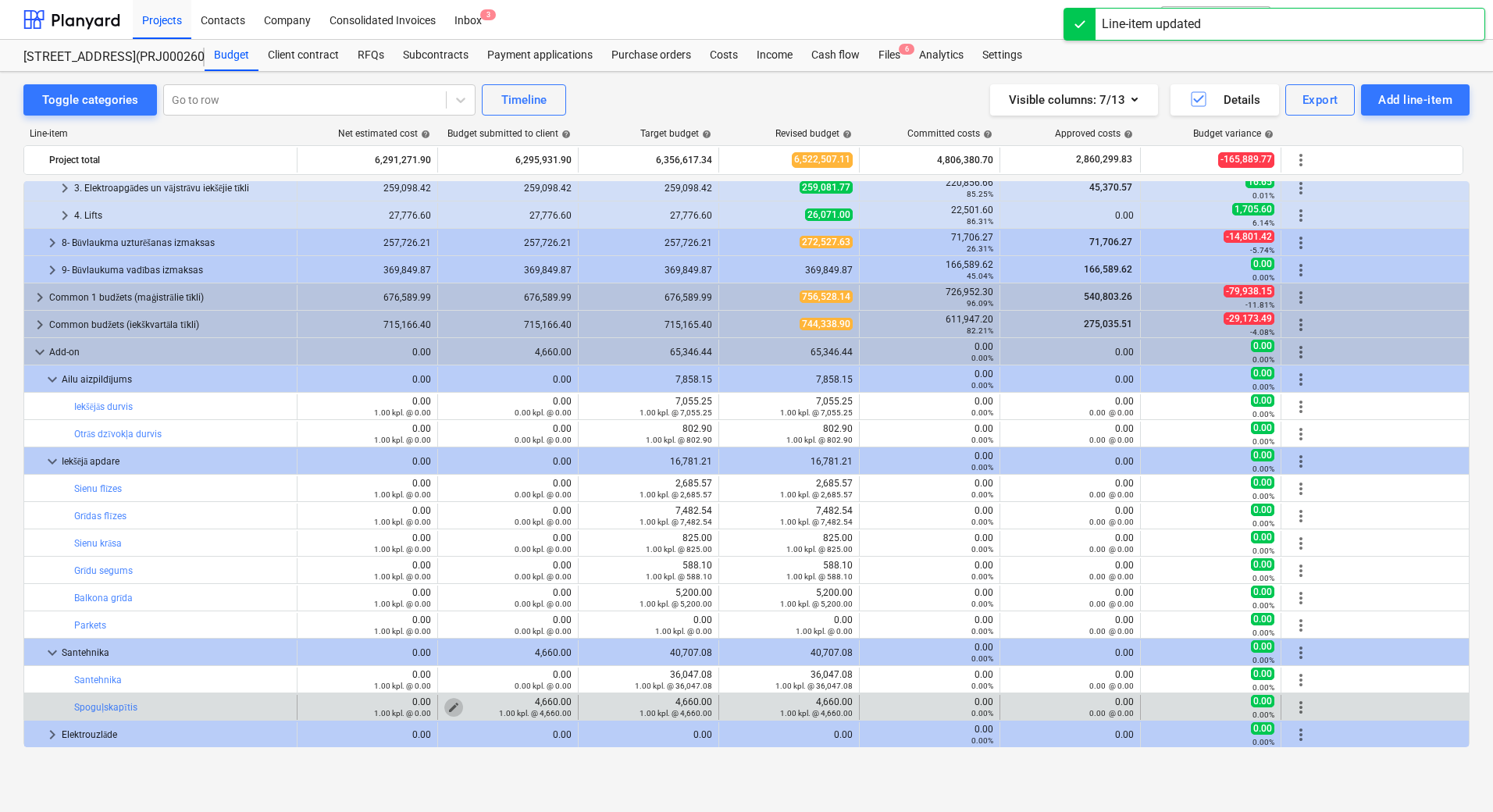 click on "edit" at bounding box center (454, 707) 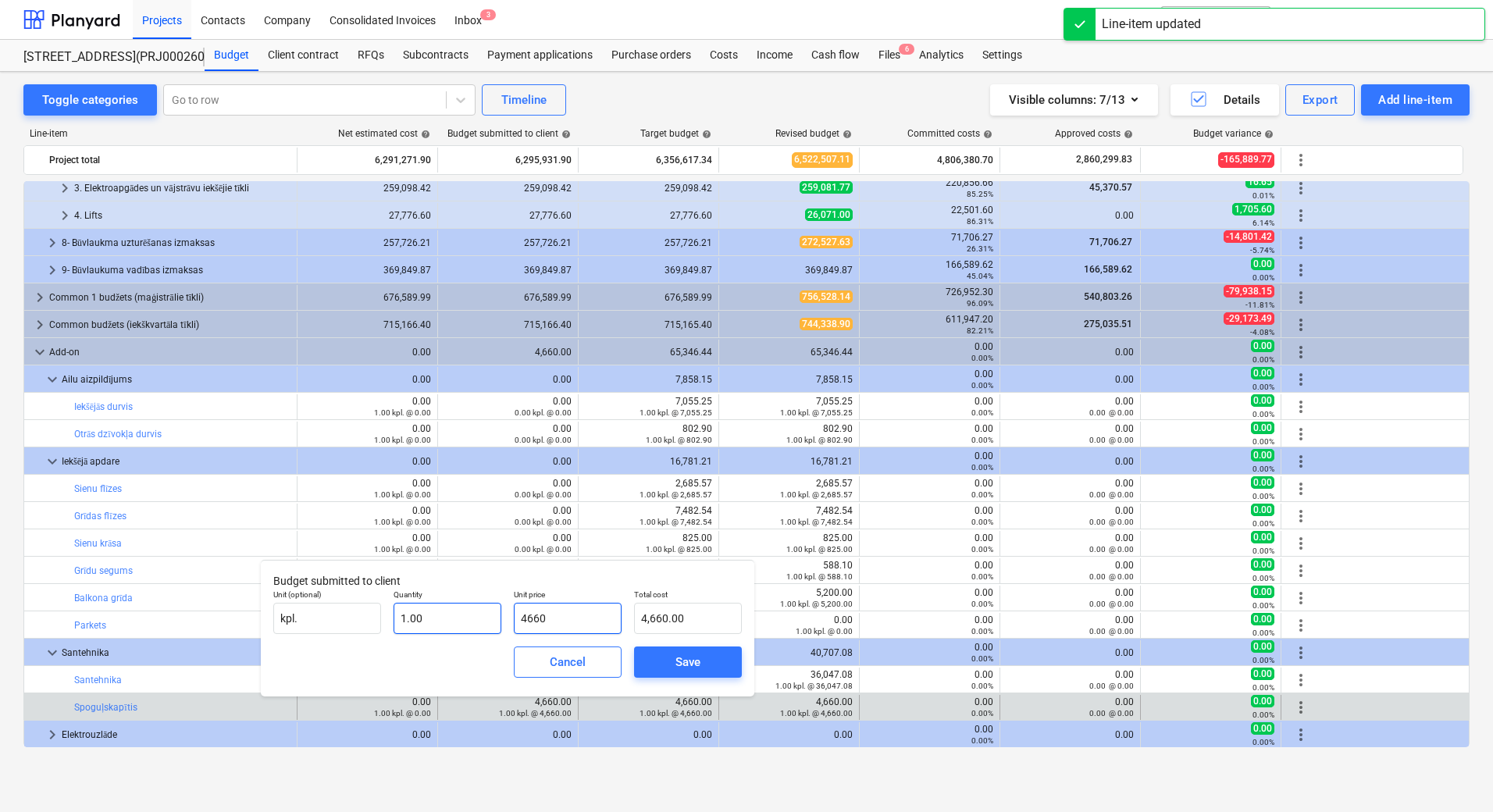drag, startPoint x: 572, startPoint y: 621, endPoint x: 483, endPoint y: 607, distance: 90.09439 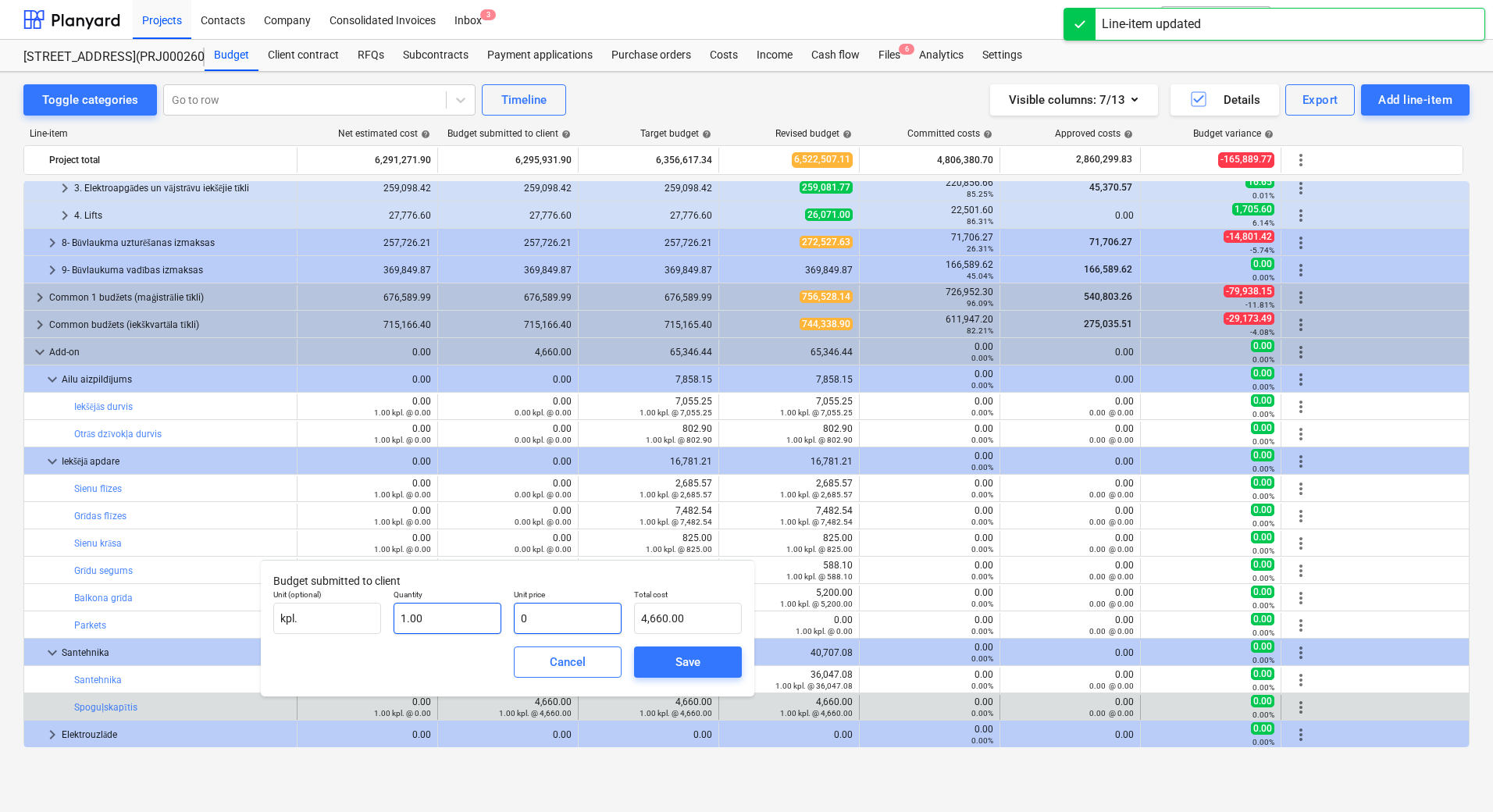 type on "0.00" 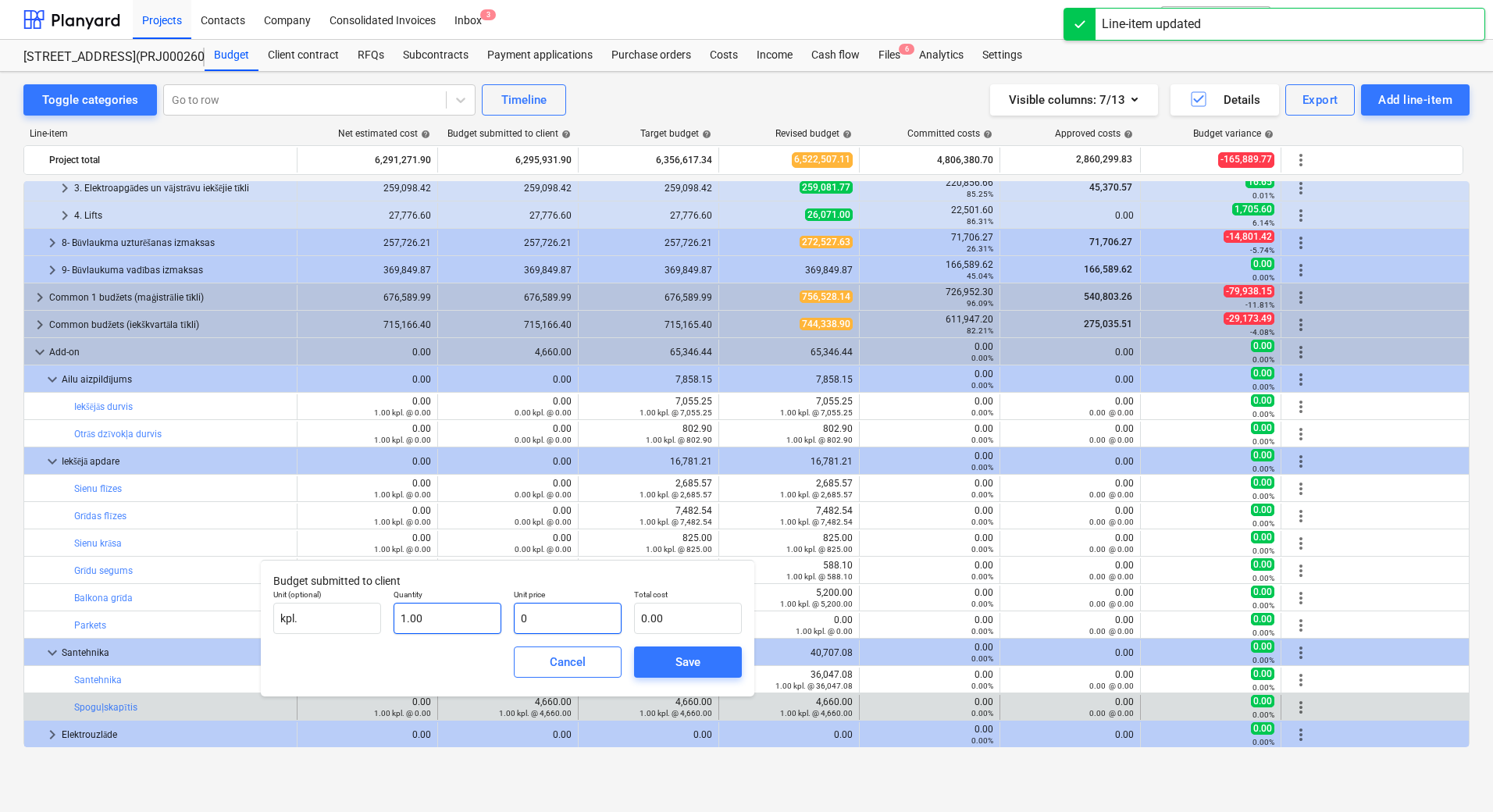 type on "0" 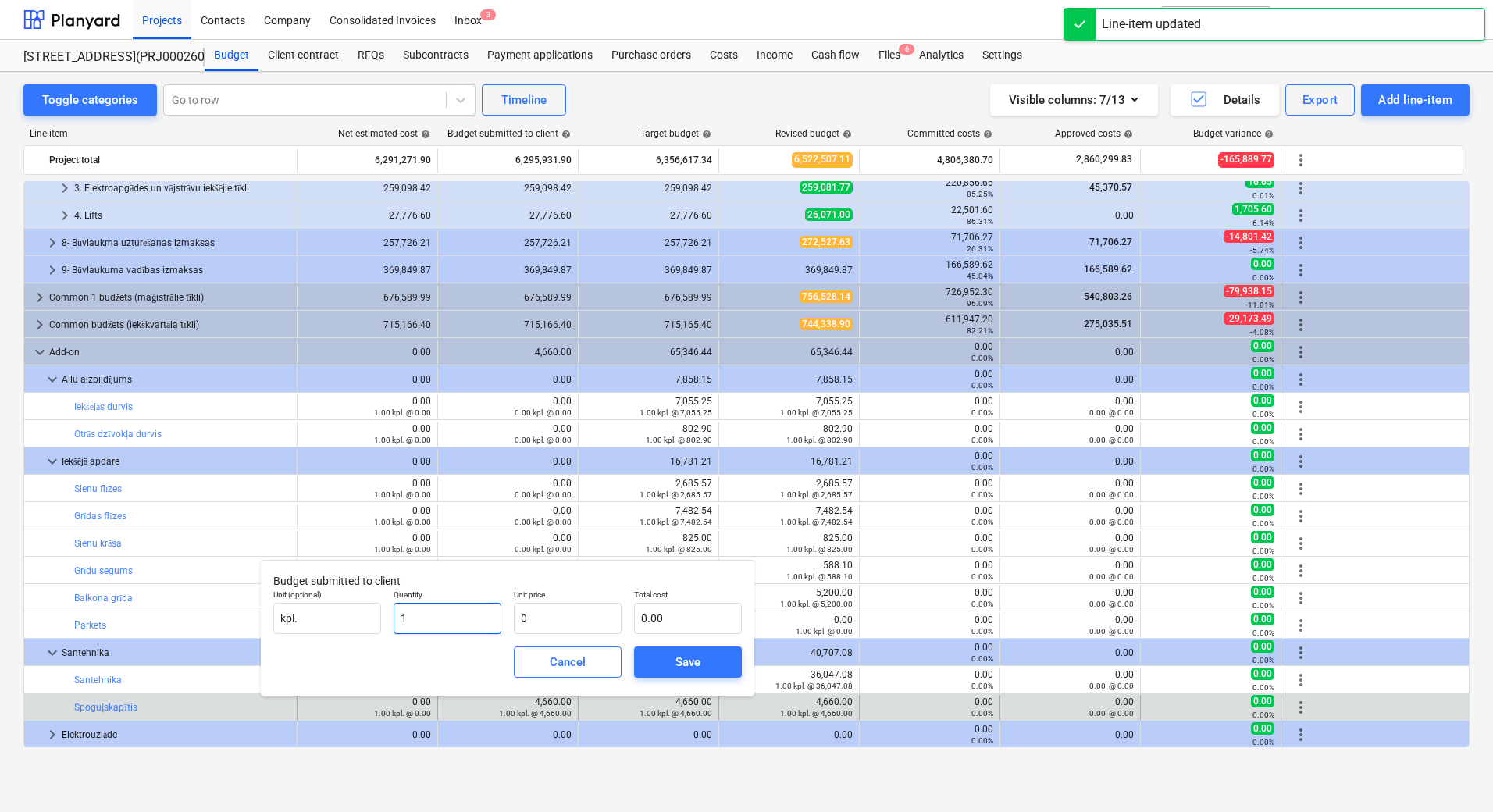 drag, startPoint x: 433, startPoint y: 616, endPoint x: 389, endPoint y: 618, distance: 44.045431 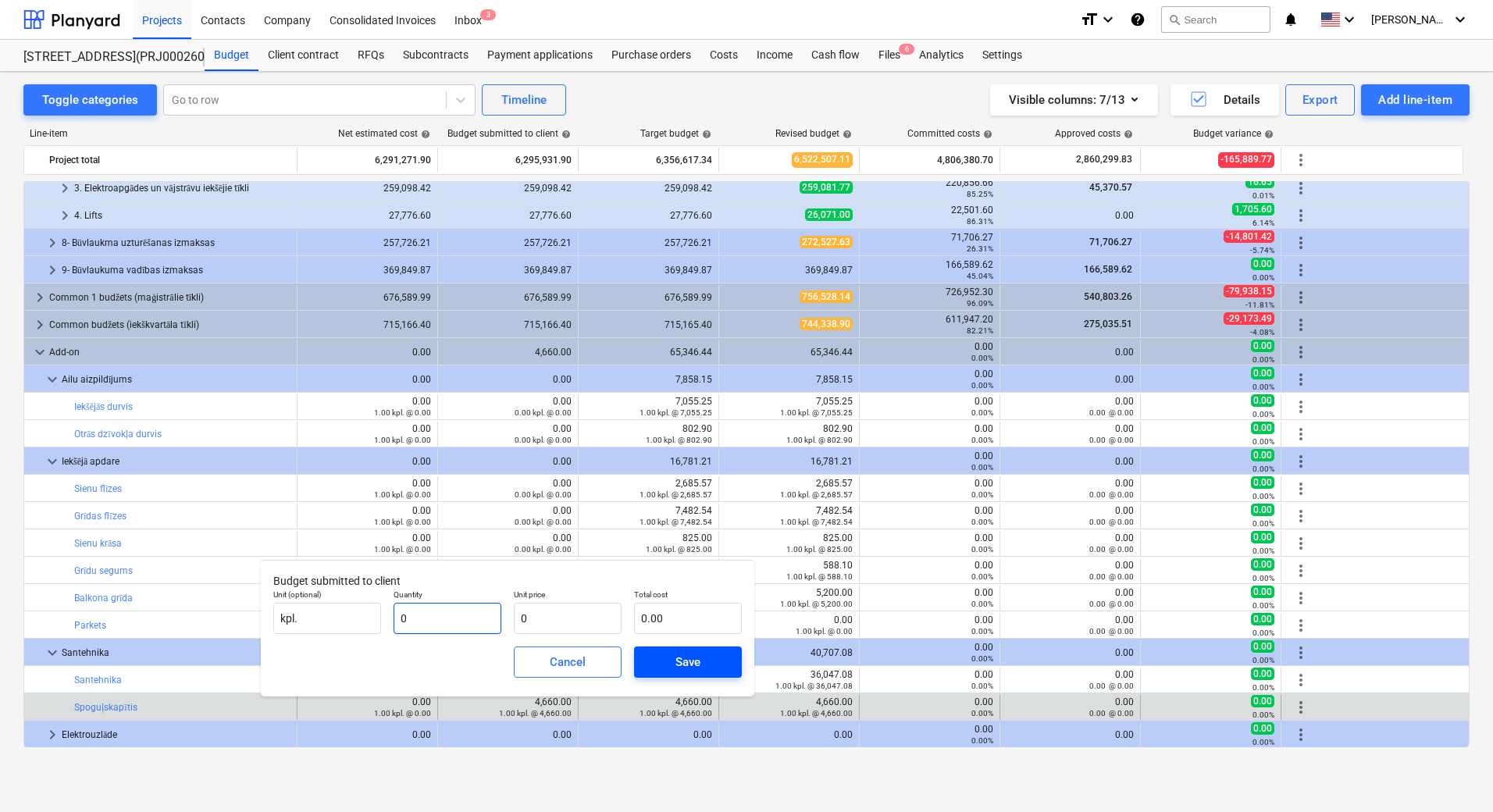 type on "0" 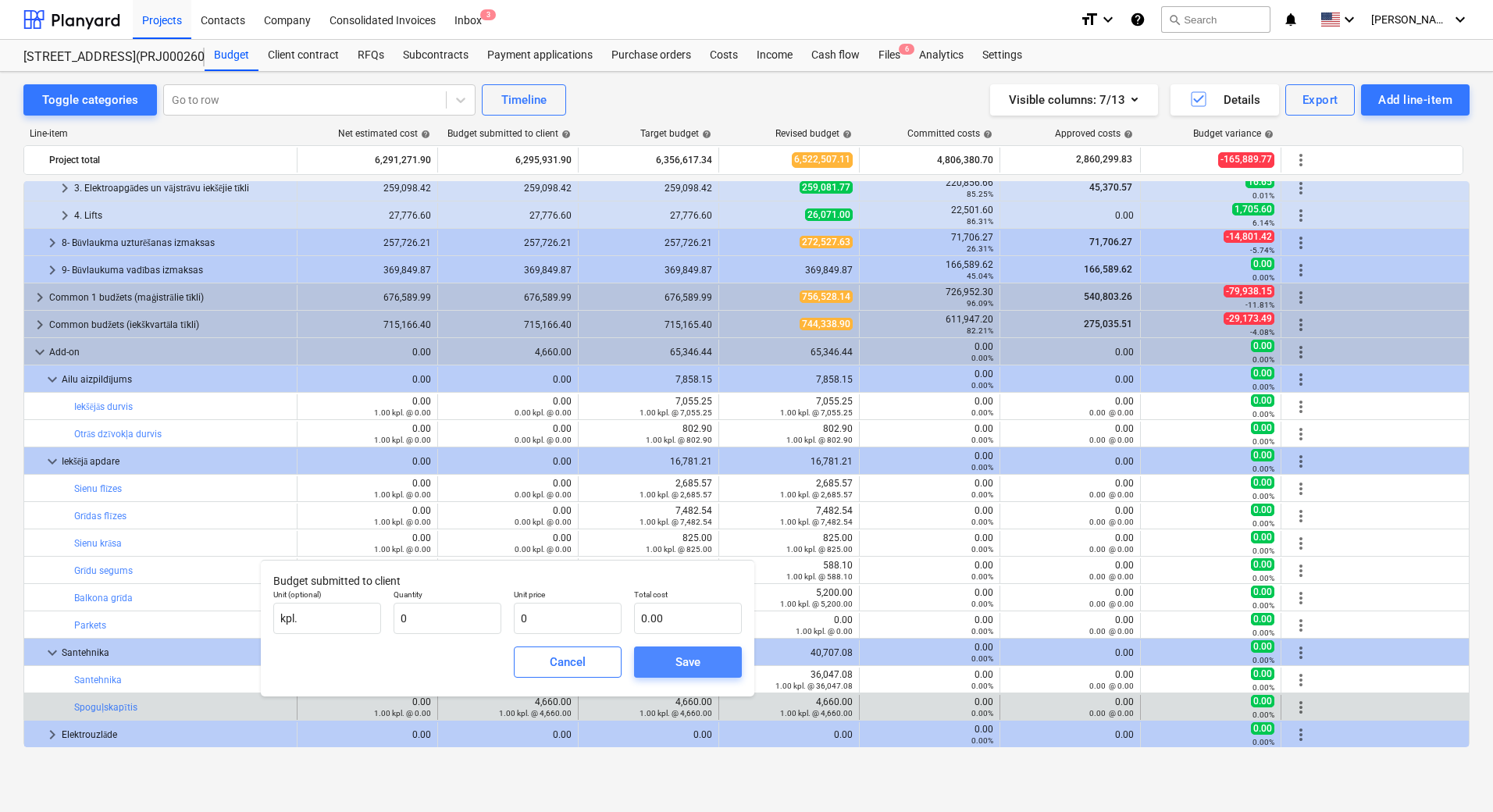 click on "Save" at bounding box center (688, 662) 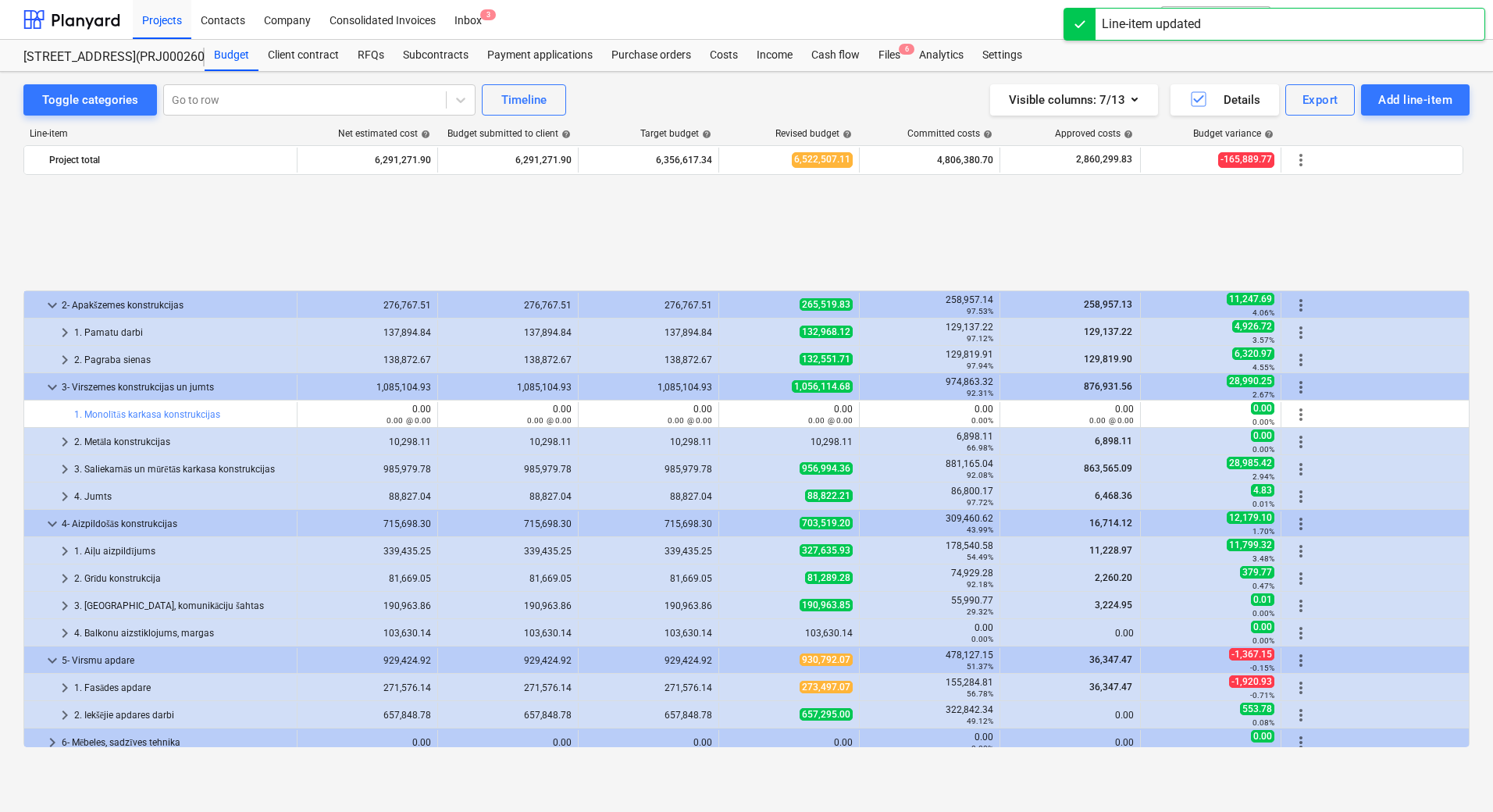 scroll, scrollTop: 664, scrollLeft: 0, axis: vertical 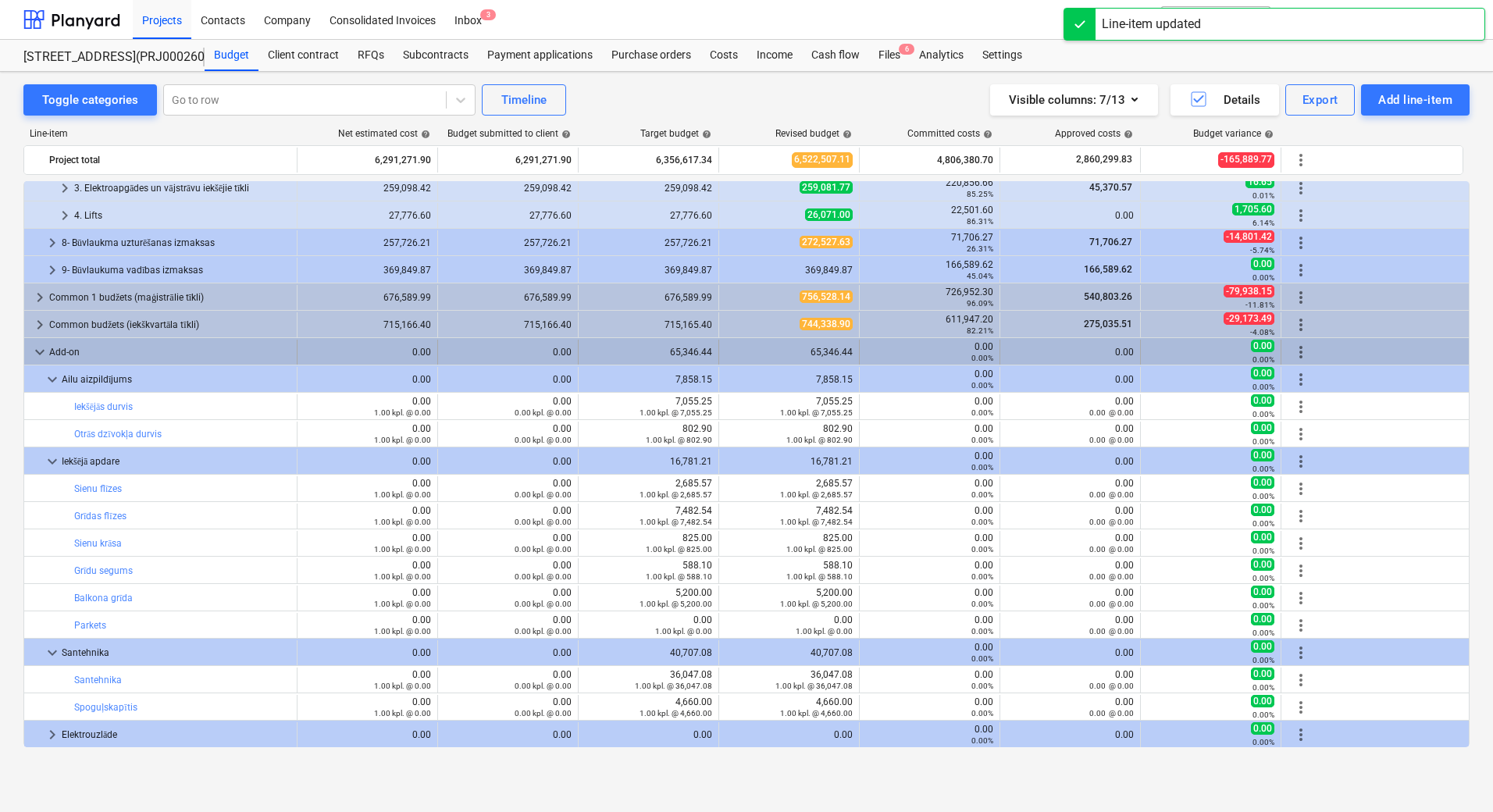 click on "keyboard_arrow_down" at bounding box center [40, 352] 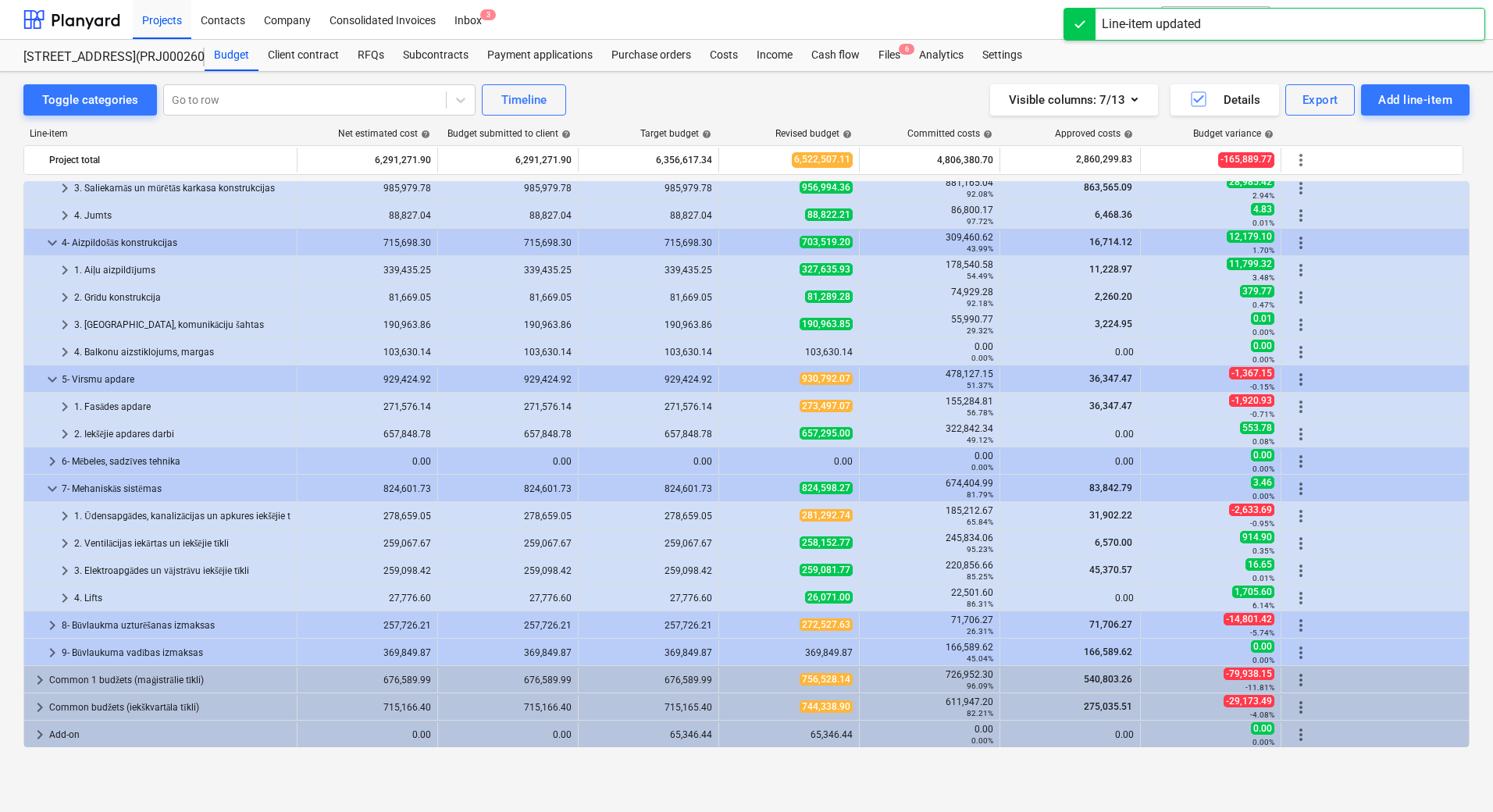 scroll, scrollTop: 281, scrollLeft: 0, axis: vertical 